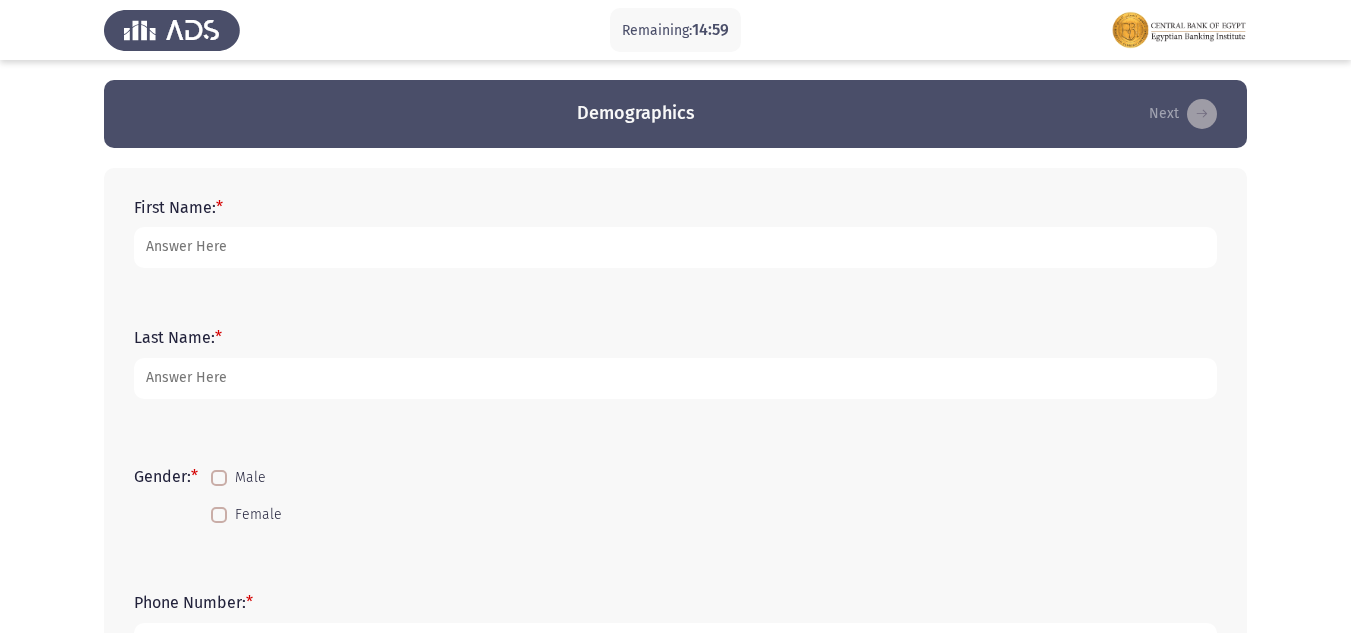 scroll, scrollTop: 0, scrollLeft: 0, axis: both 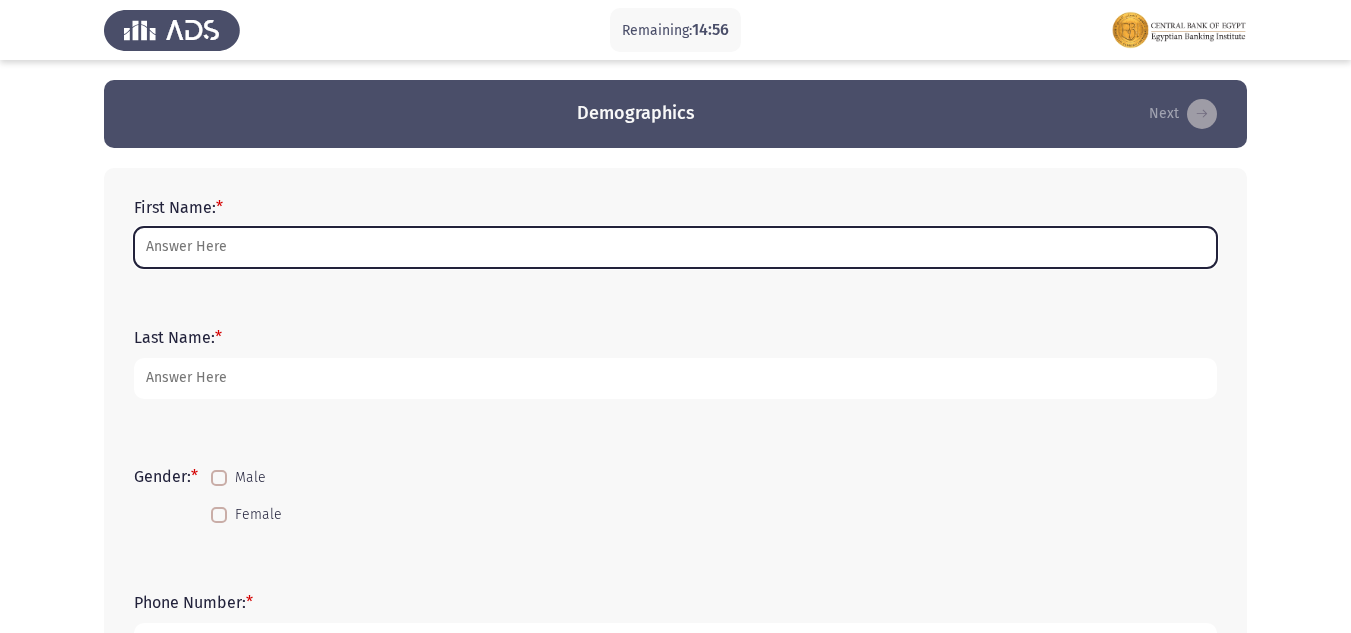 click on "First Name:   *" at bounding box center [675, 247] 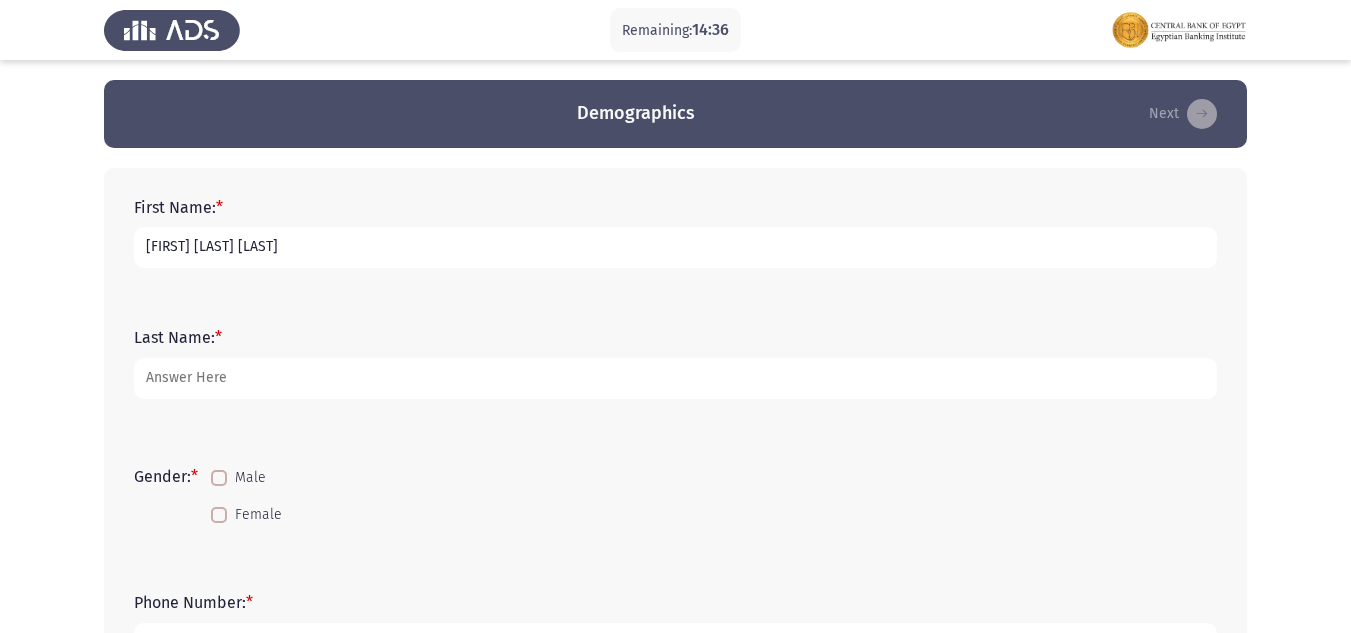 type on "[FIRST] [LAST] [LAST]" 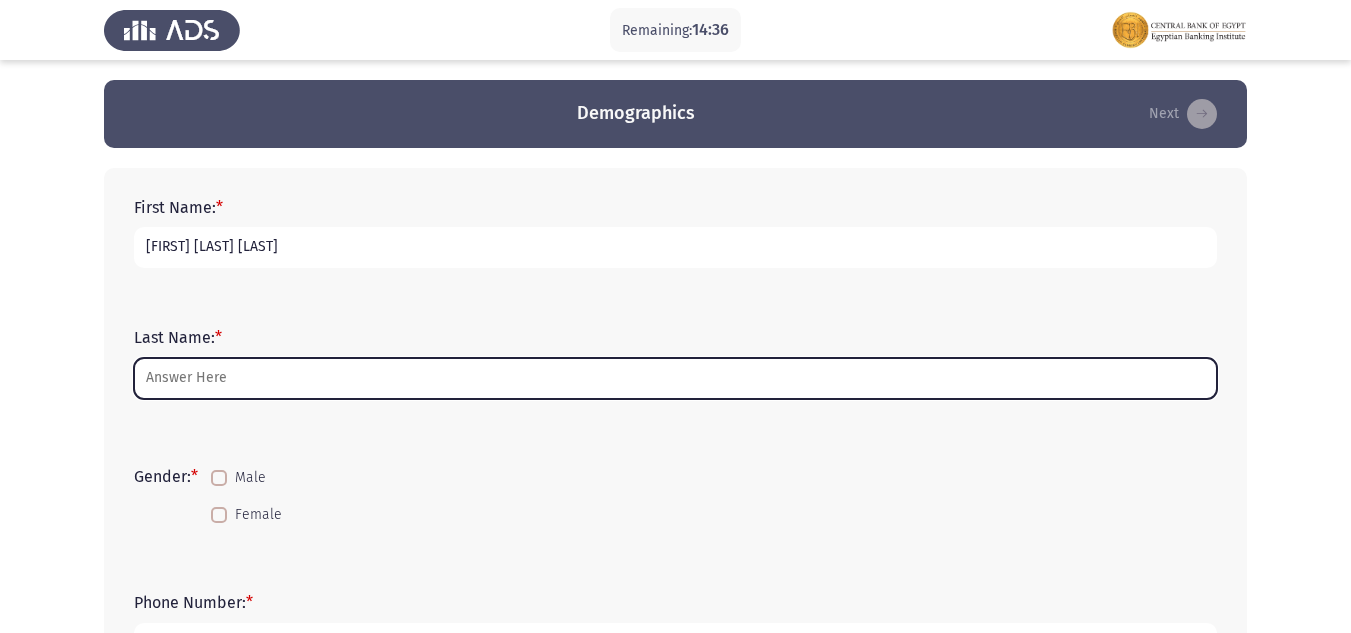 click on "Last Name:    *" at bounding box center (675, 378) 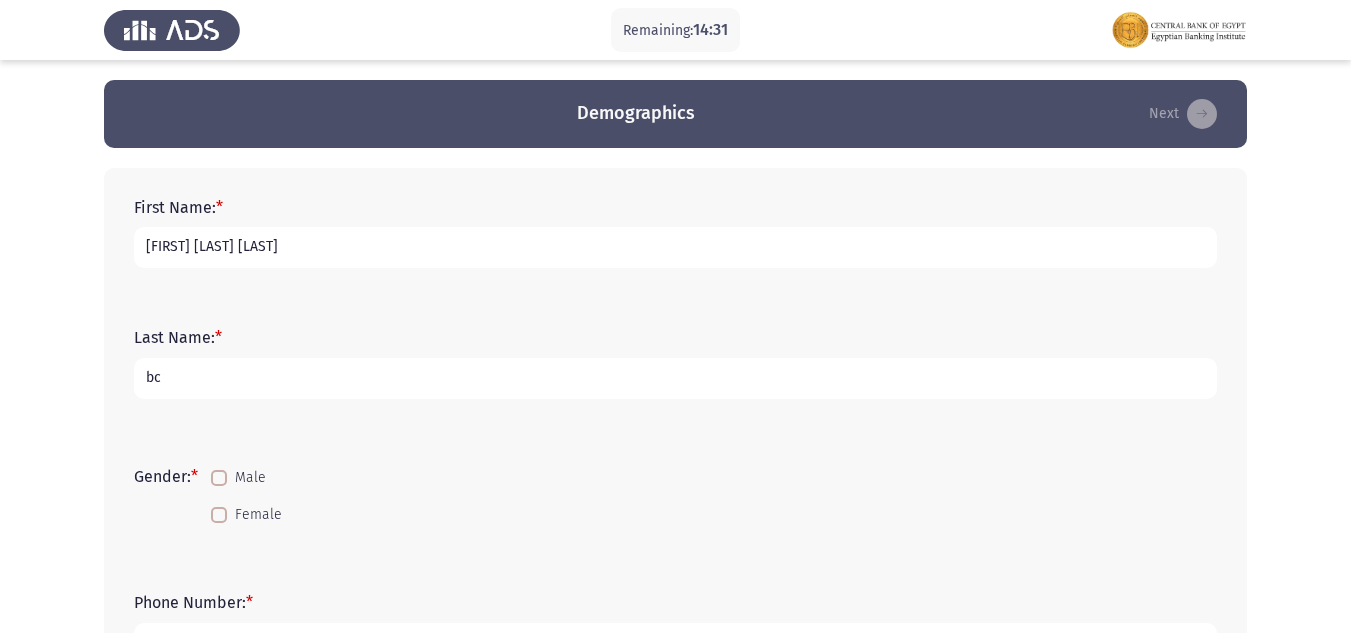 type on "b" 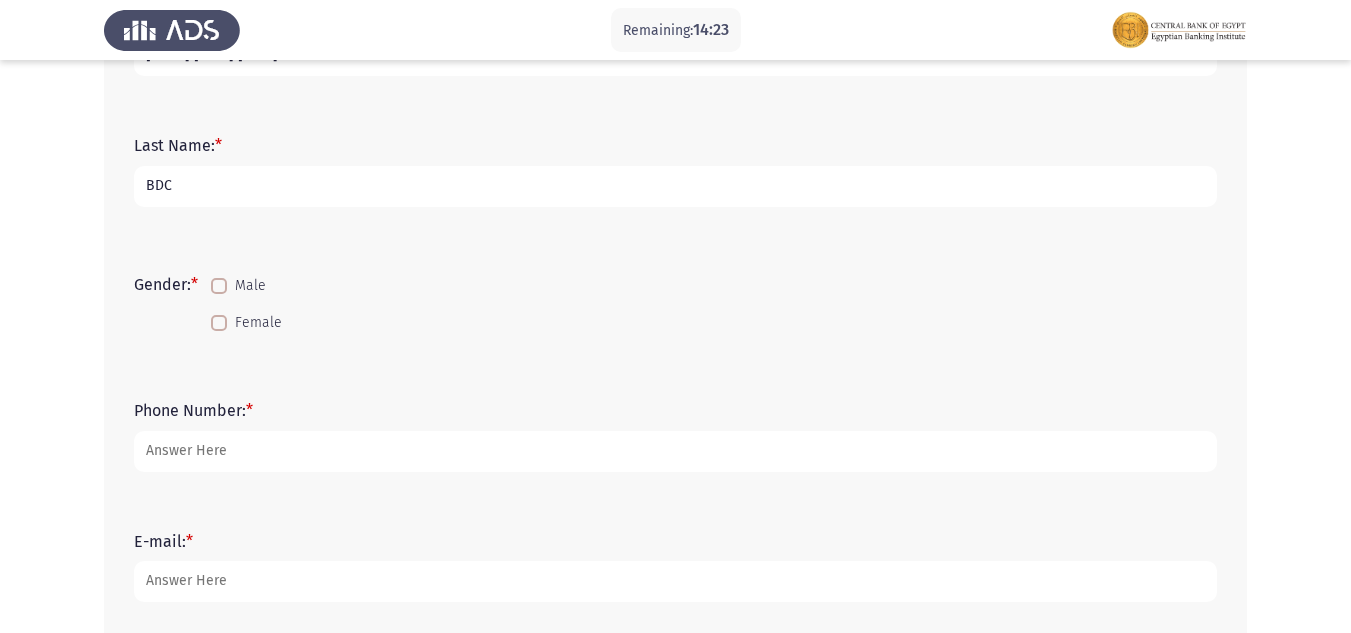 scroll, scrollTop: 200, scrollLeft: 0, axis: vertical 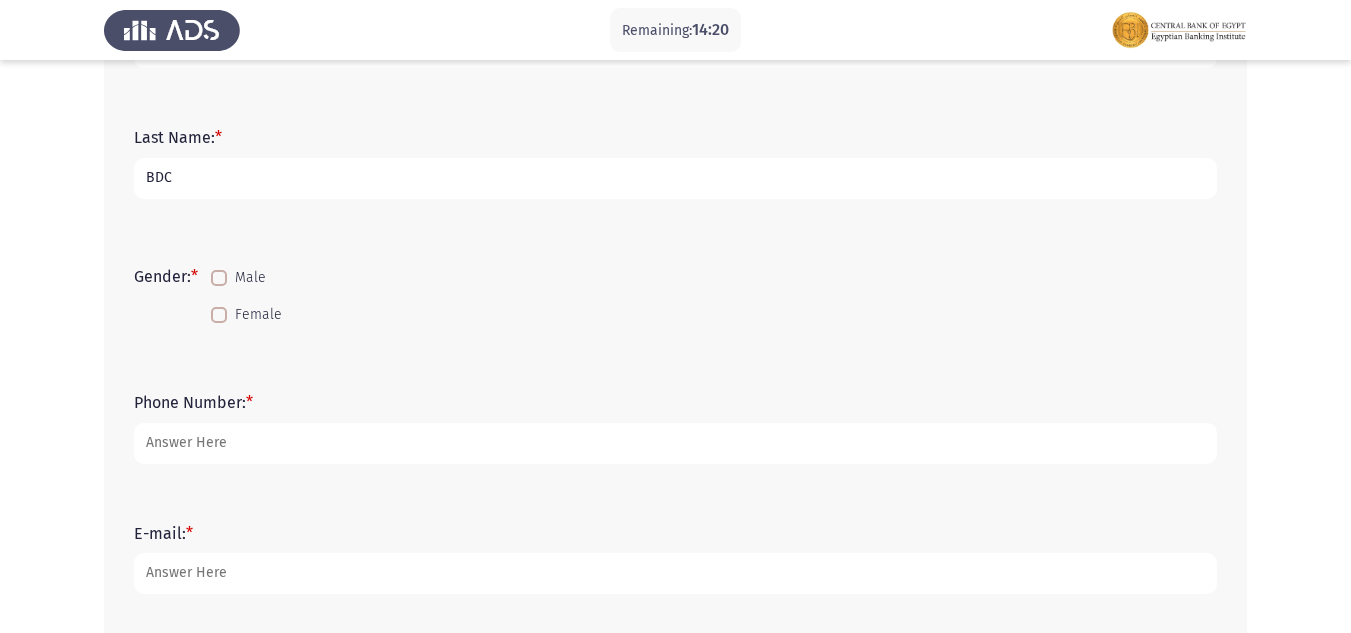 type on "BDC" 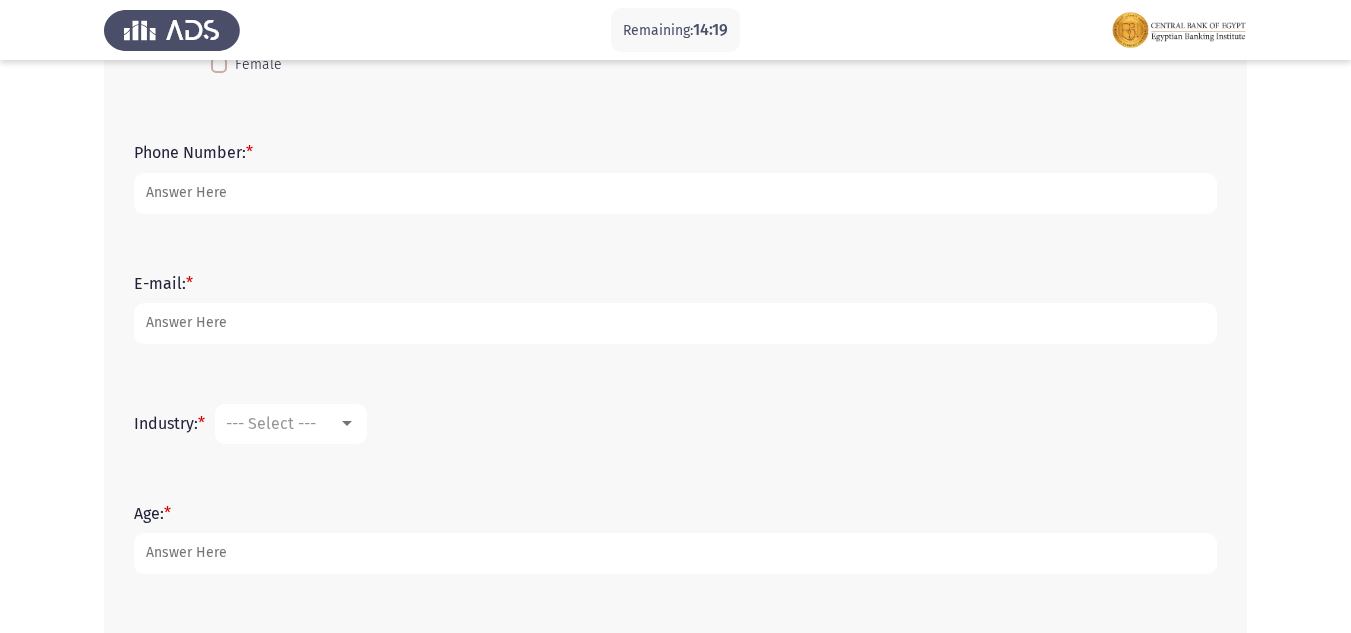 scroll, scrollTop: 500, scrollLeft: 0, axis: vertical 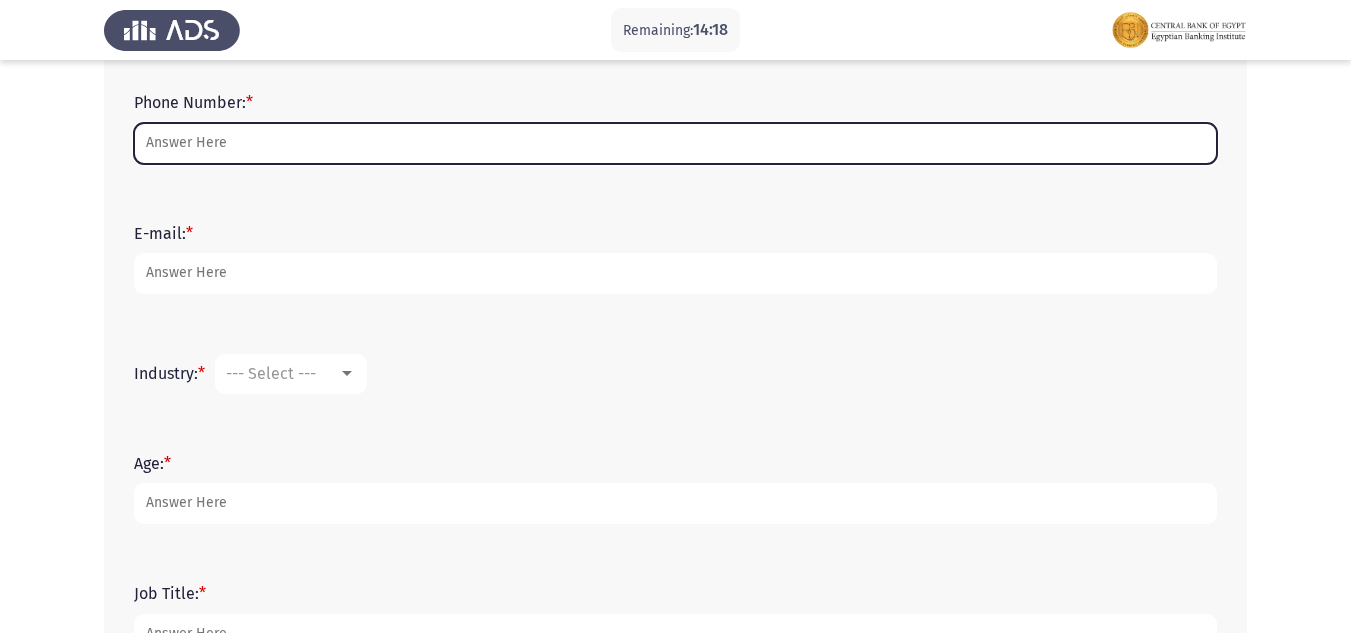 click on "Phone Number:    *" at bounding box center [675, 143] 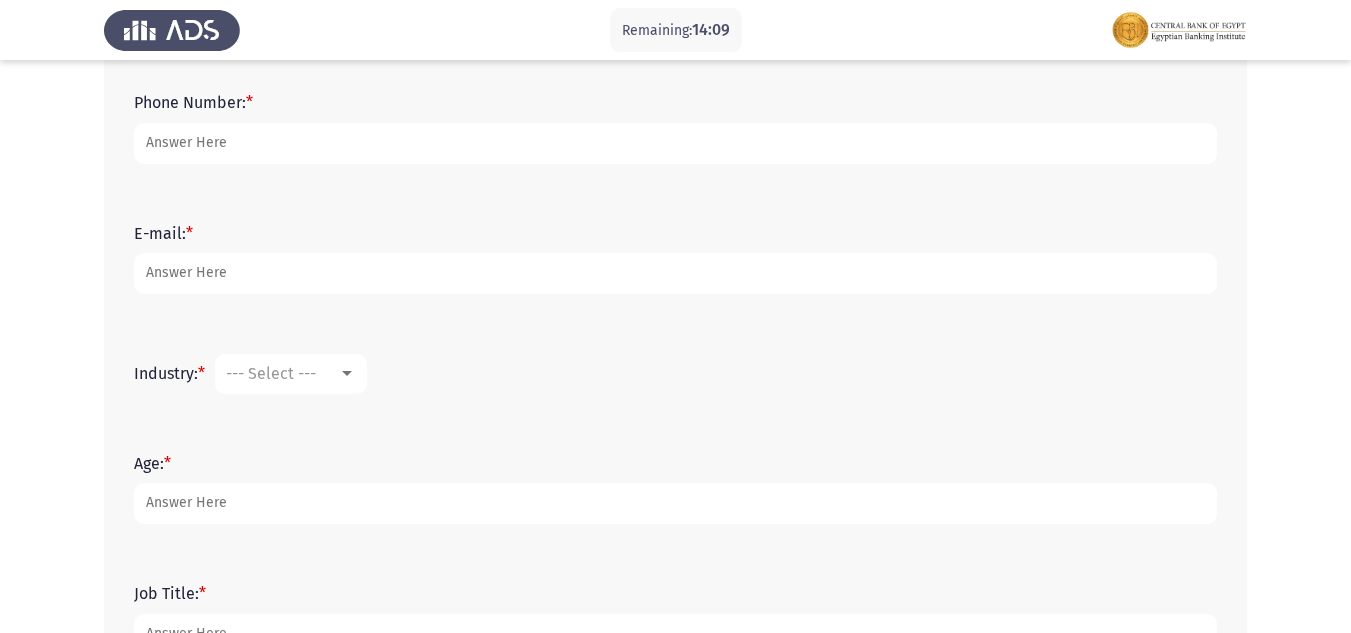 type on "[NUM]" 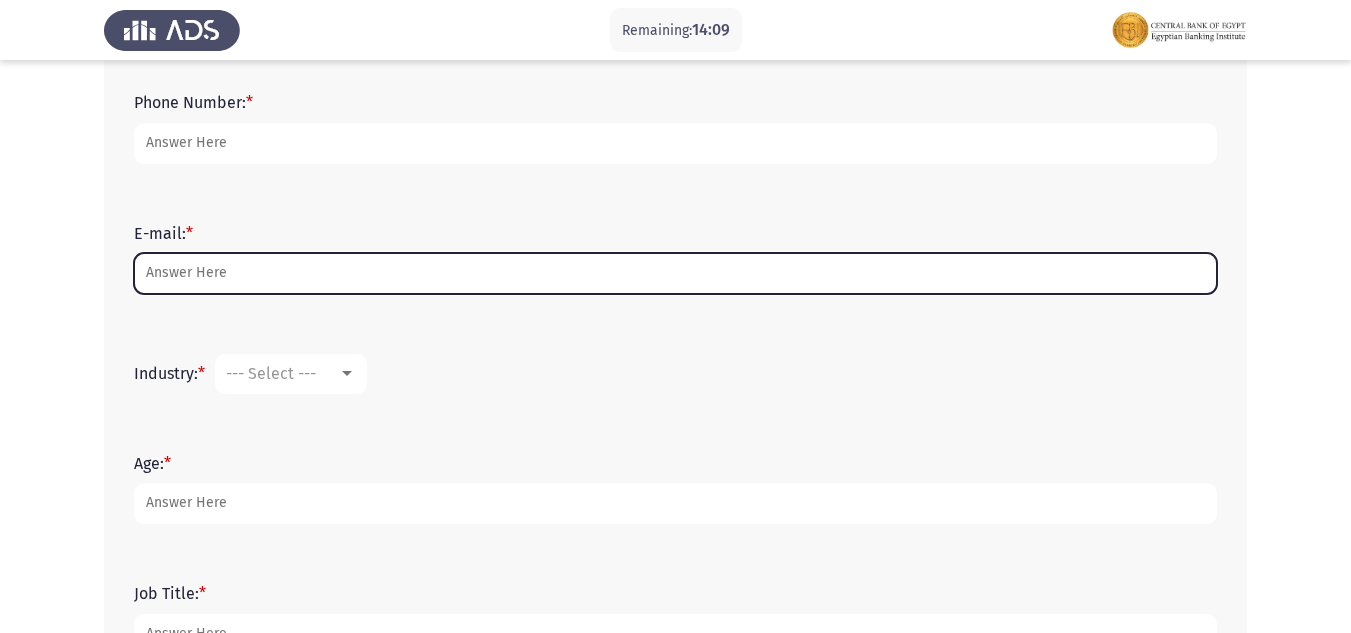 click on "E-mail:   *" at bounding box center (675, 273) 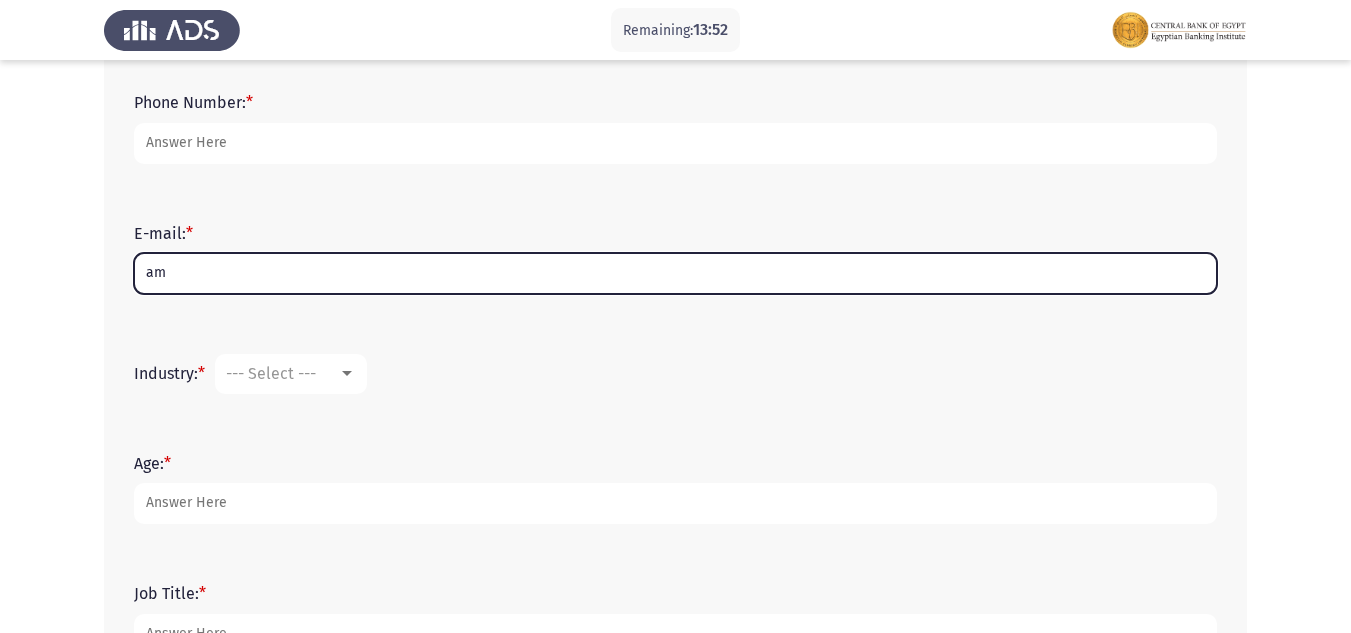 type on "am" 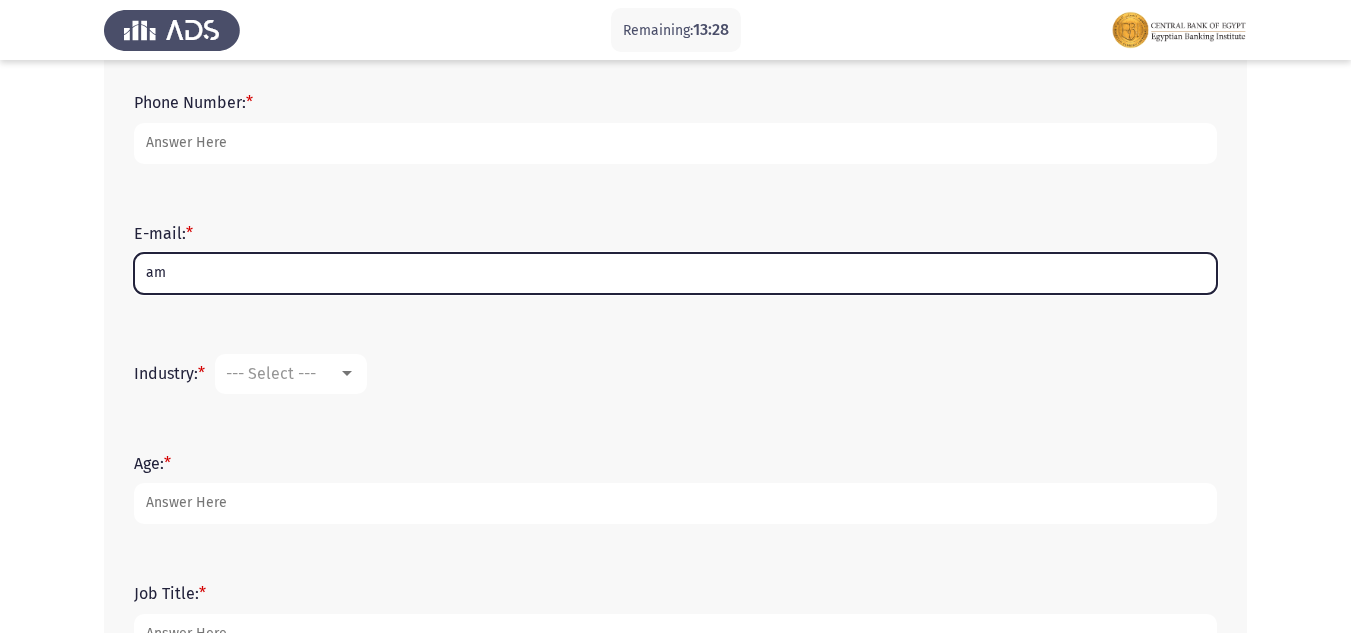 click on "am" at bounding box center [675, 273] 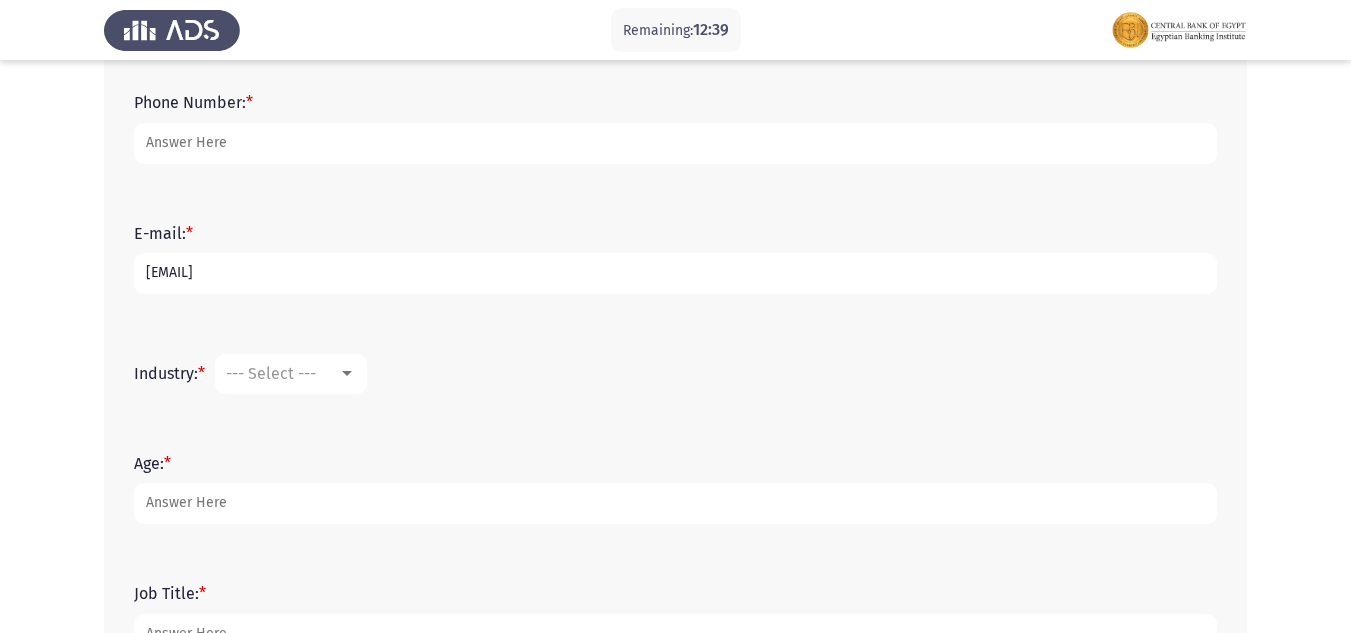 click on "[EMAIL]" at bounding box center (675, 273) 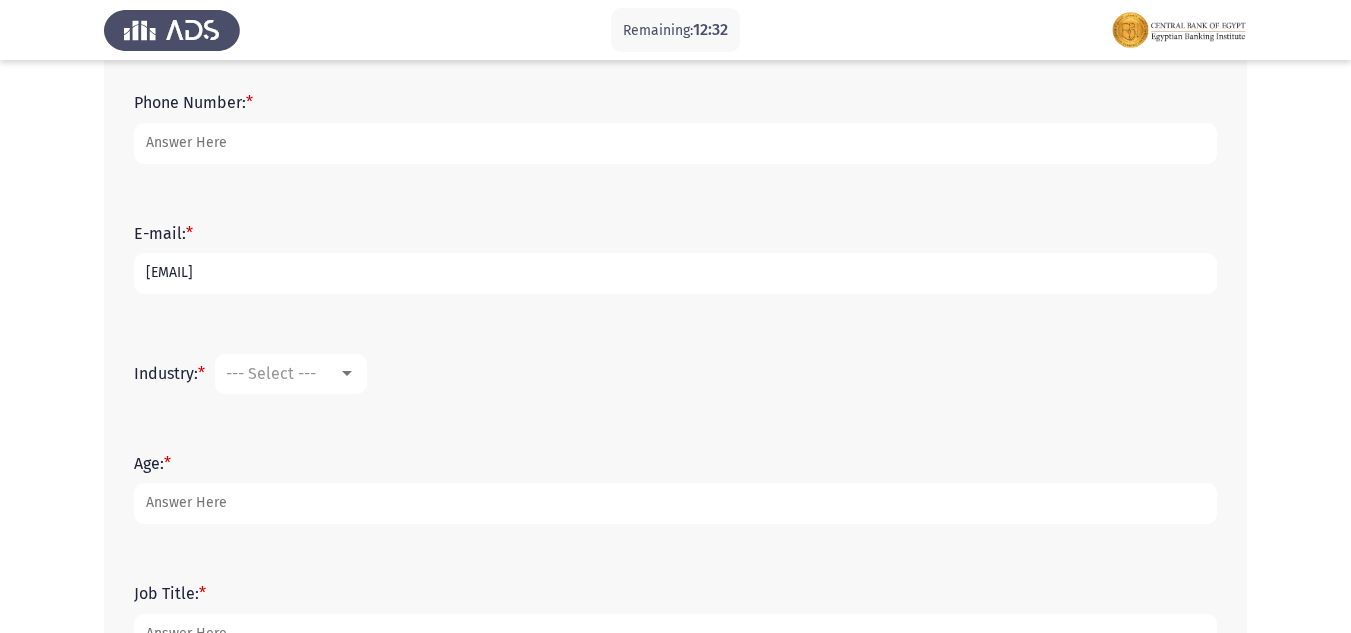 type on "[EMAIL]" 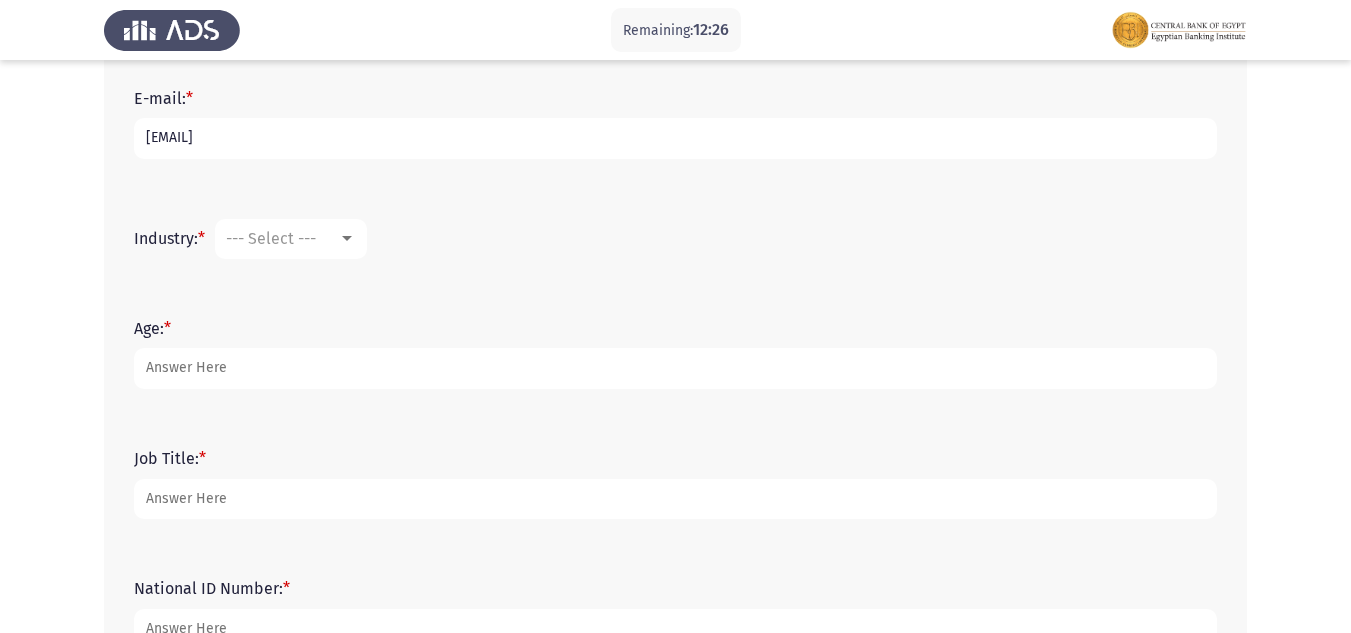 scroll, scrollTop: 600, scrollLeft: 0, axis: vertical 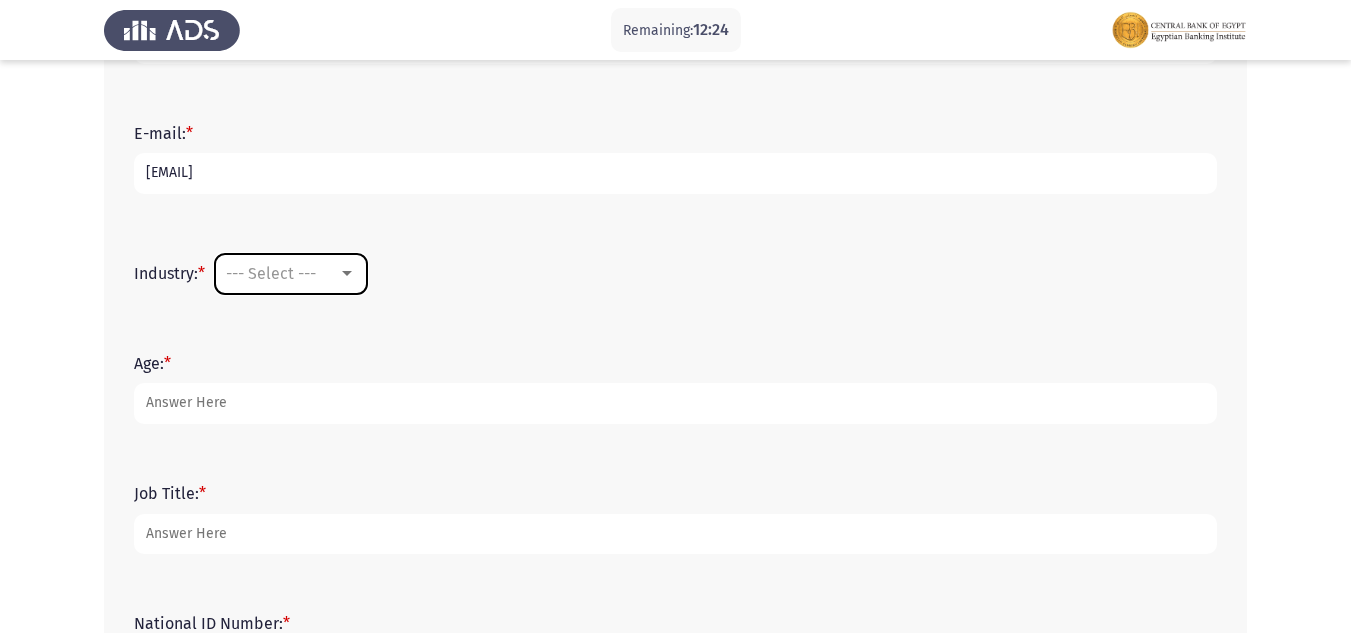 click at bounding box center [347, 274] 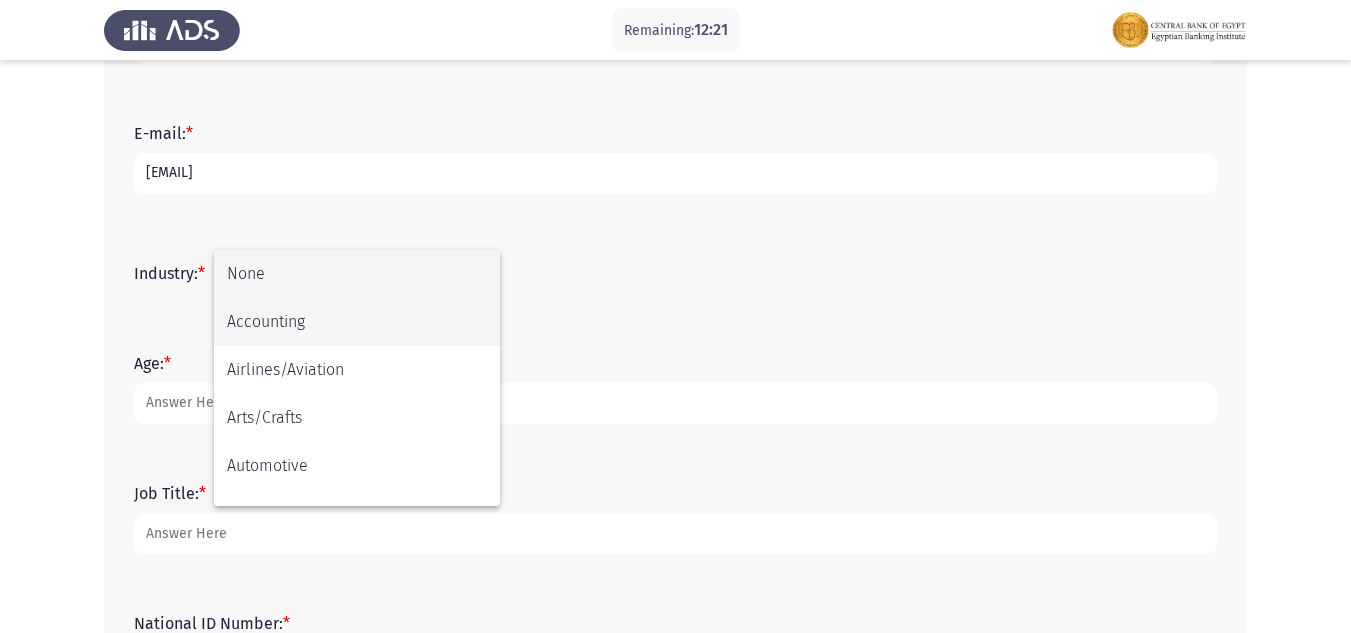 click on "Accounting" at bounding box center [357, 322] 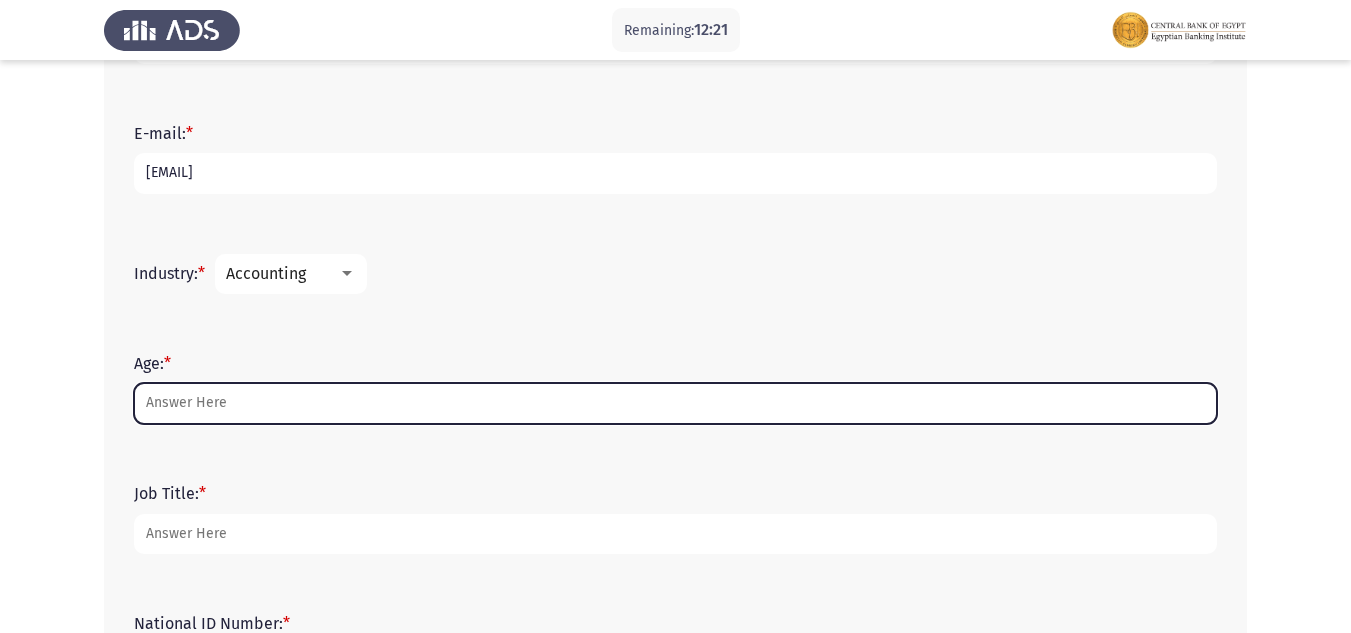 click on "Age:   *" at bounding box center (675, 403) 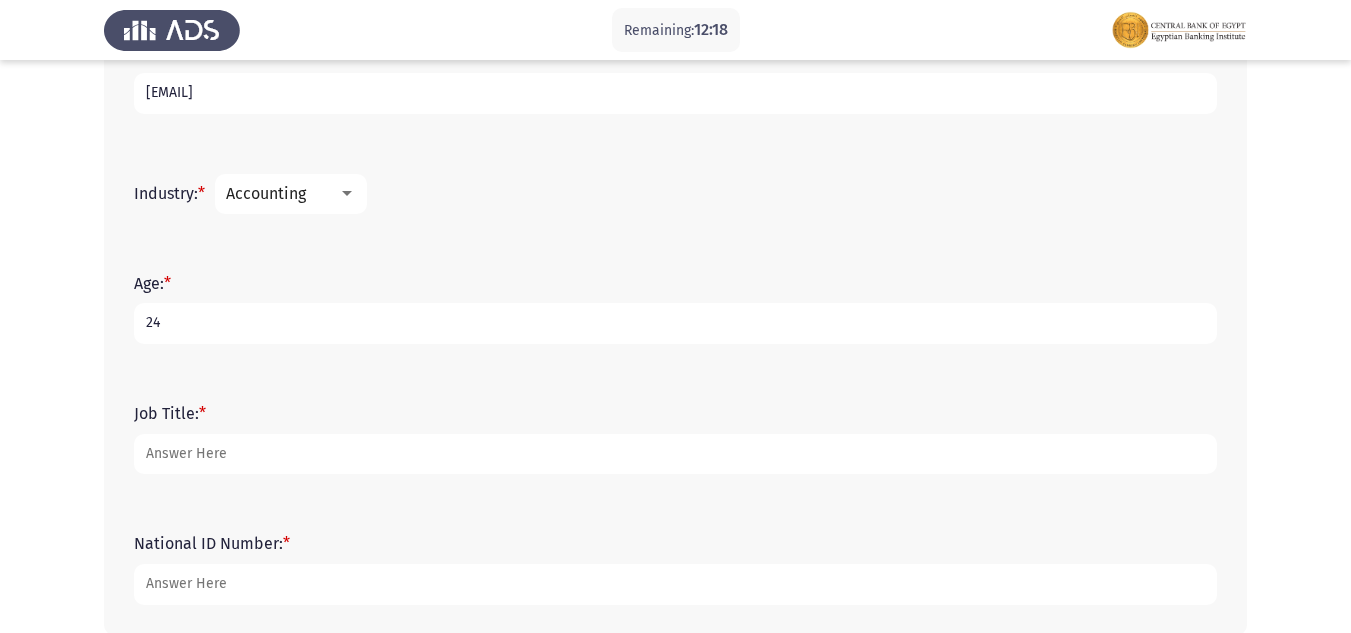 scroll, scrollTop: 782, scrollLeft: 0, axis: vertical 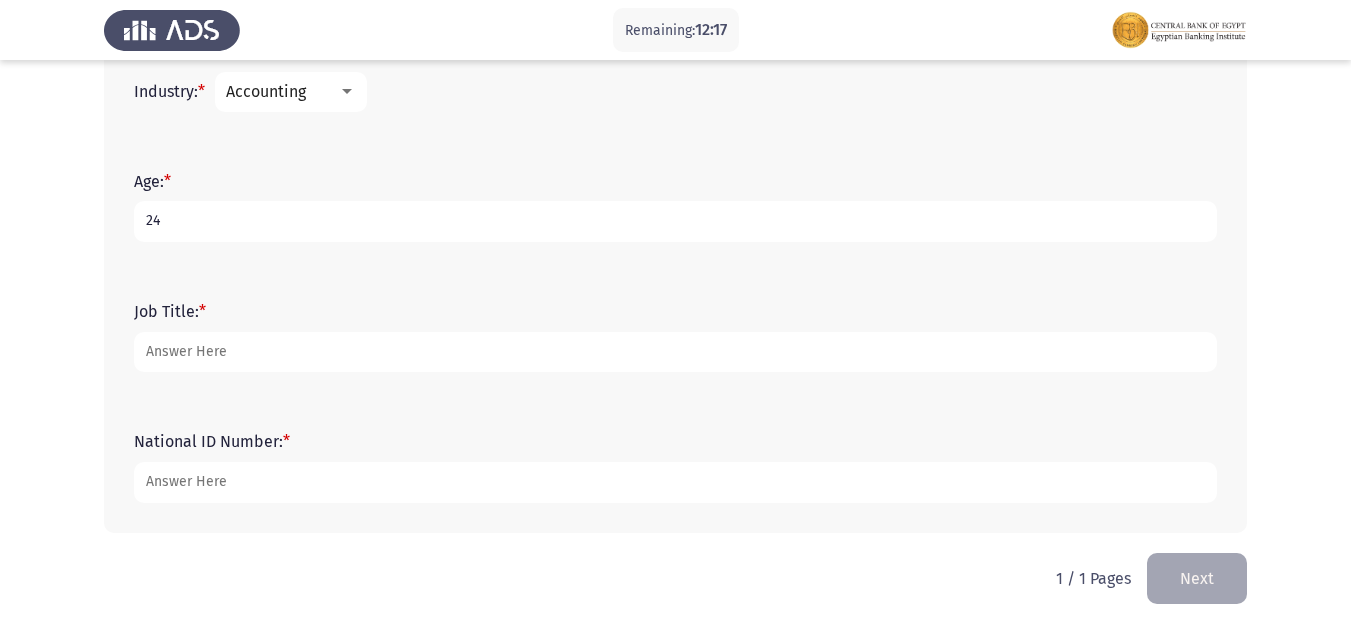 type on "24" 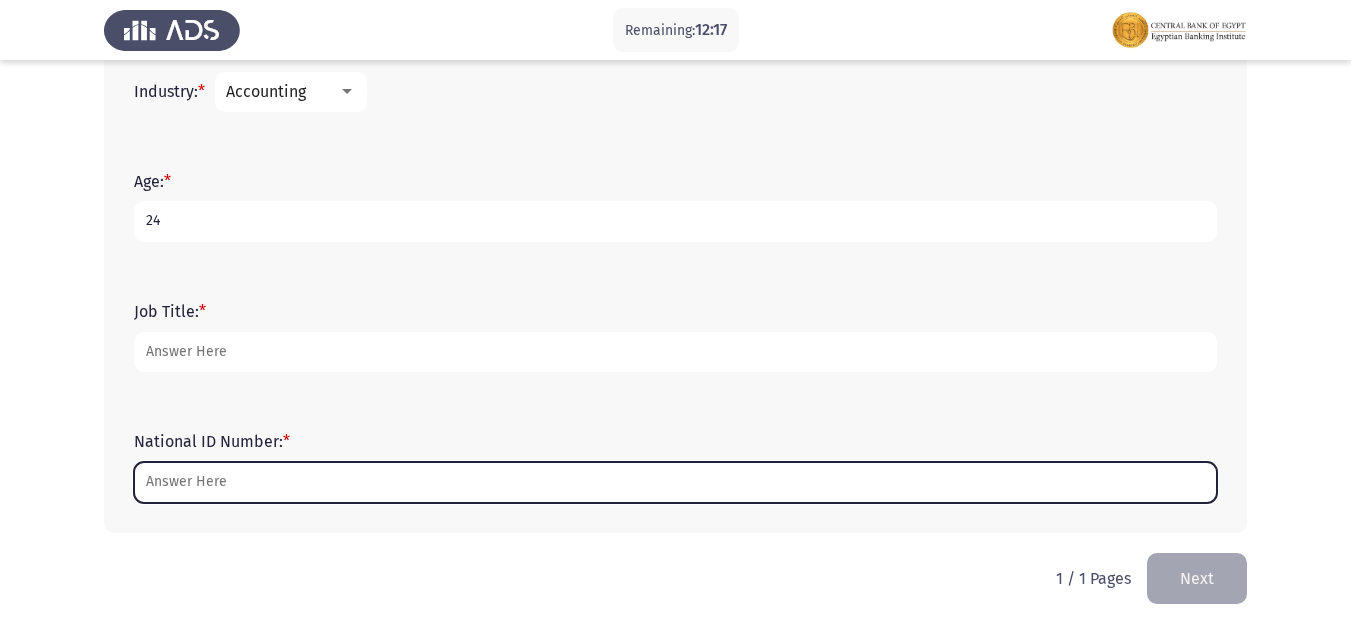 click on "National ID Number:   *" at bounding box center [675, 482] 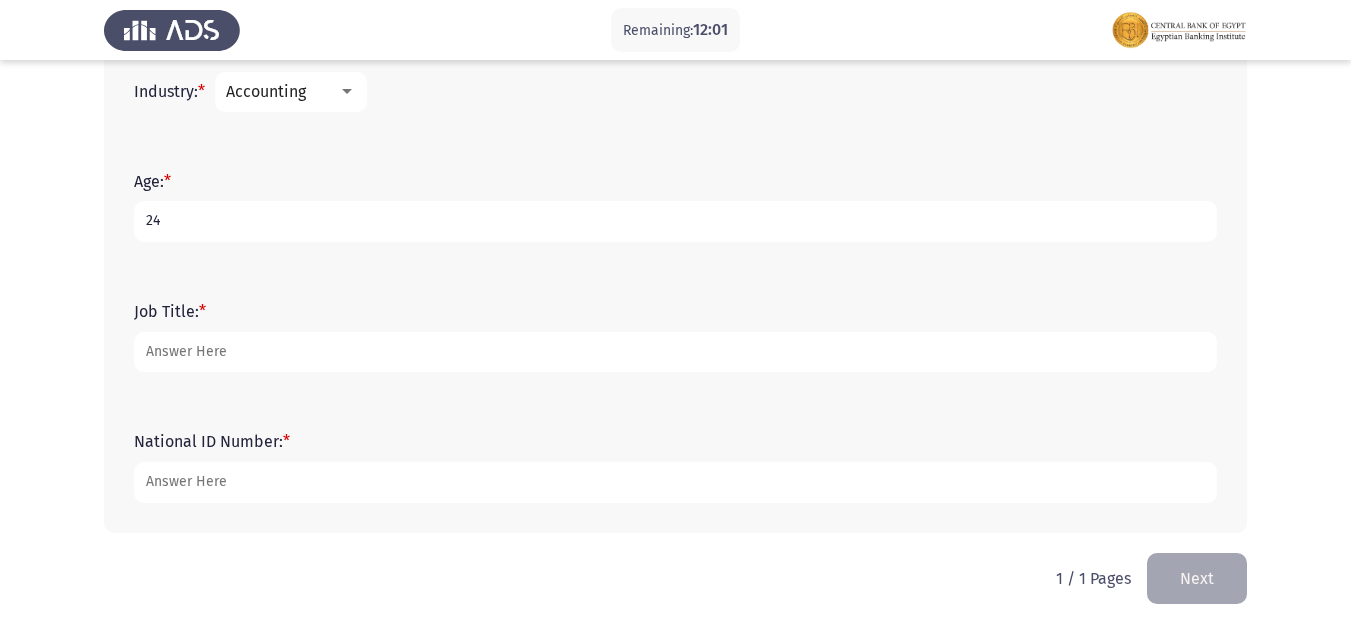 type on "[NUM]" 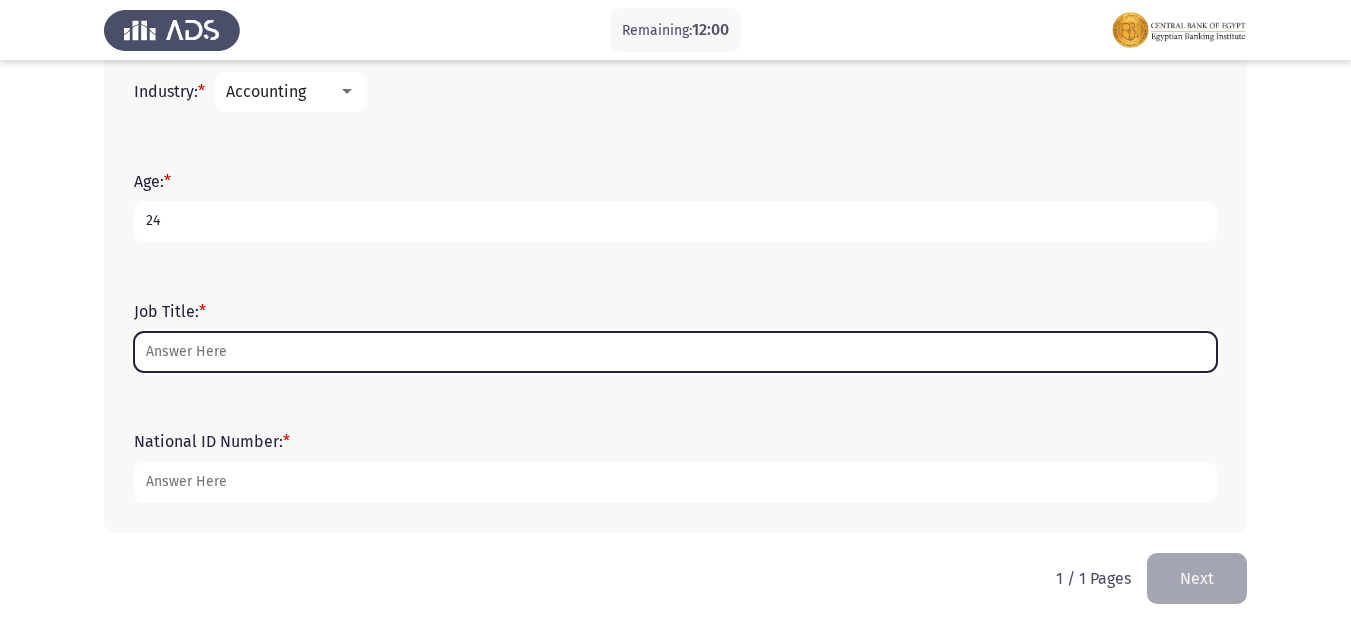 click on "Job Title:   *" at bounding box center [675, 352] 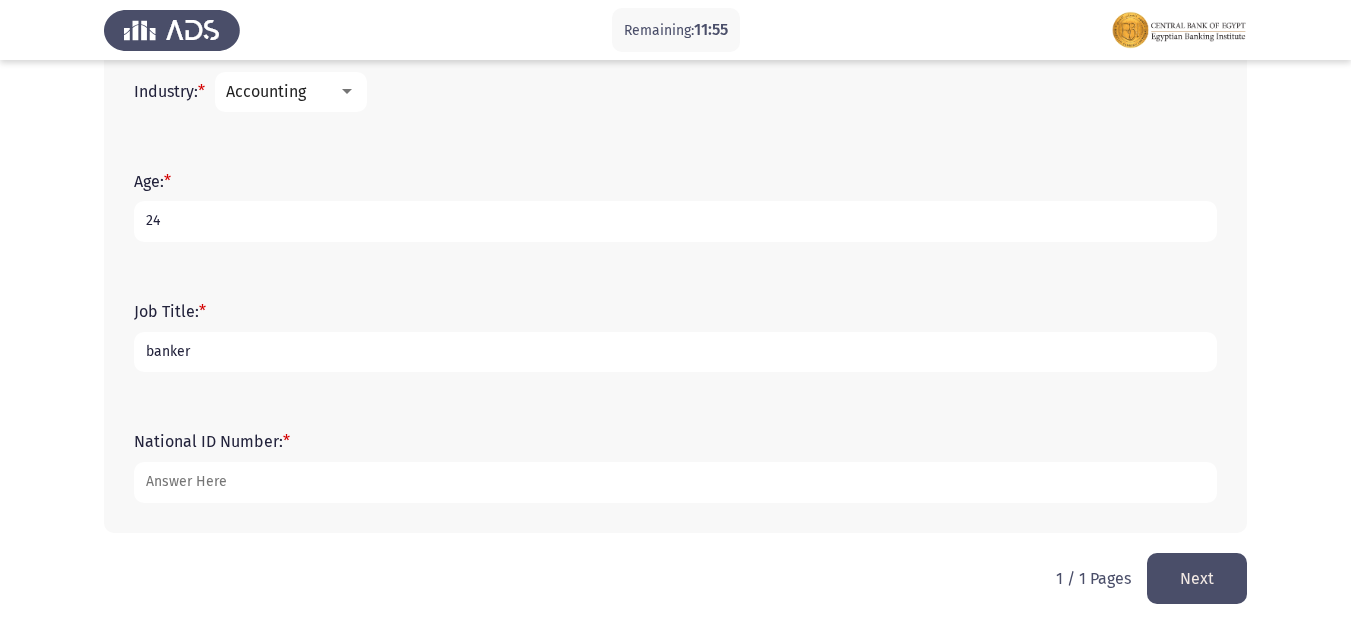 type on "banker" 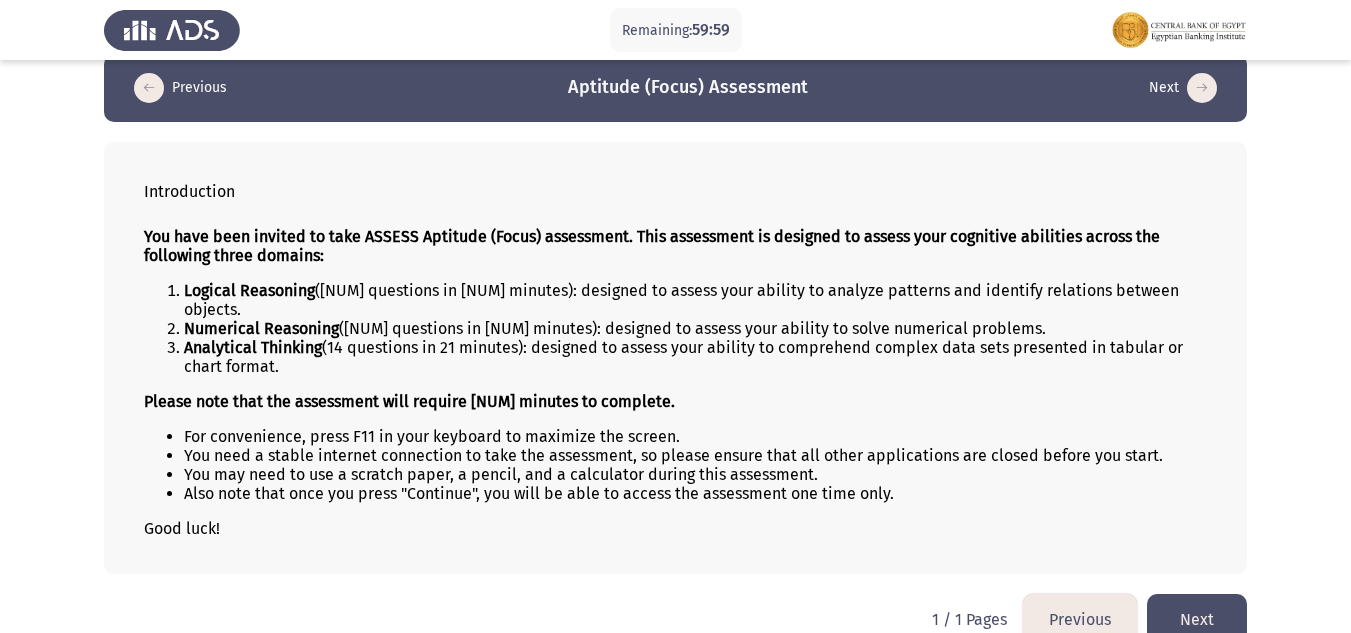 scroll, scrollTop: 39, scrollLeft: 0, axis: vertical 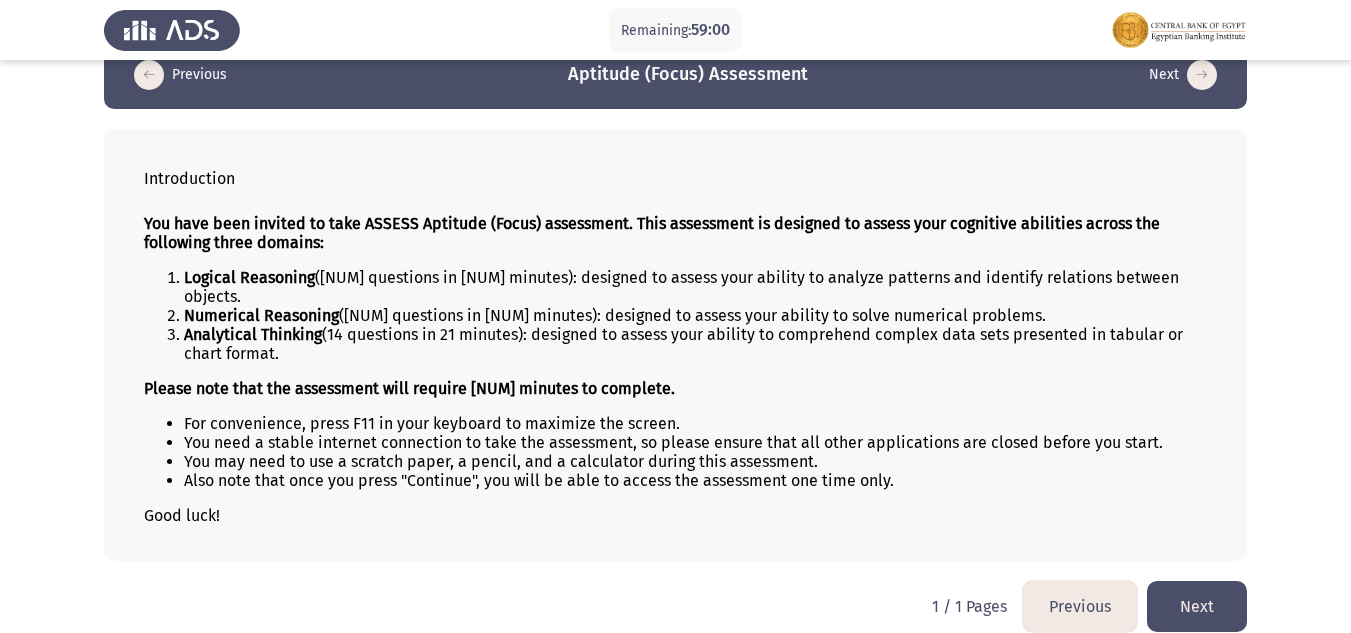 click on "Next" 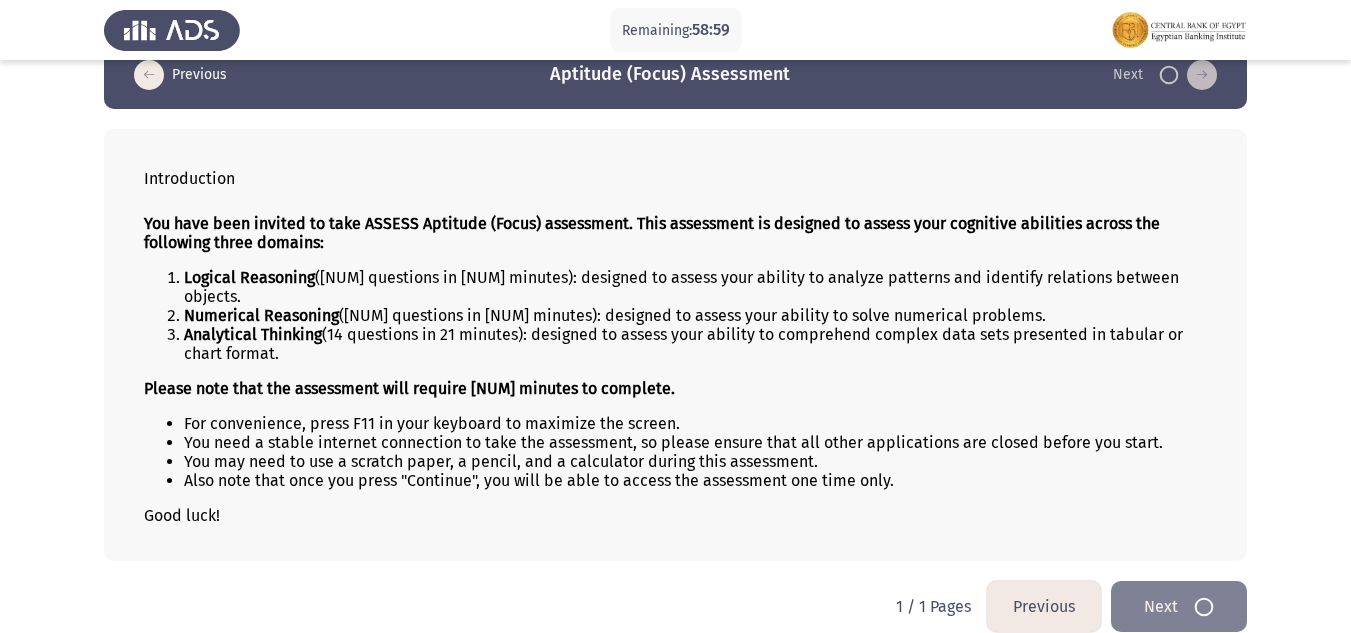 scroll, scrollTop: 0, scrollLeft: 0, axis: both 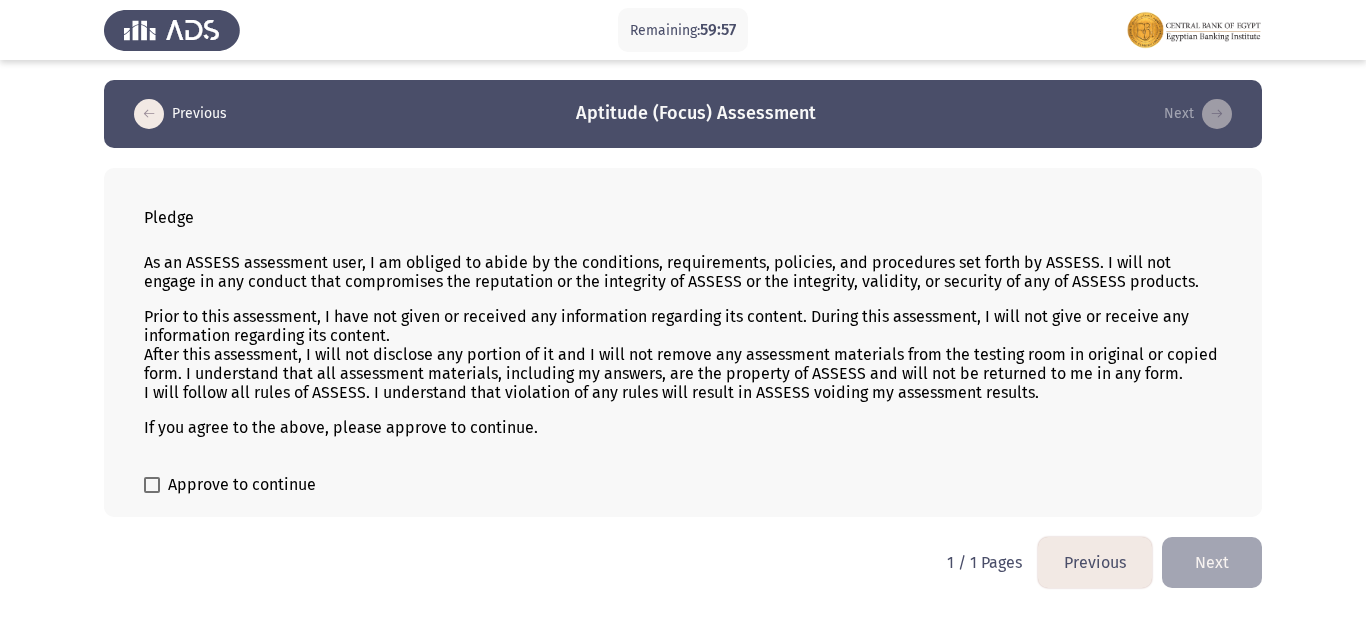 click at bounding box center (152, 485) 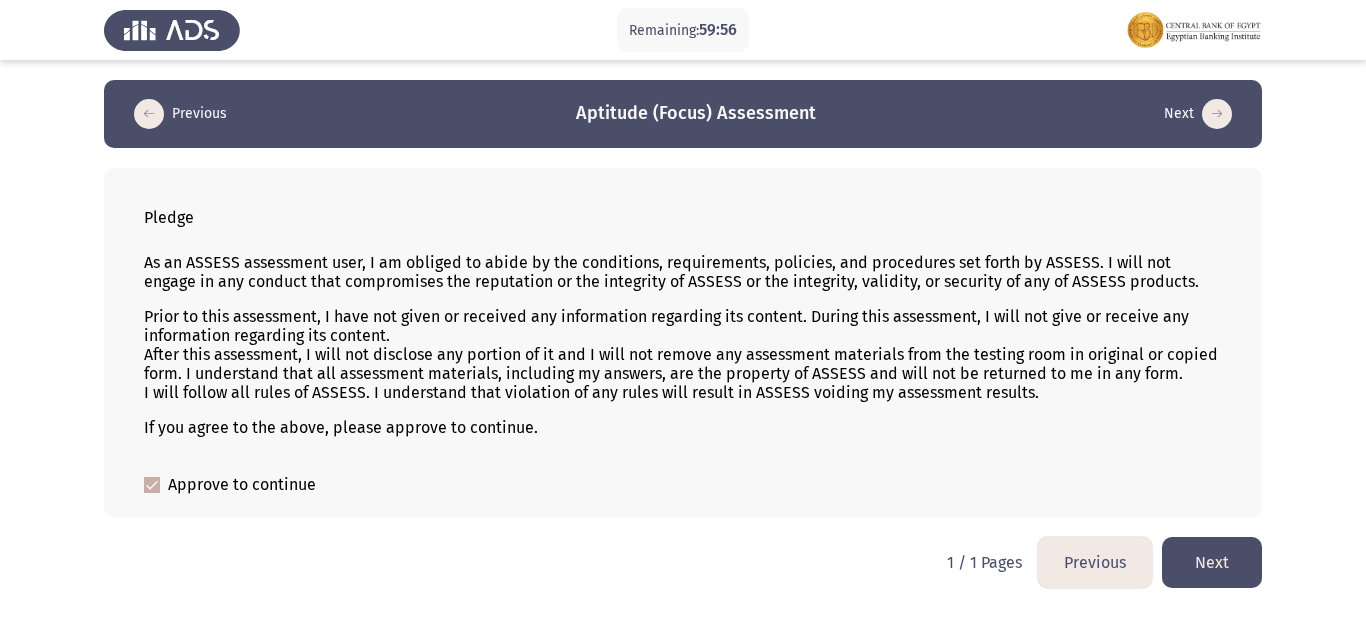 click on "Next" 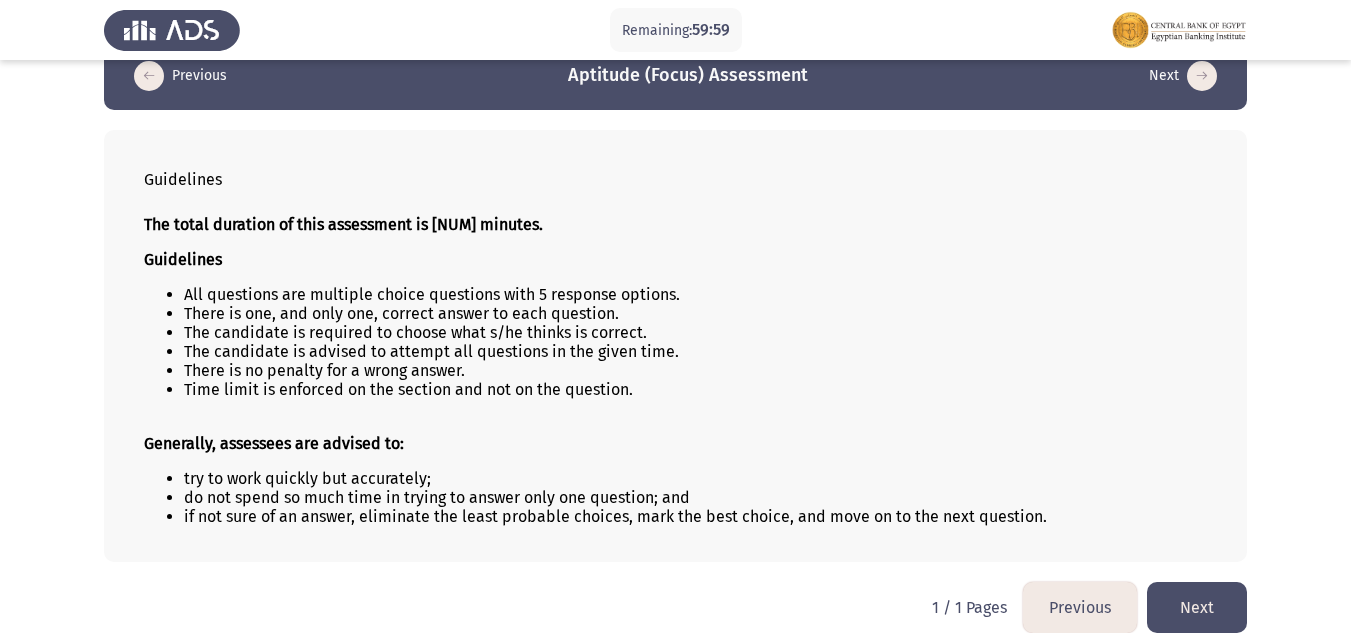 scroll, scrollTop: 58, scrollLeft: 0, axis: vertical 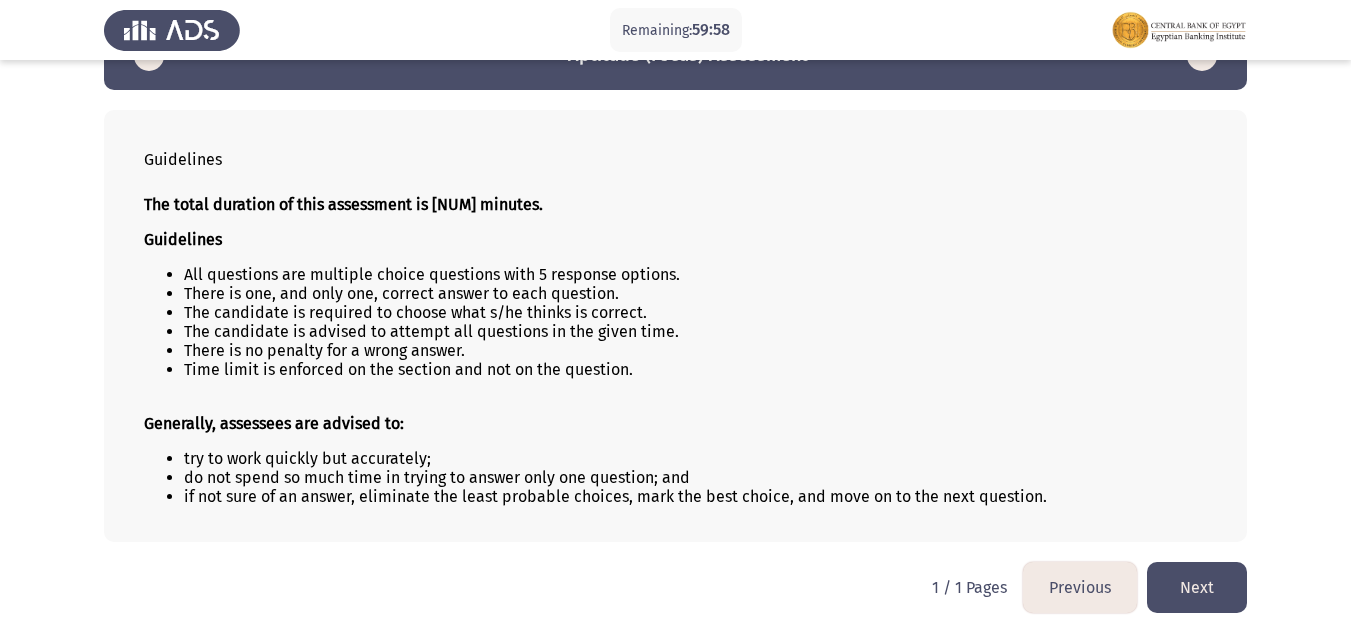 click on "Next" 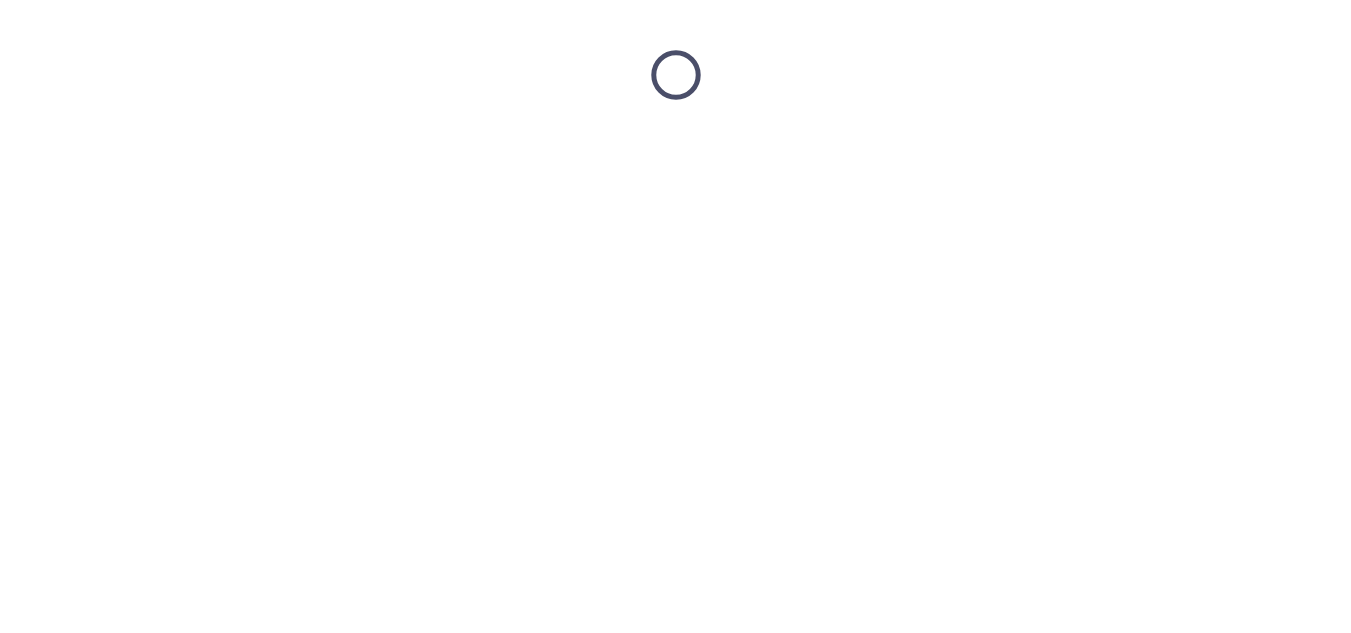 scroll, scrollTop: 0, scrollLeft: 0, axis: both 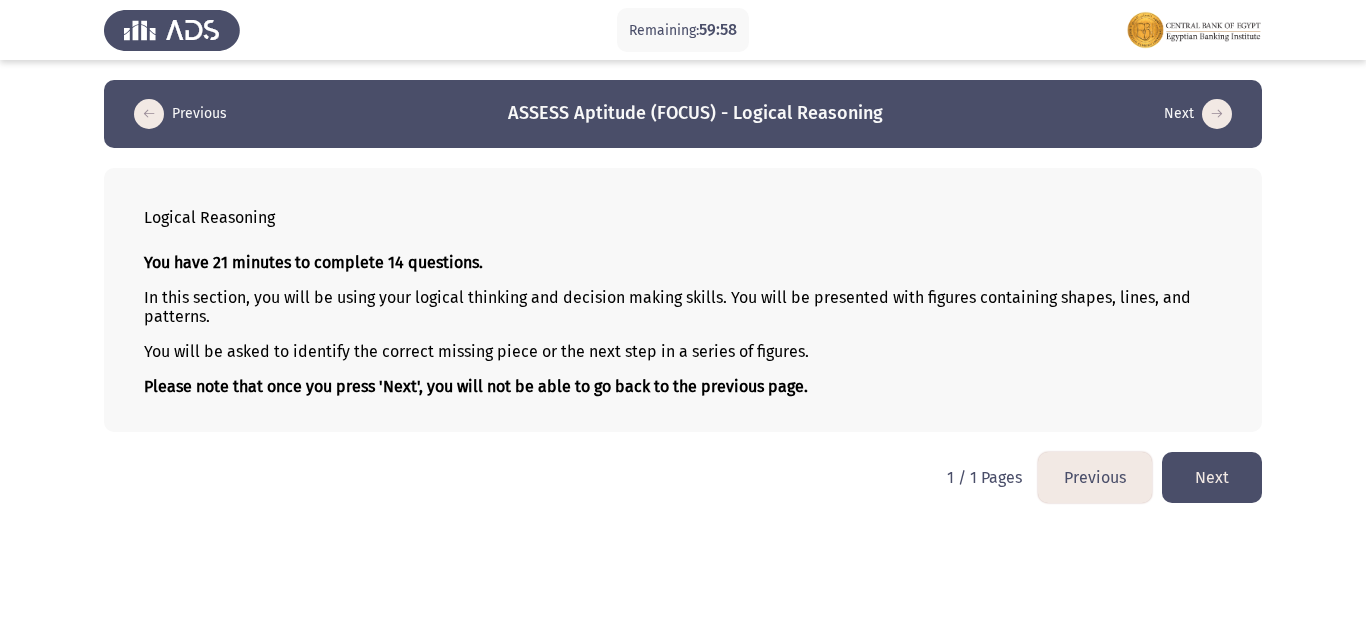 click on "Next" 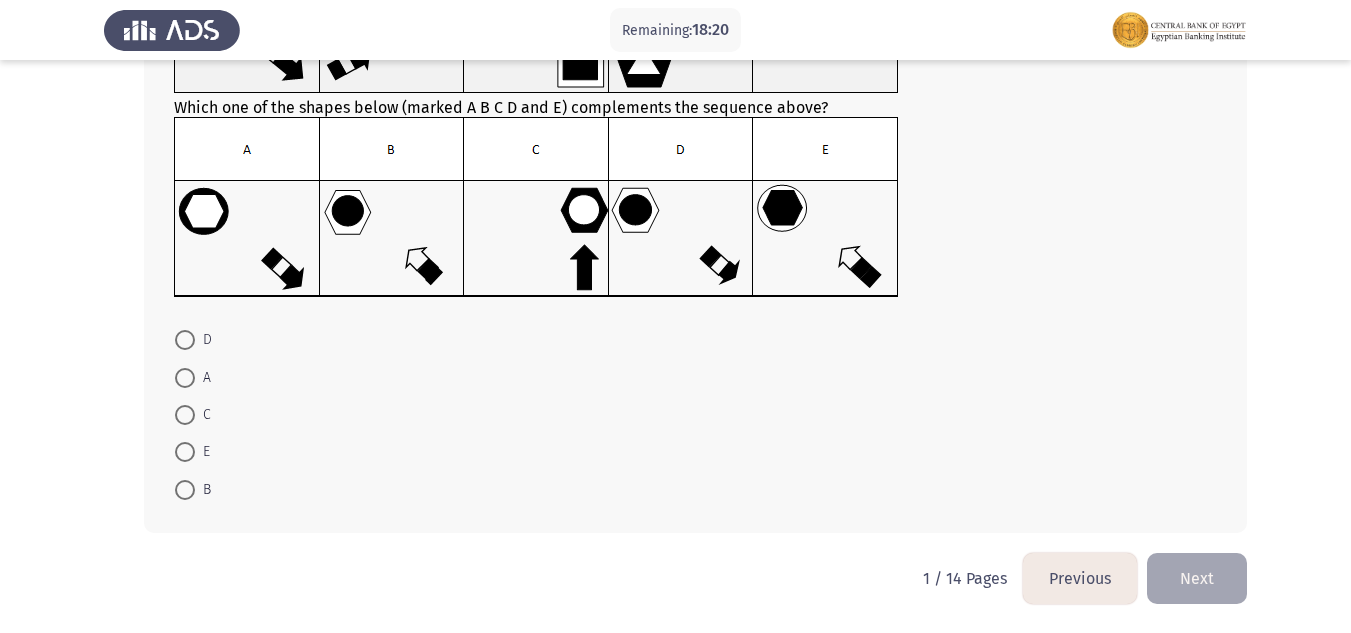 scroll, scrollTop: 116, scrollLeft: 0, axis: vertical 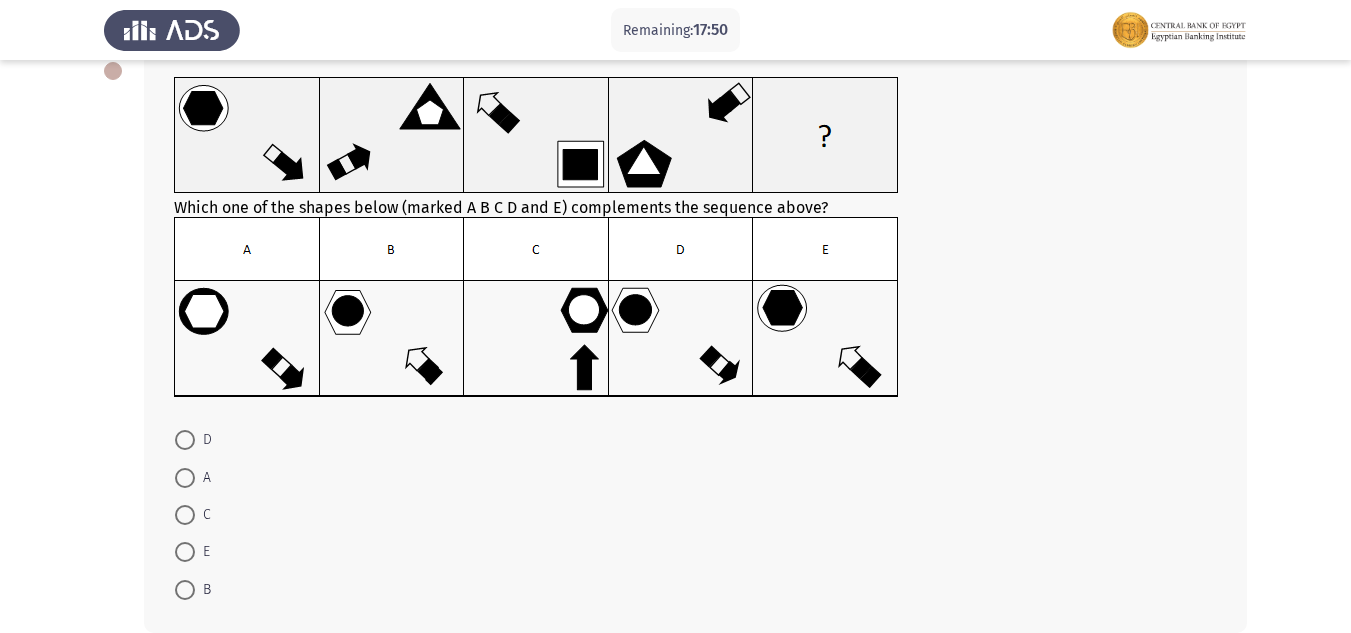 click at bounding box center (185, 478) 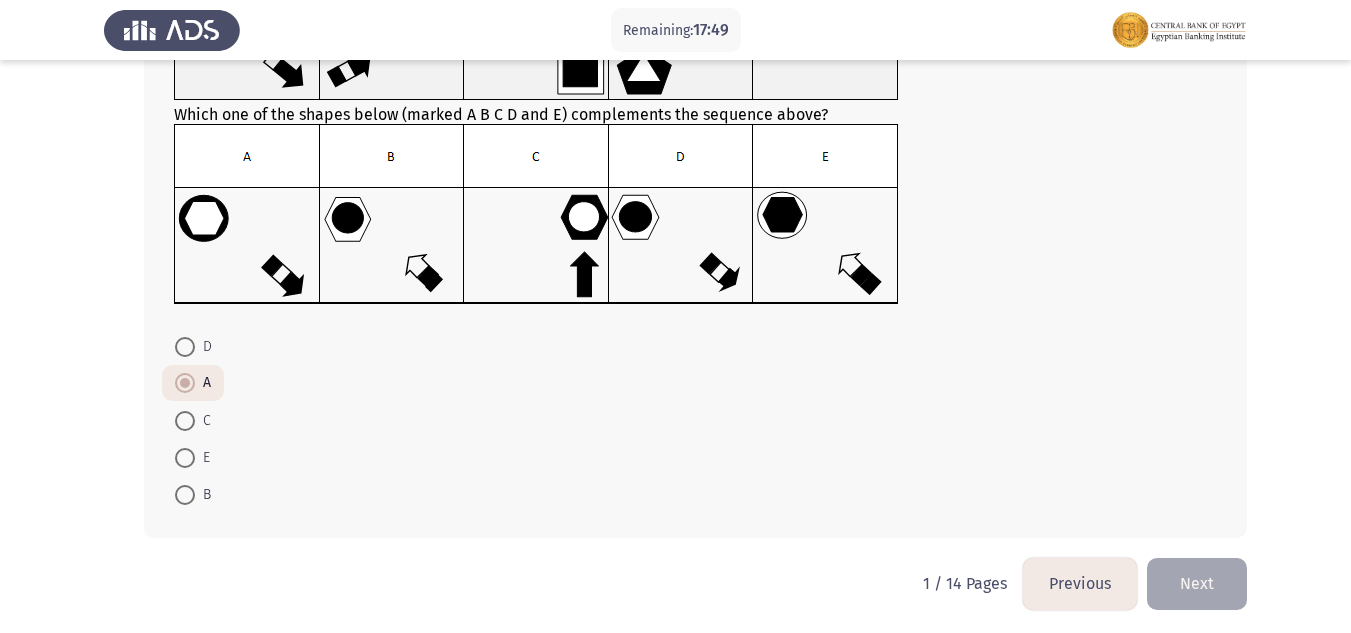 scroll, scrollTop: 214, scrollLeft: 0, axis: vertical 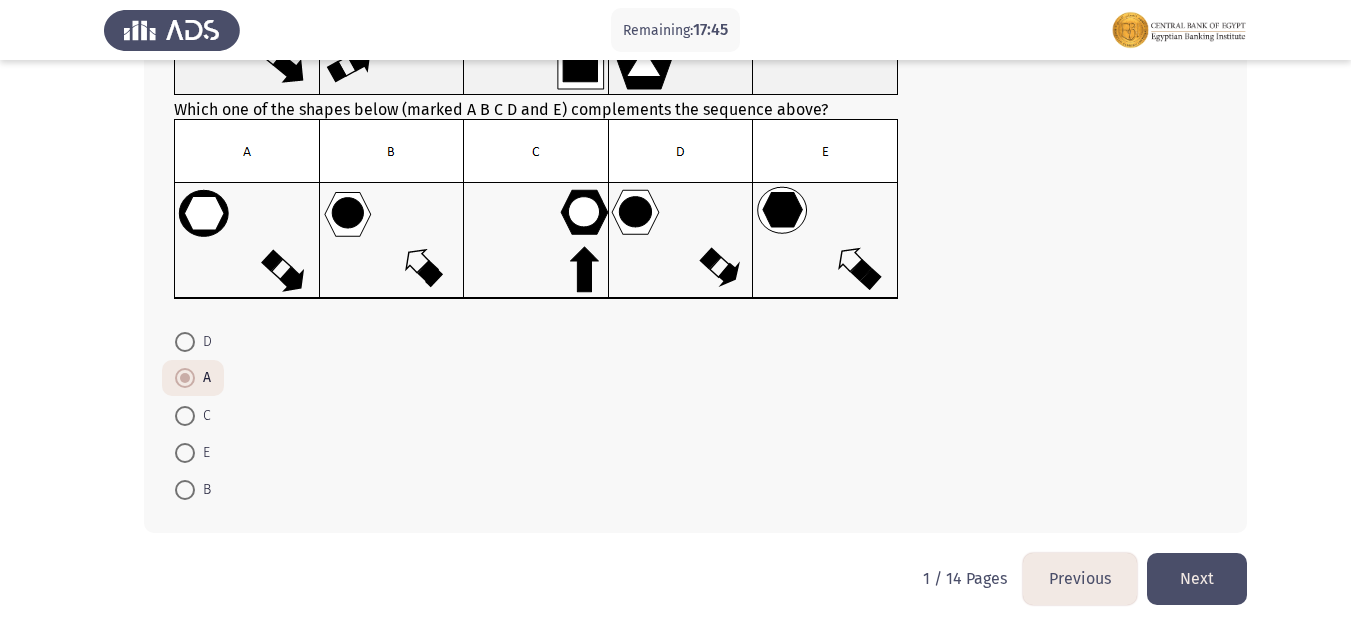 click on "Next" 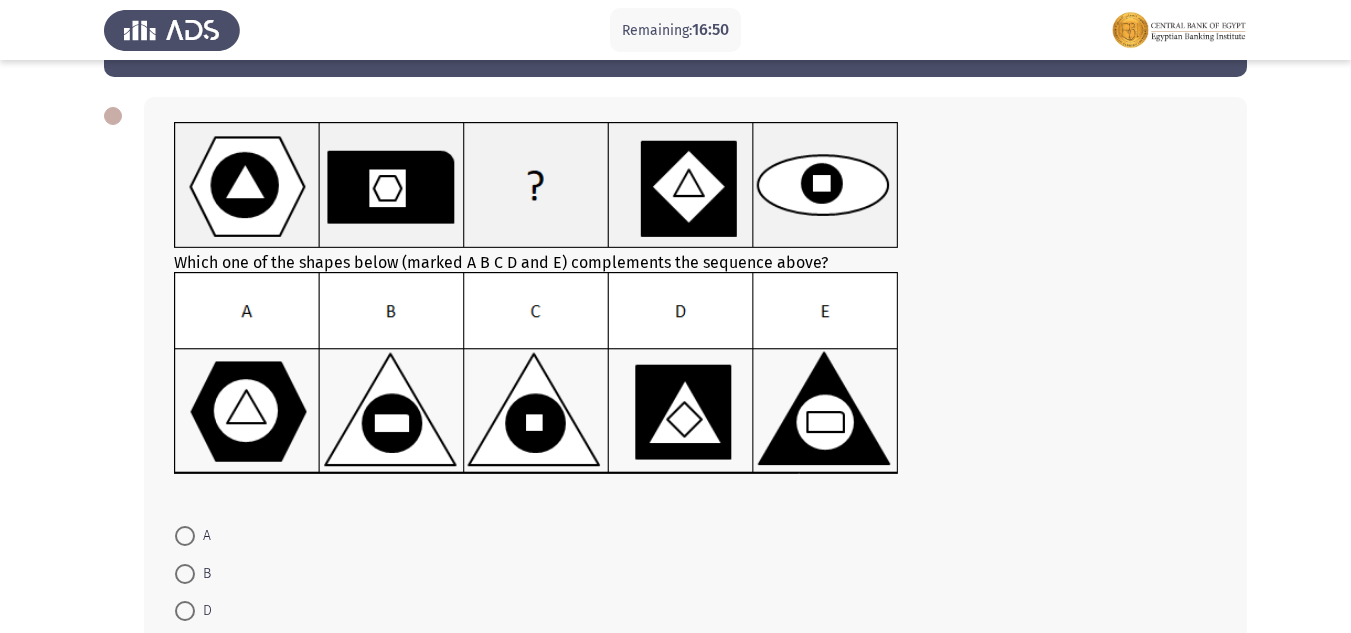 scroll, scrollTop: 100, scrollLeft: 0, axis: vertical 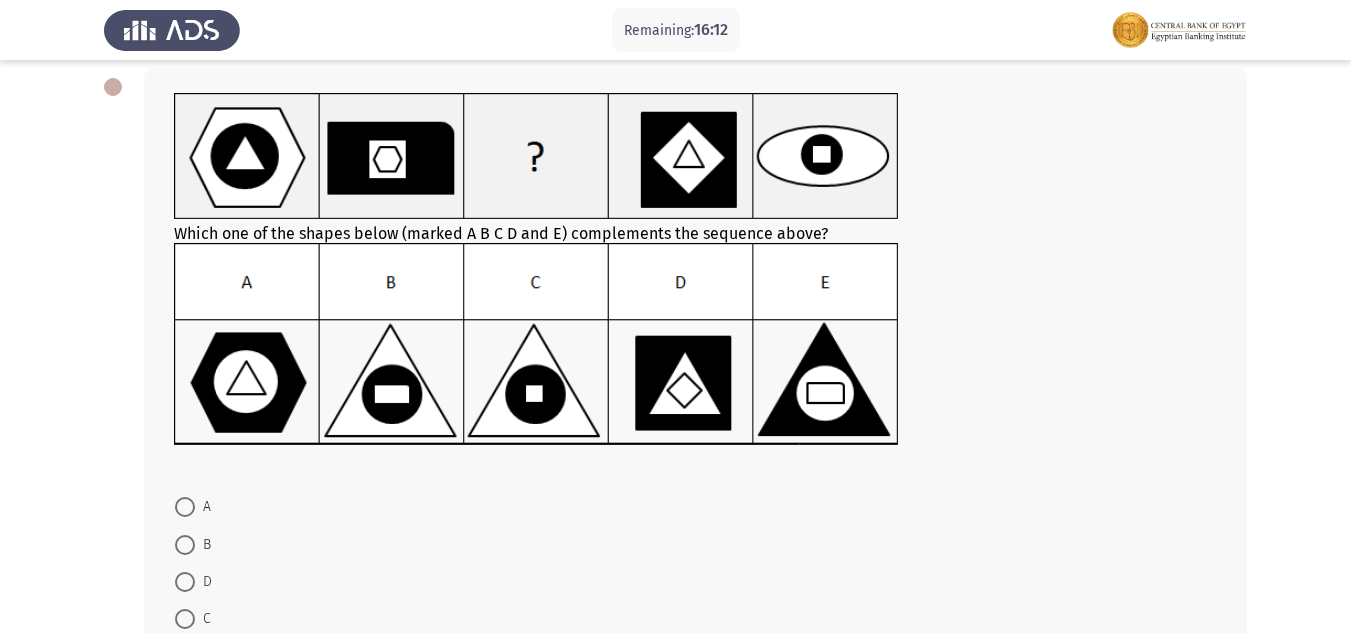 click at bounding box center [185, 545] 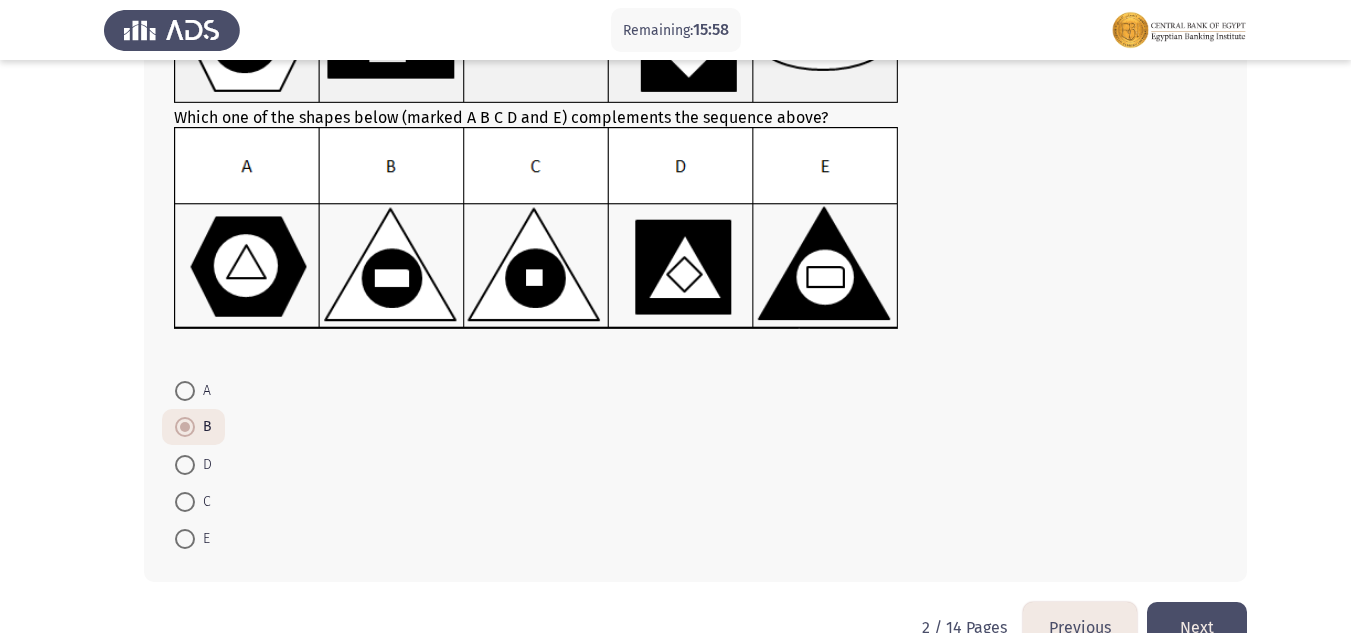scroll, scrollTop: 265, scrollLeft: 0, axis: vertical 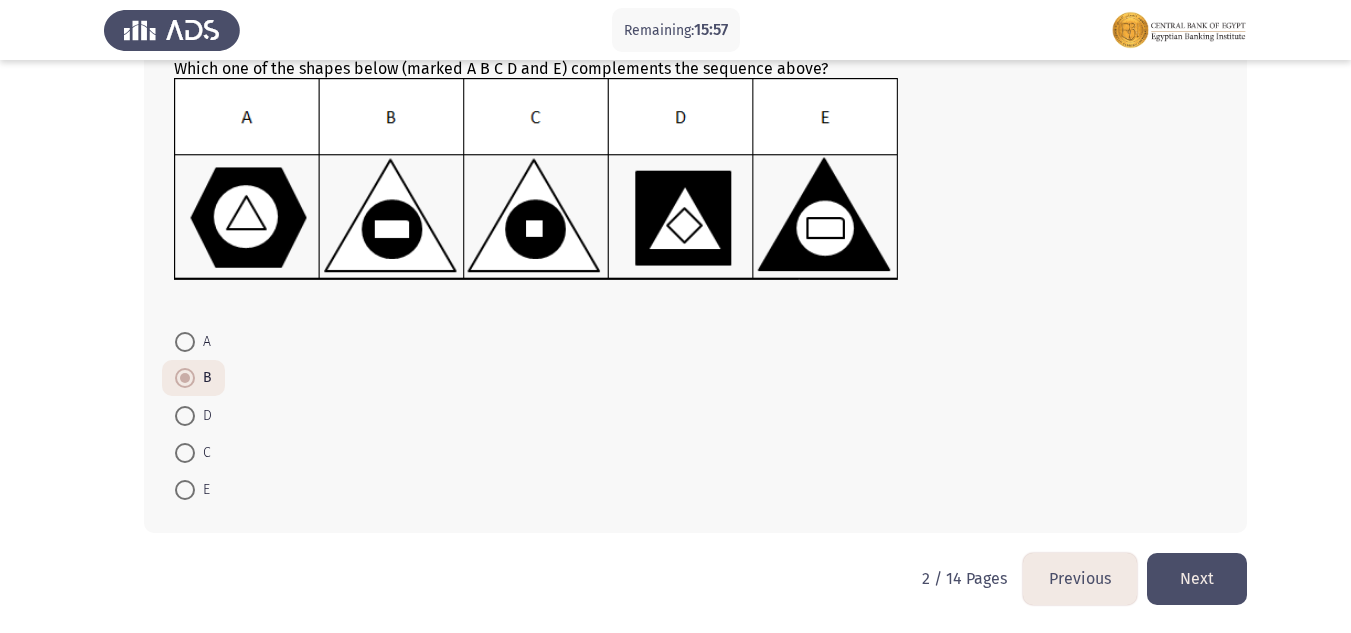 click on "Next" 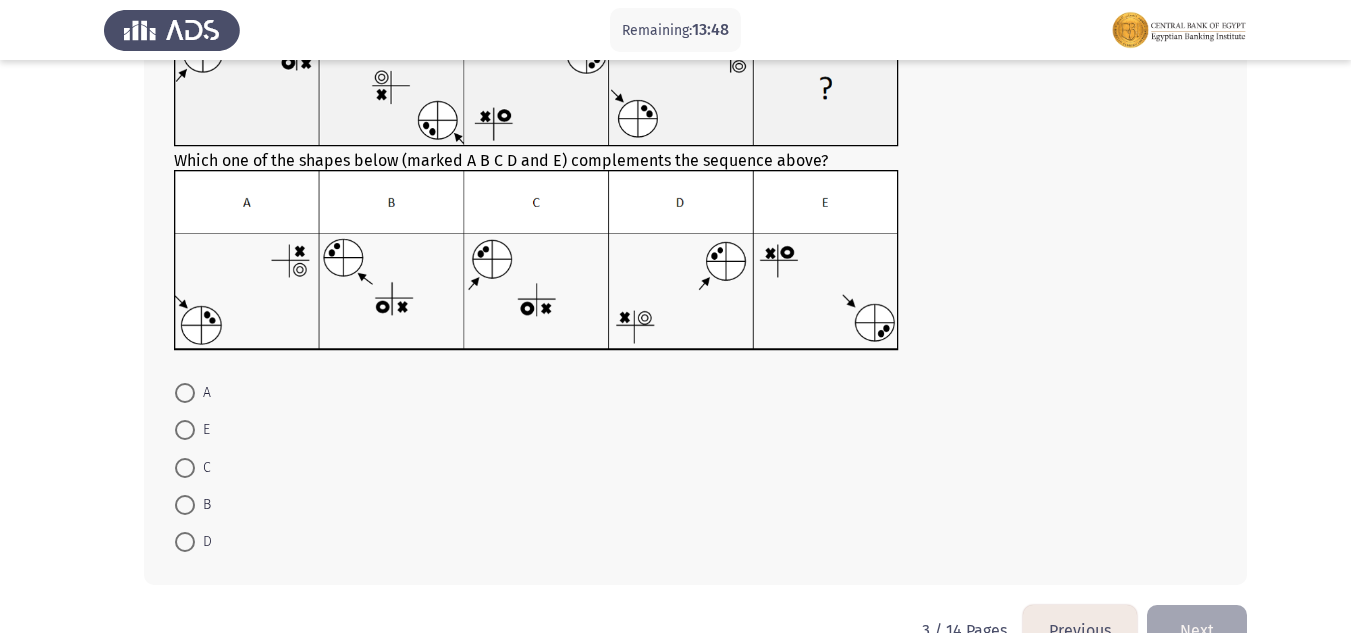 scroll, scrollTop: 200, scrollLeft: 0, axis: vertical 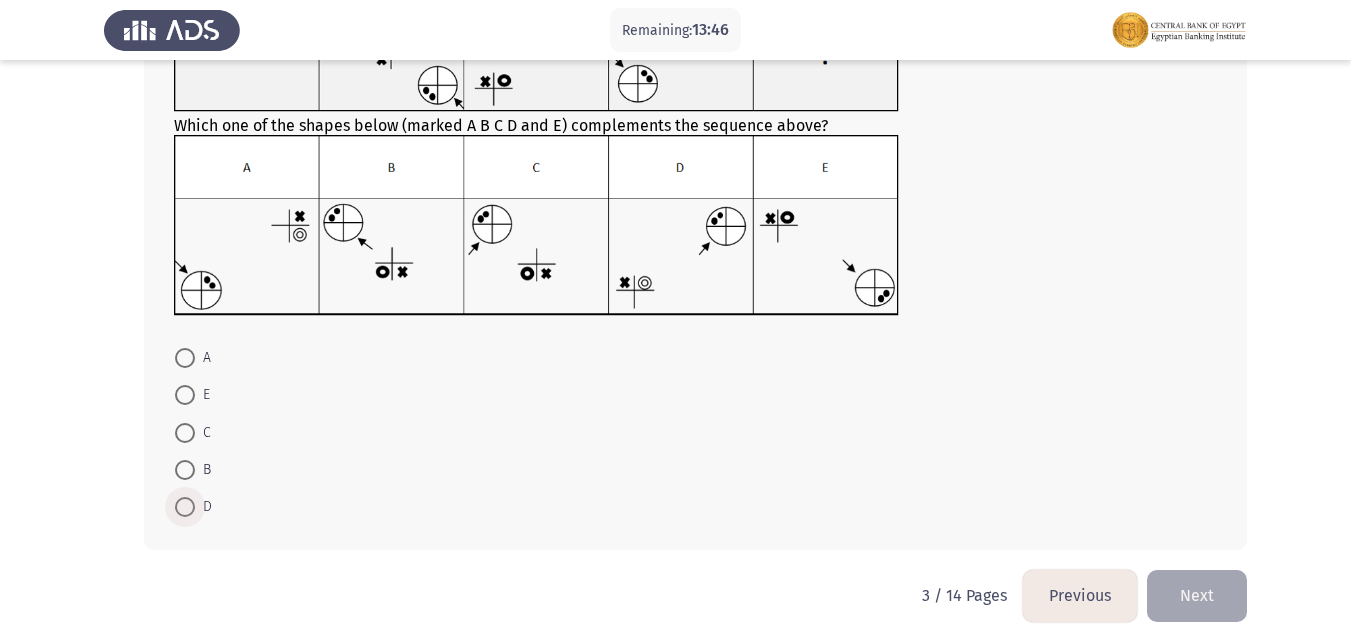 click at bounding box center [185, 507] 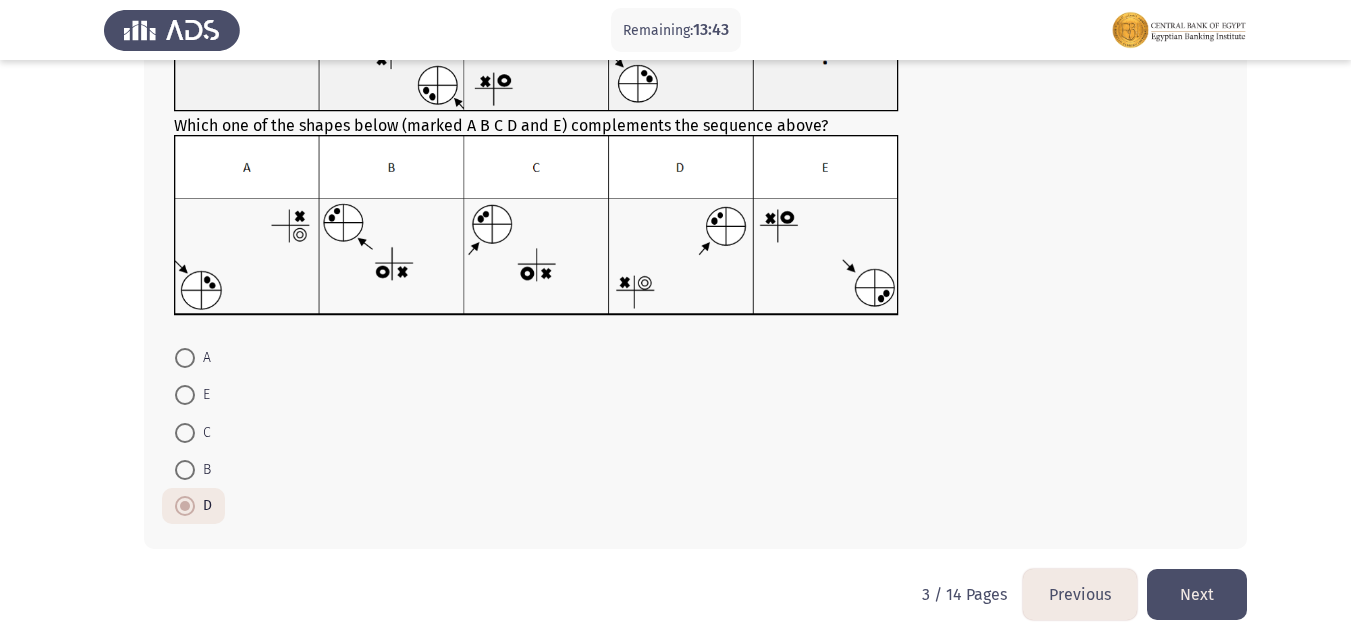 click on "Next" 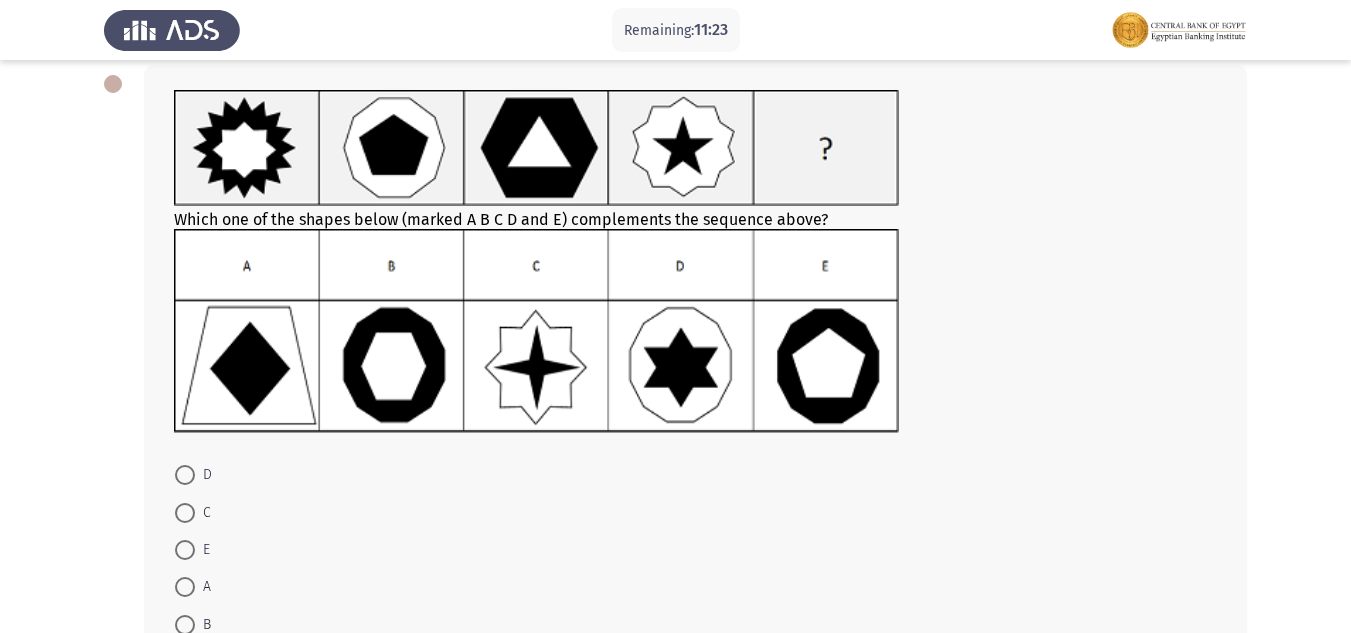 scroll, scrollTop: 138, scrollLeft: 0, axis: vertical 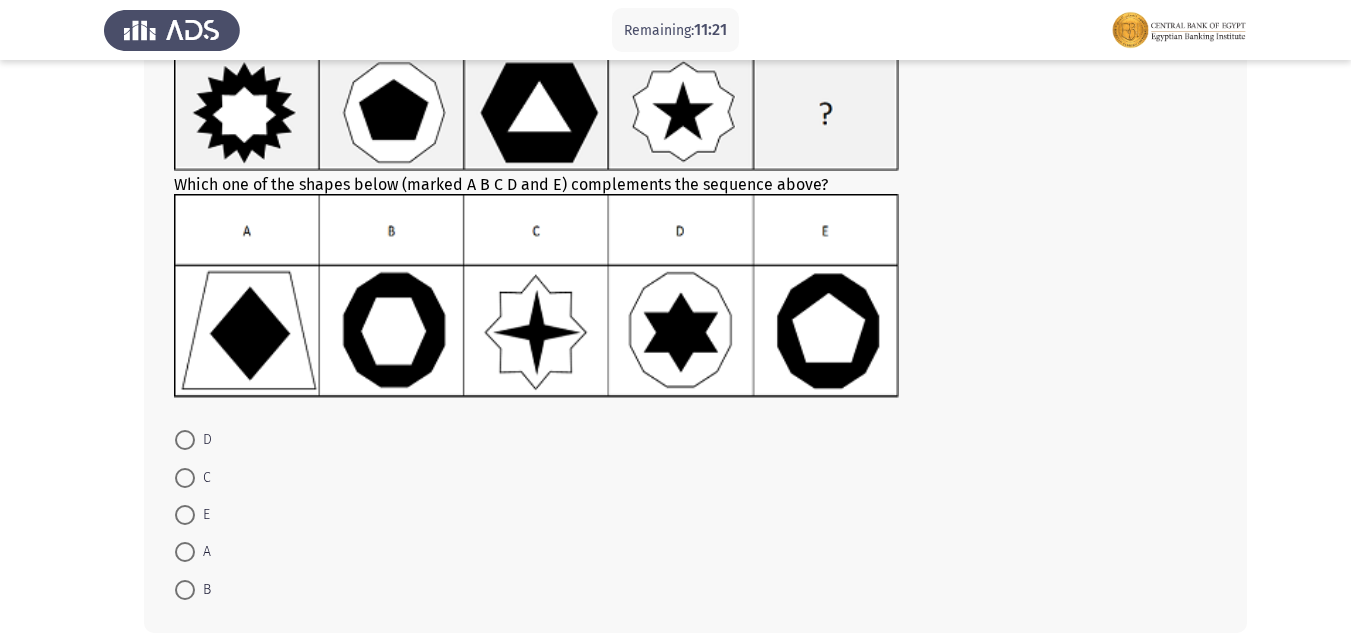 click on "B" at bounding box center [193, 590] 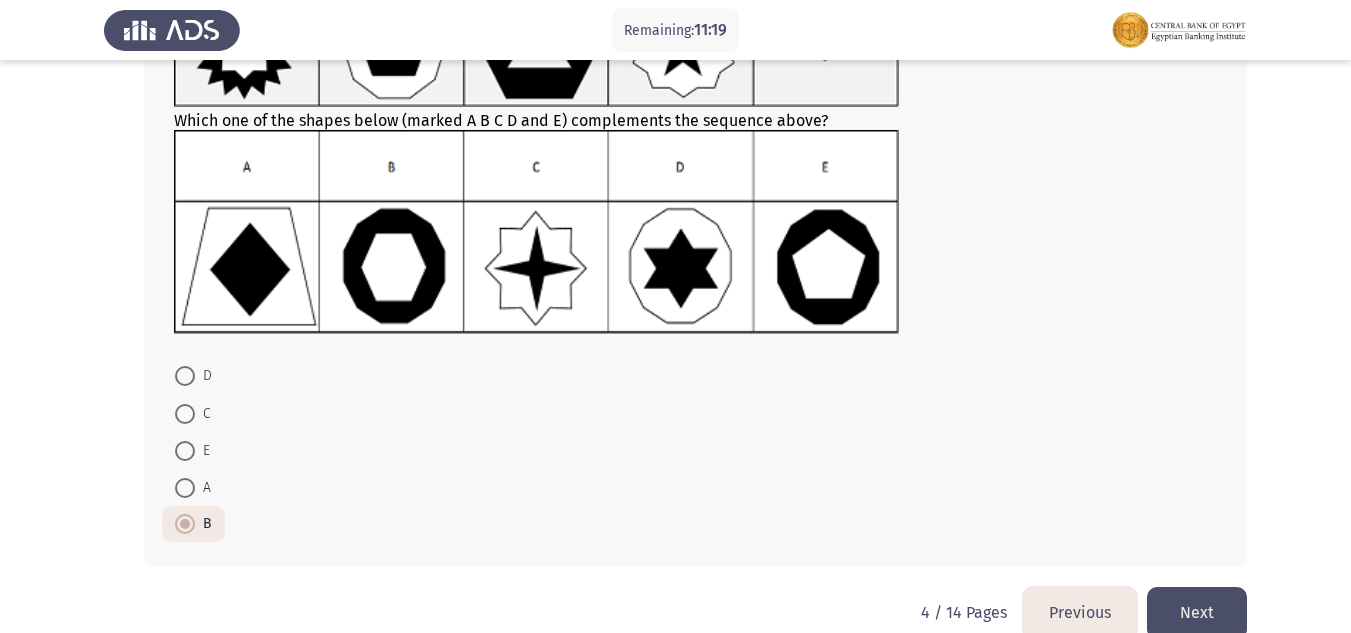 scroll, scrollTop: 236, scrollLeft: 0, axis: vertical 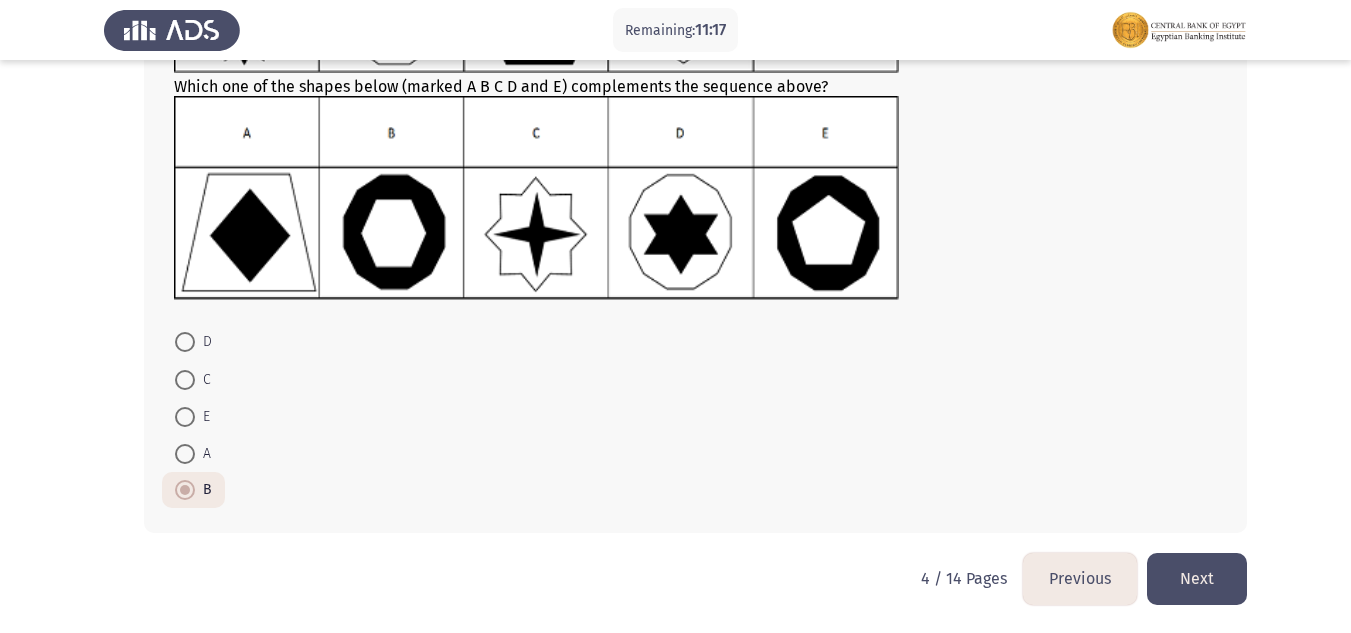 click on "Next" 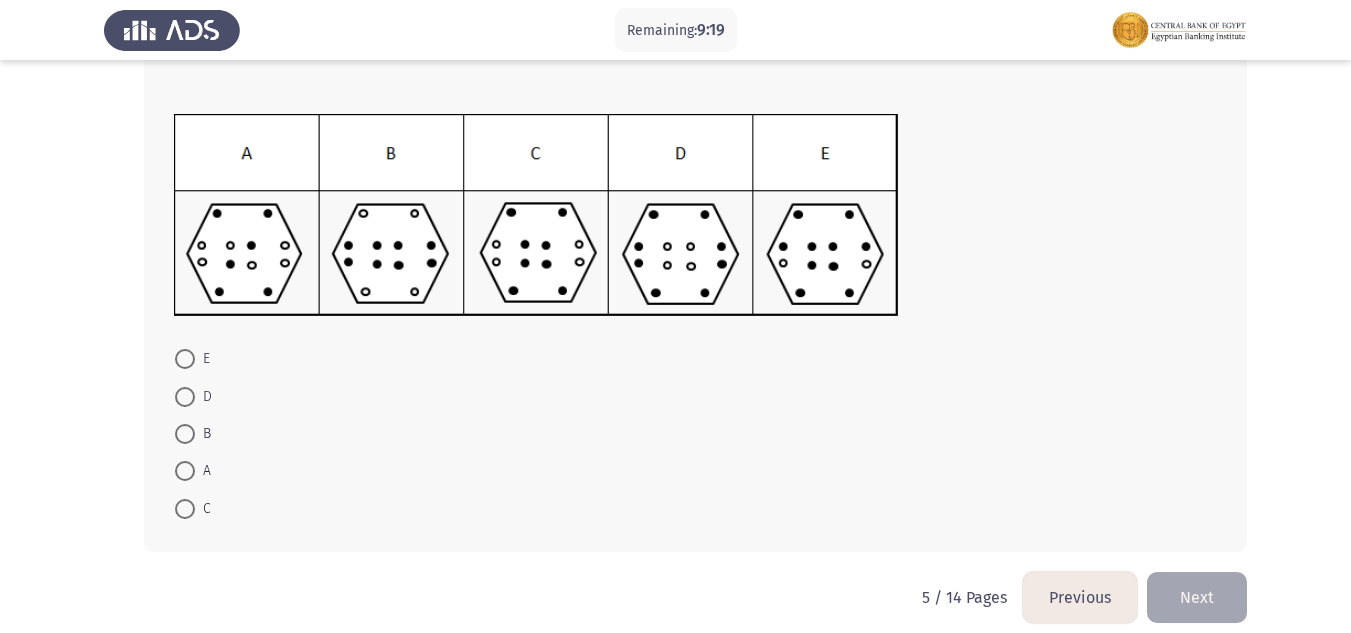 scroll, scrollTop: 280, scrollLeft: 0, axis: vertical 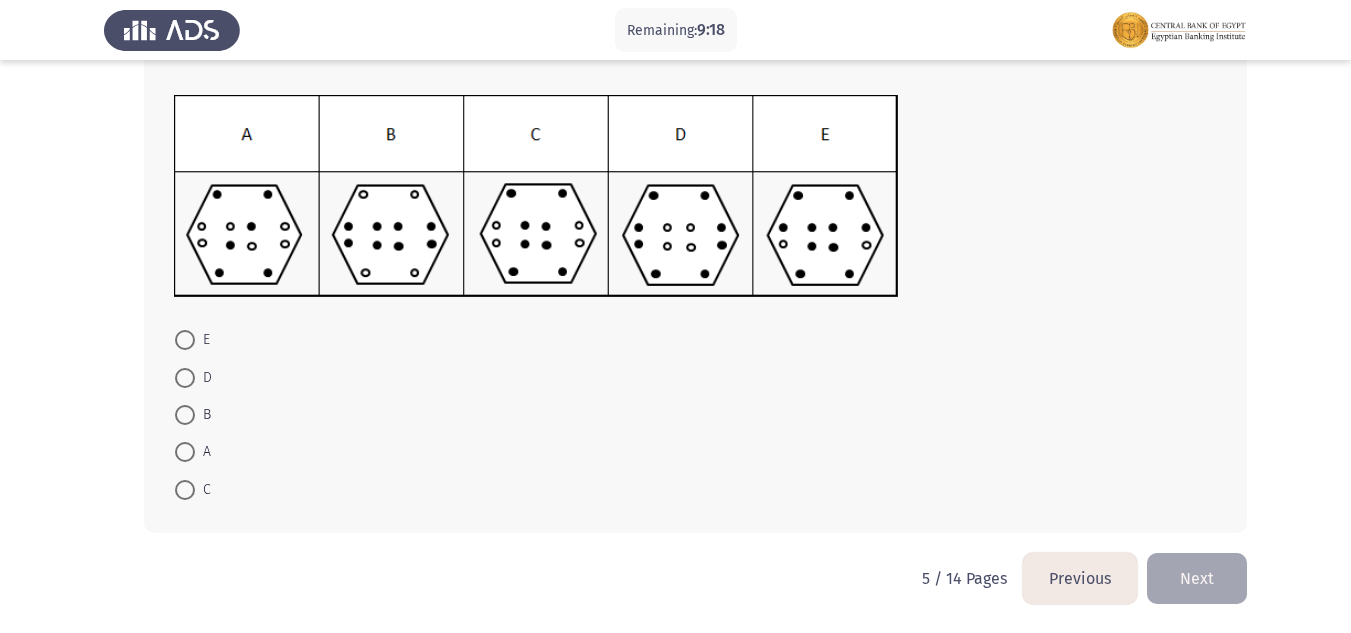 click at bounding box center [185, 490] 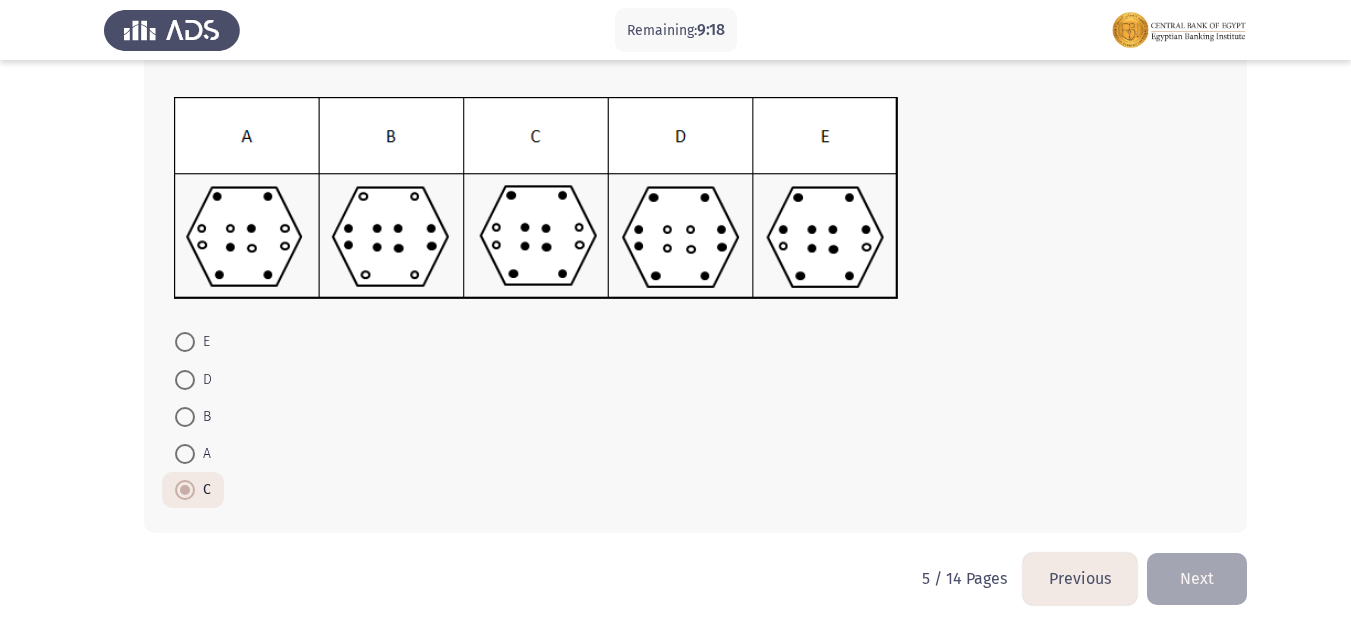 scroll, scrollTop: 278, scrollLeft: 0, axis: vertical 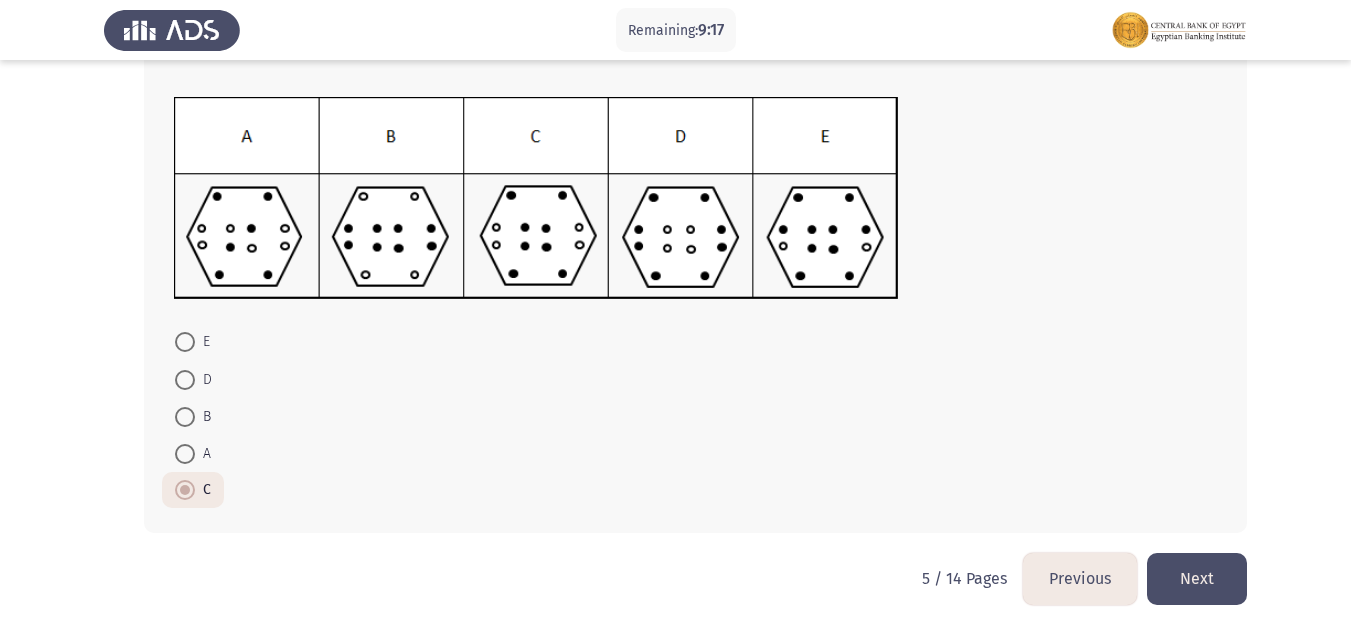 click on "Next" 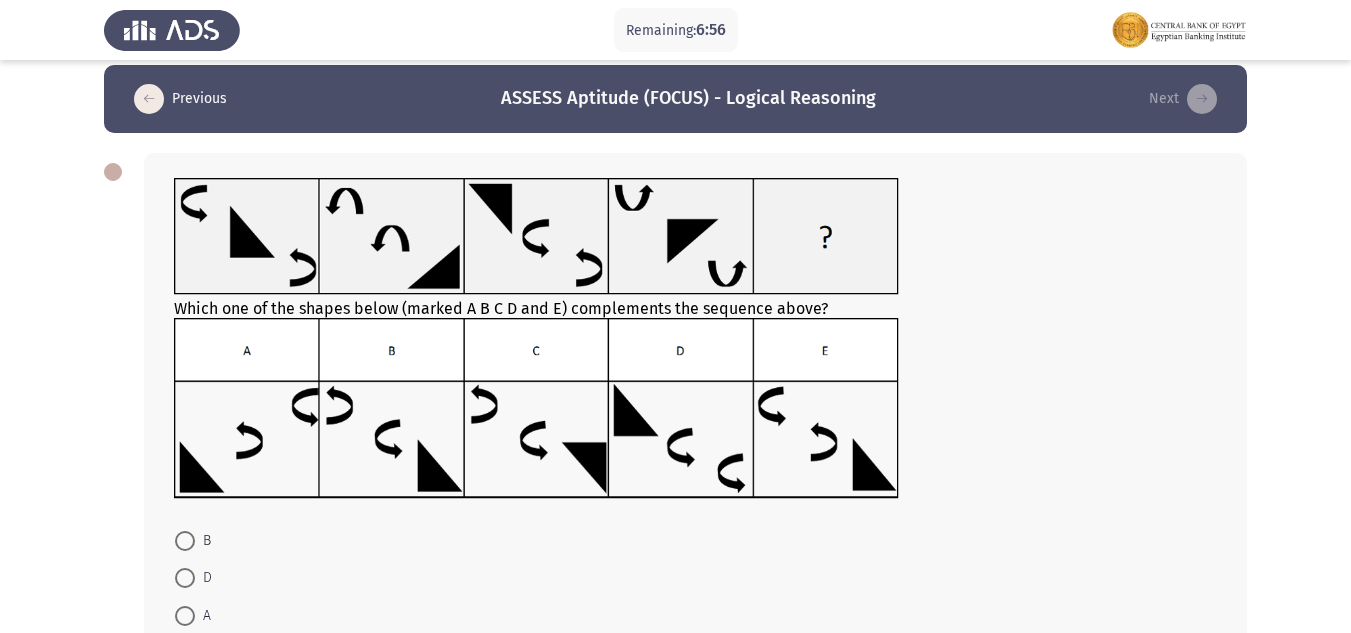 scroll, scrollTop: 115, scrollLeft: 0, axis: vertical 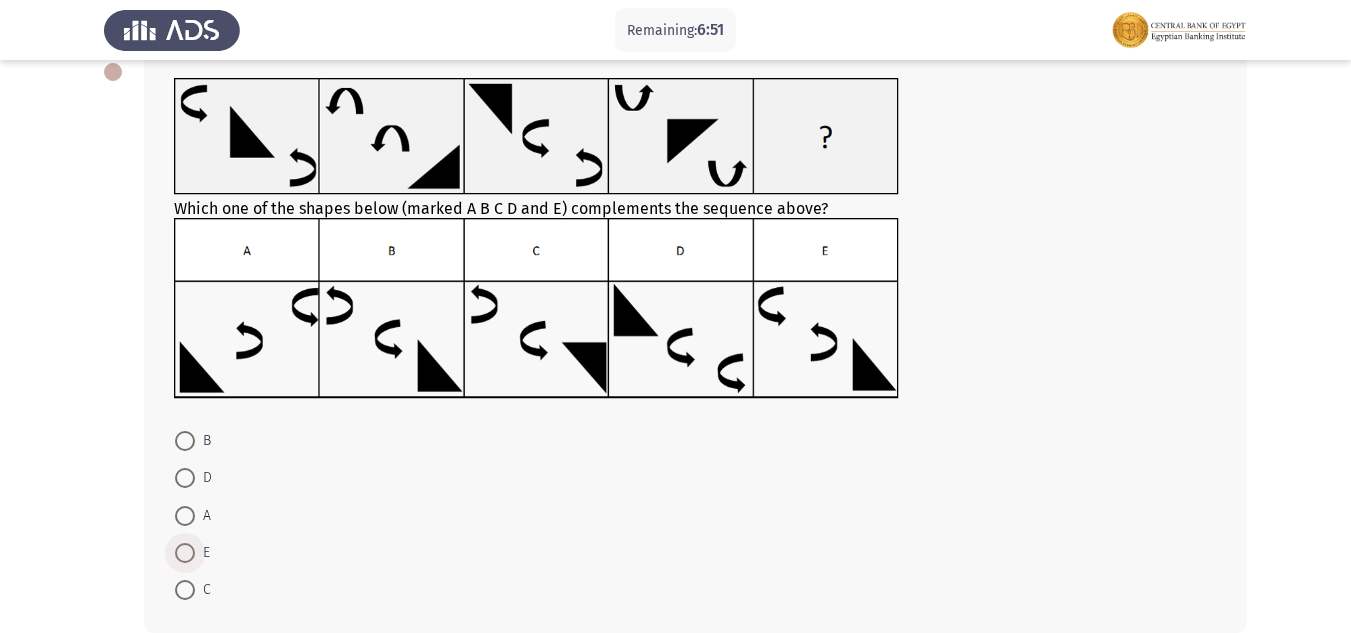 click at bounding box center (185, 553) 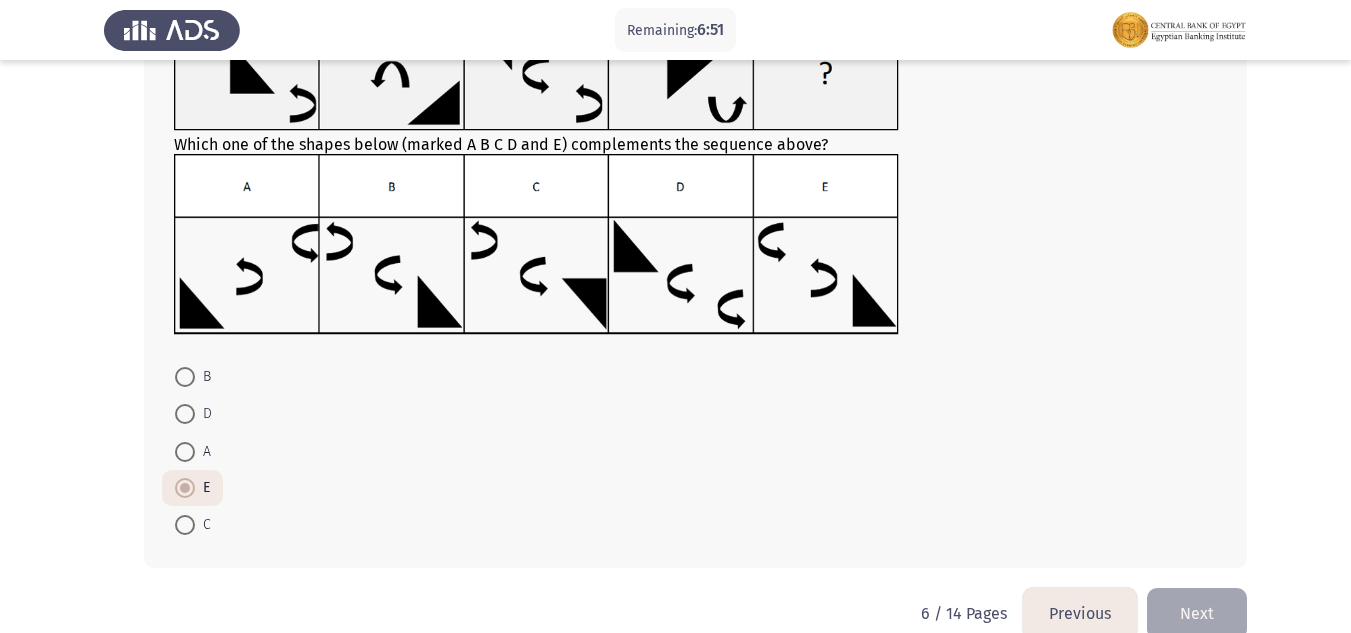 scroll, scrollTop: 214, scrollLeft: 0, axis: vertical 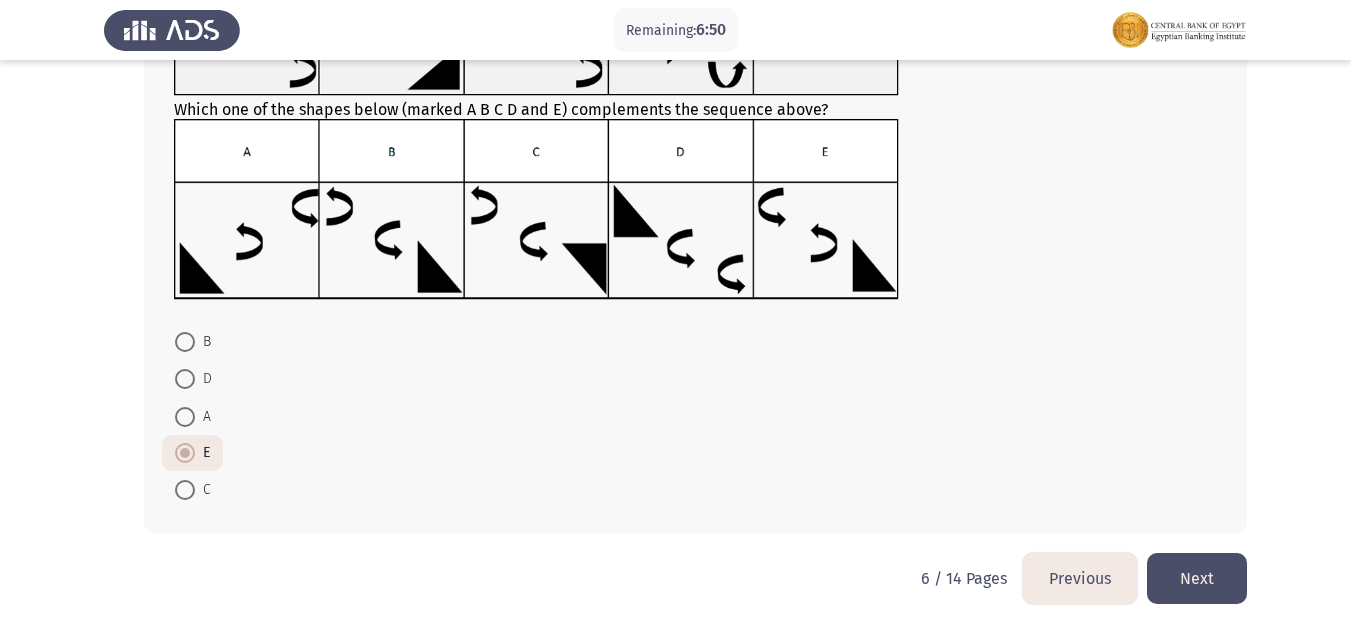 click on "Next" 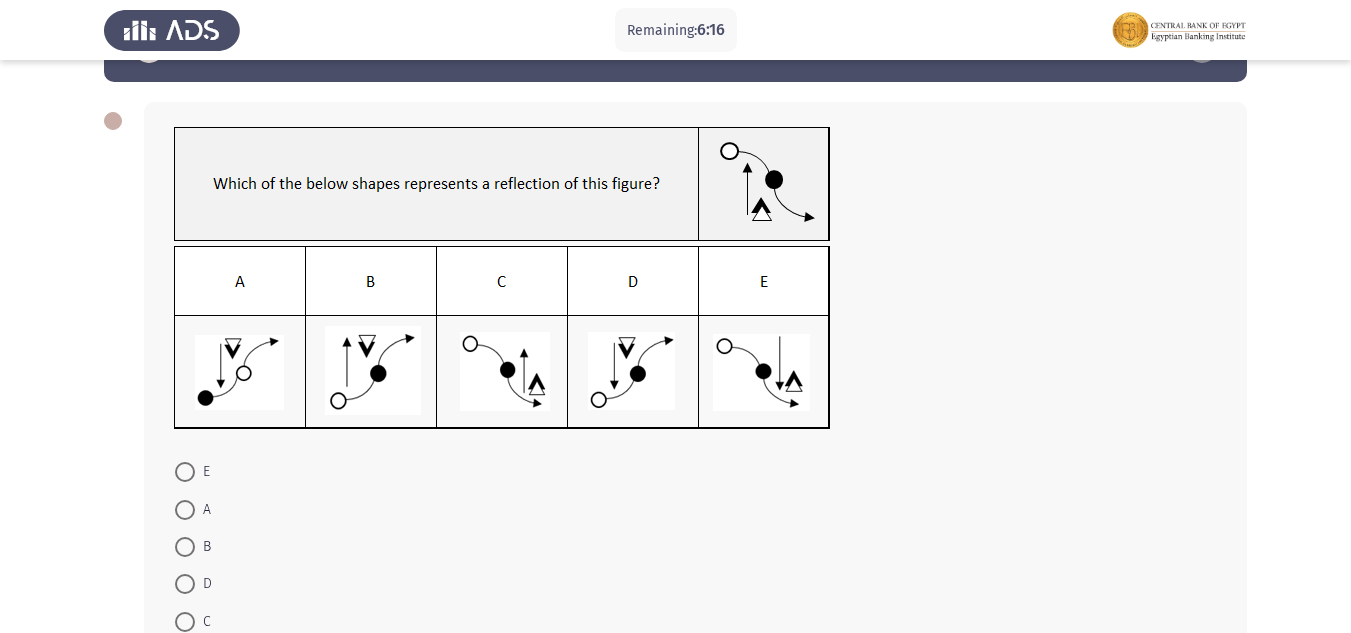 scroll, scrollTop: 100, scrollLeft: 0, axis: vertical 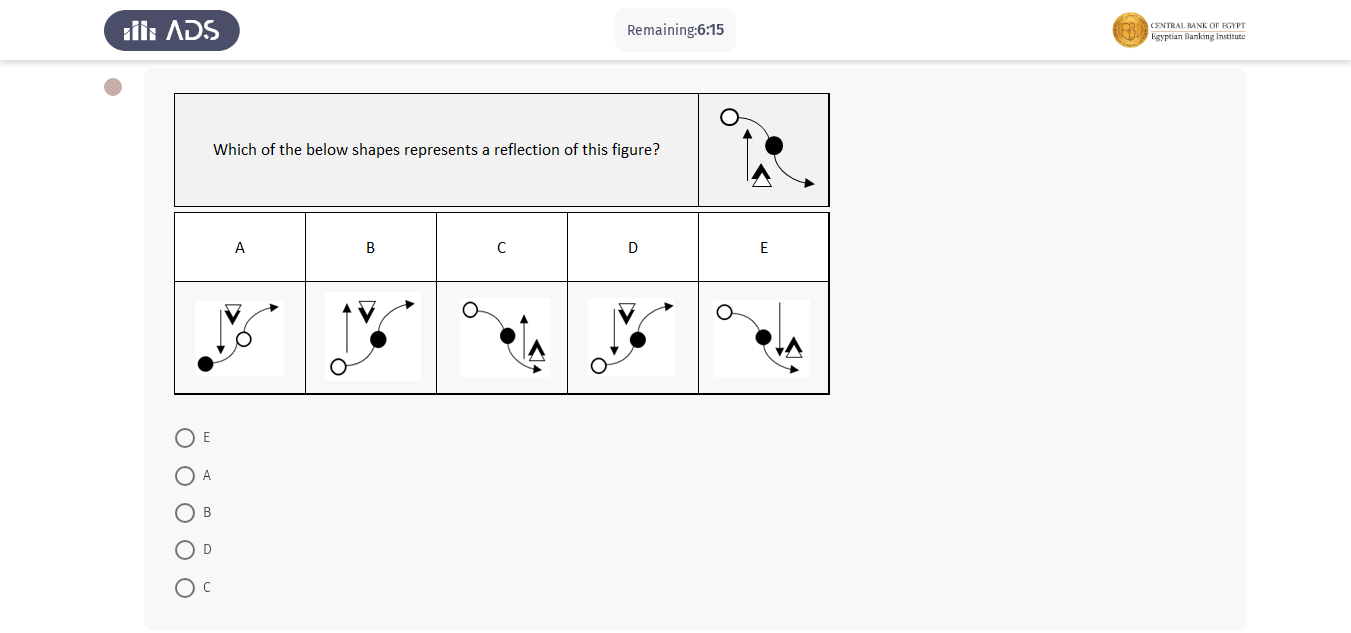 click at bounding box center [185, 550] 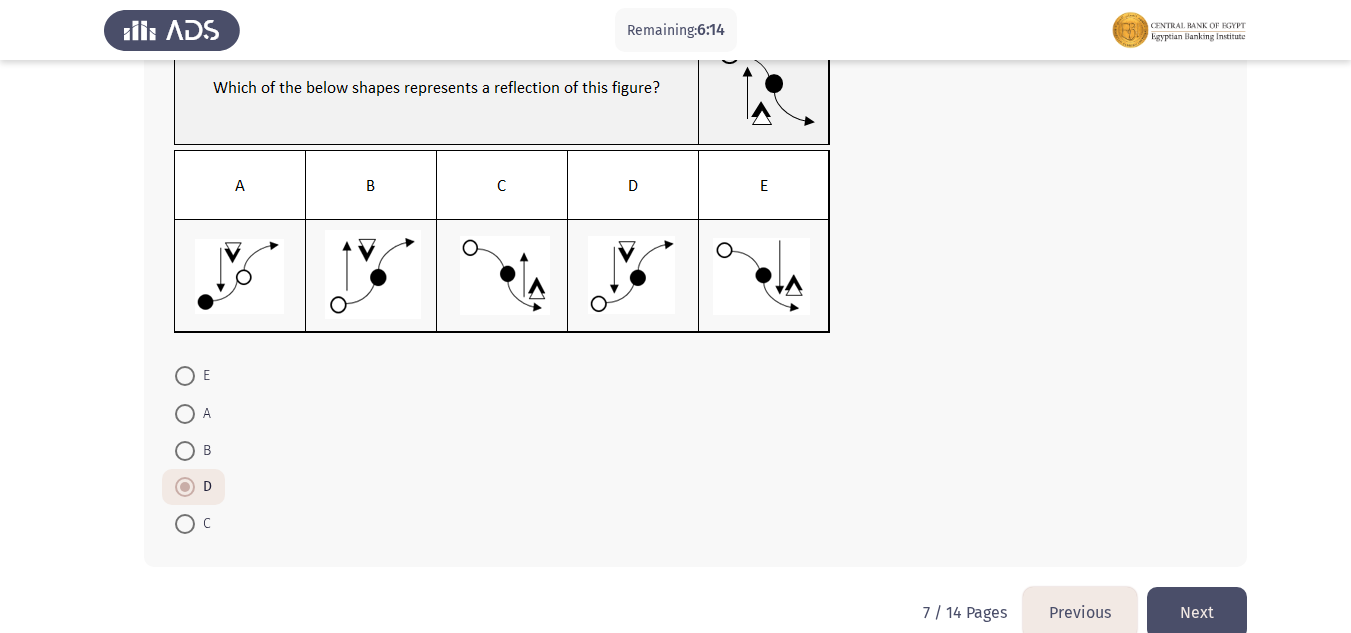 scroll, scrollTop: 196, scrollLeft: 0, axis: vertical 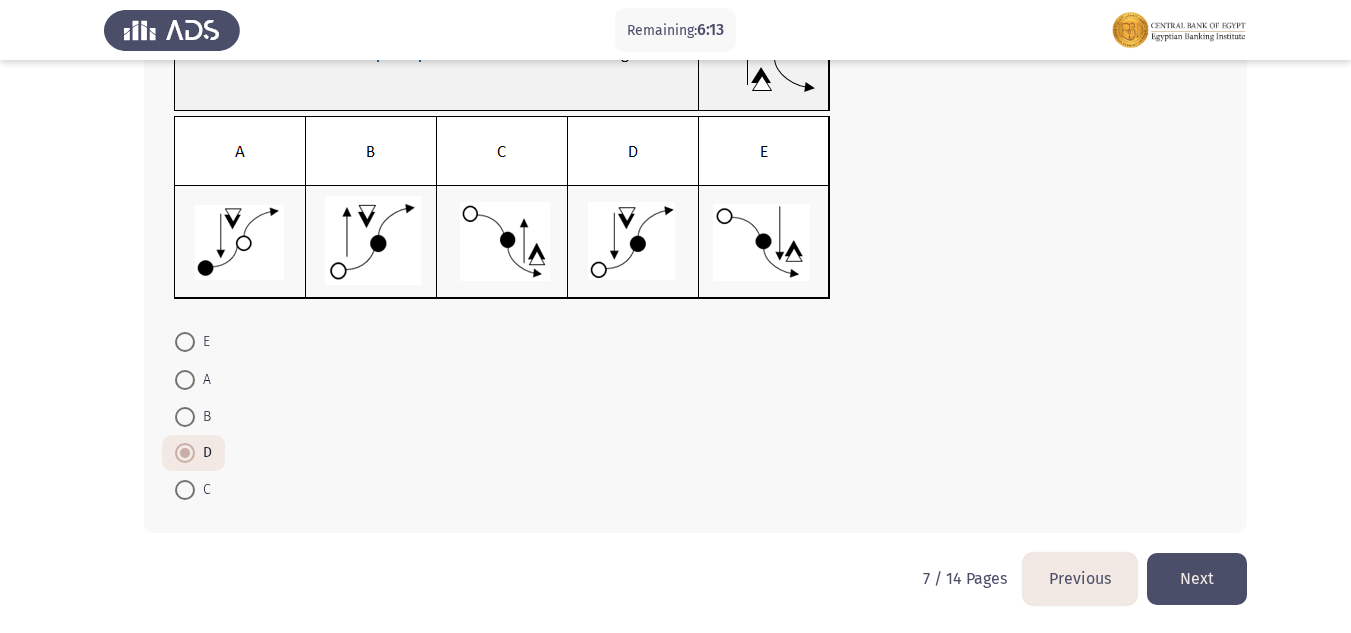 click on "Next" 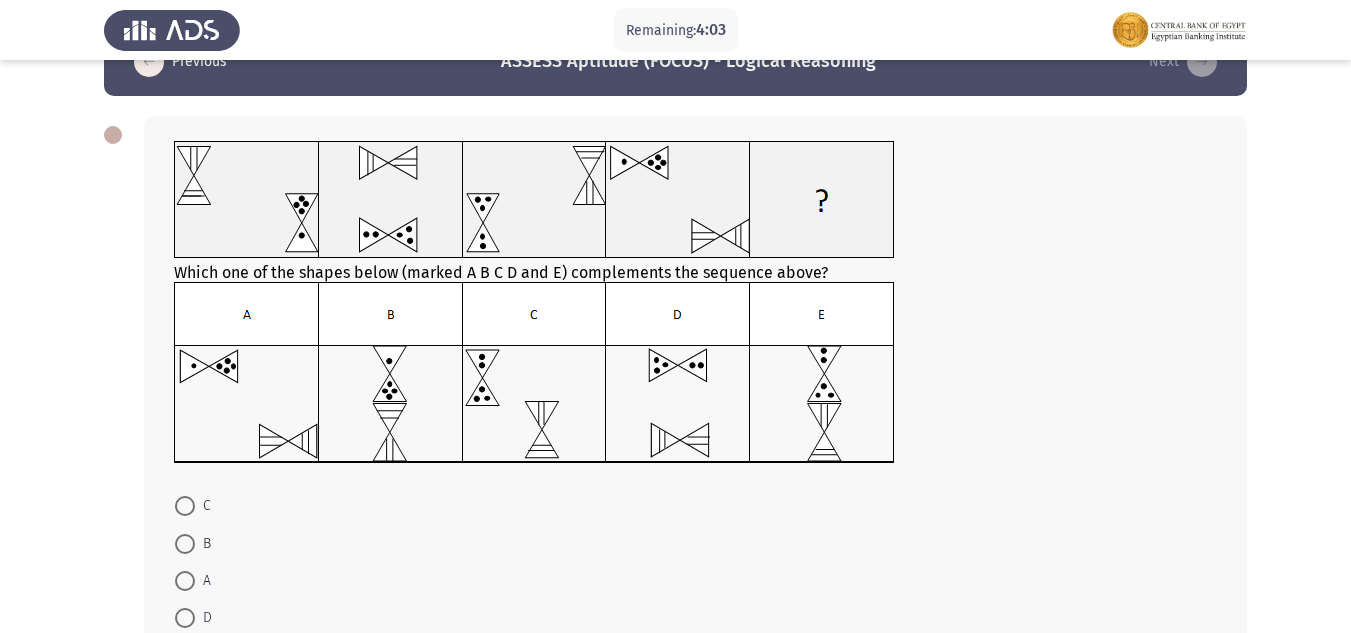 scroll, scrollTop: 100, scrollLeft: 0, axis: vertical 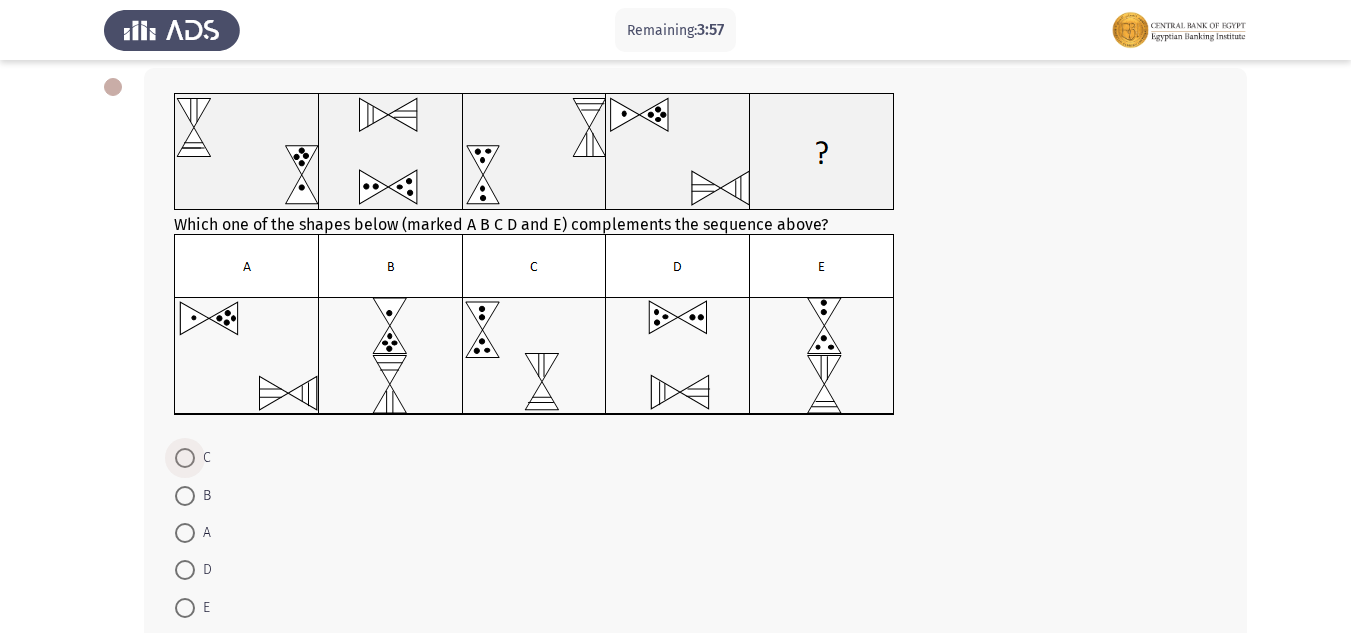click at bounding box center (185, 458) 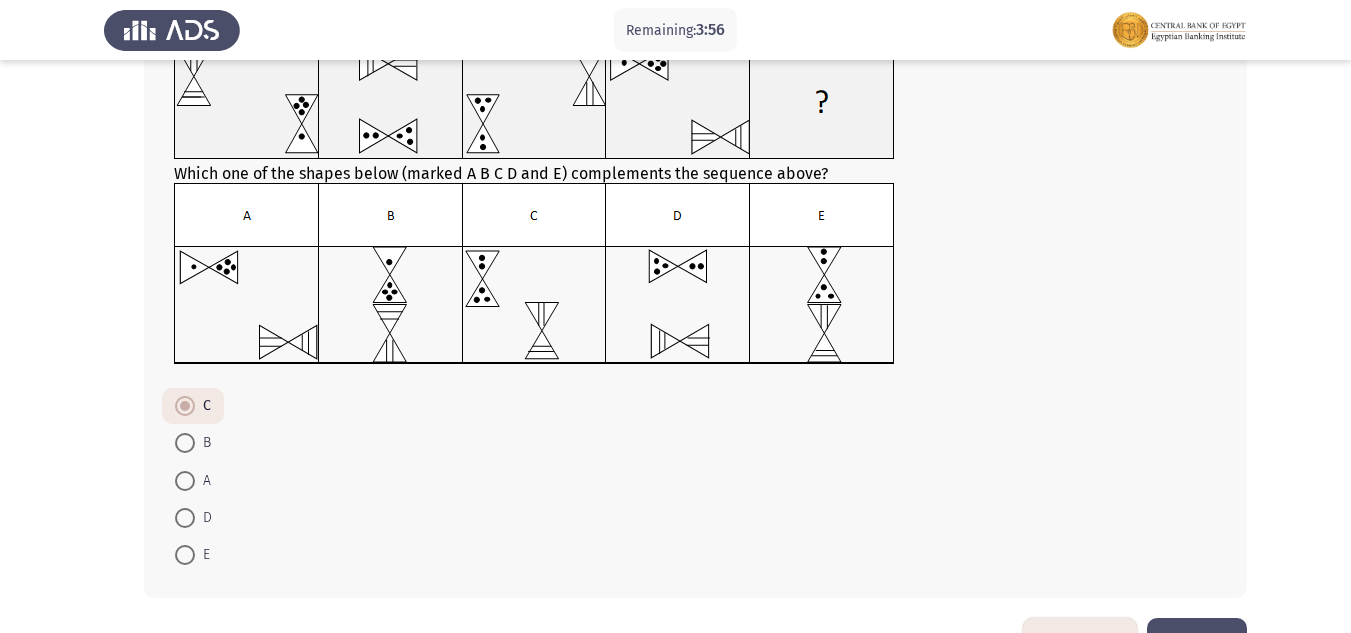 scroll, scrollTop: 200, scrollLeft: 0, axis: vertical 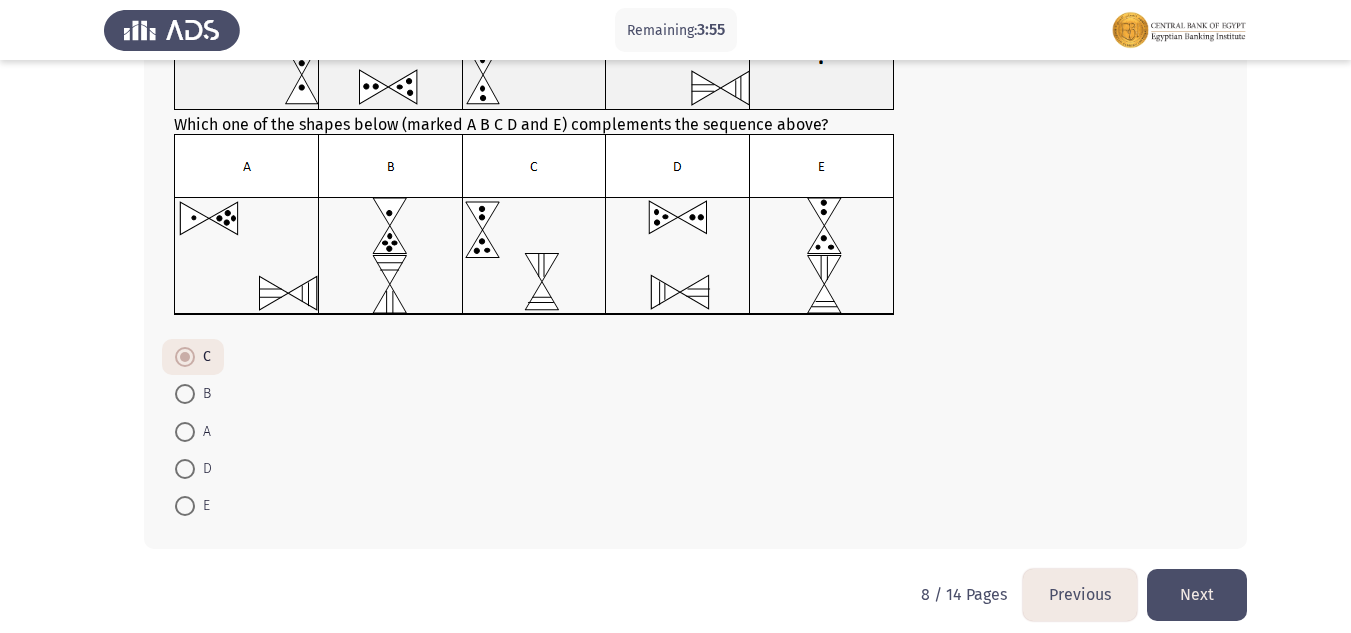click on "Next" 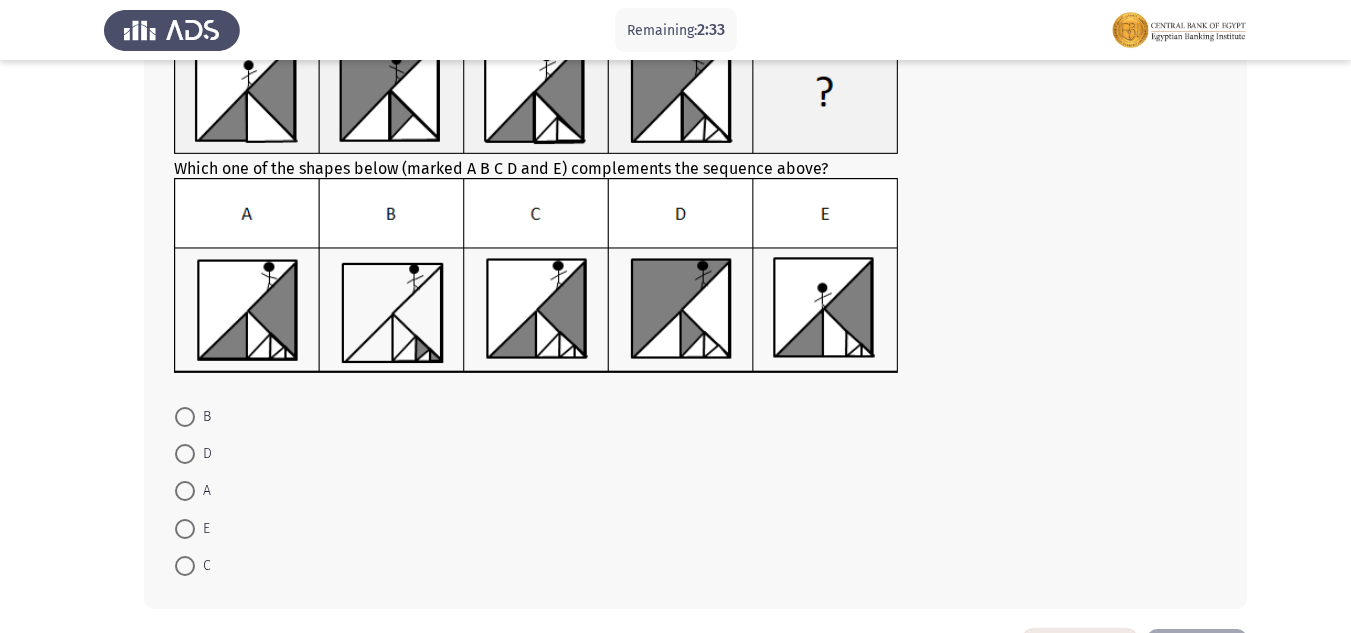 scroll, scrollTop: 200, scrollLeft: 0, axis: vertical 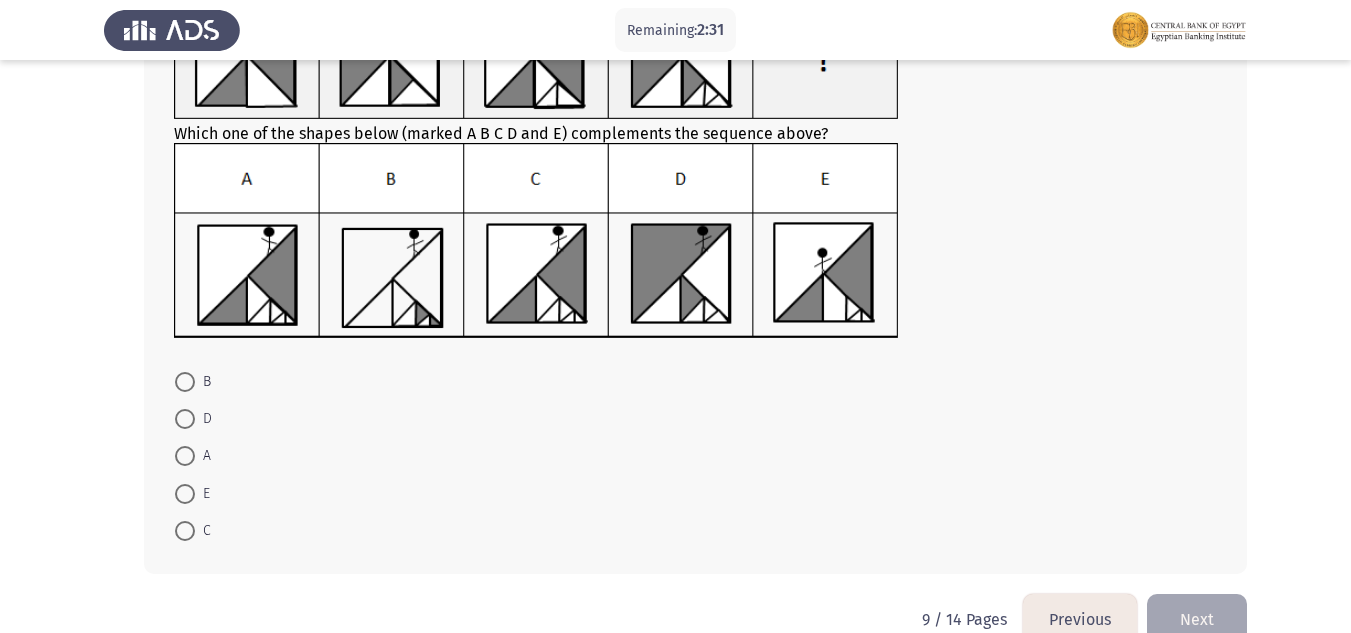 click at bounding box center [185, 456] 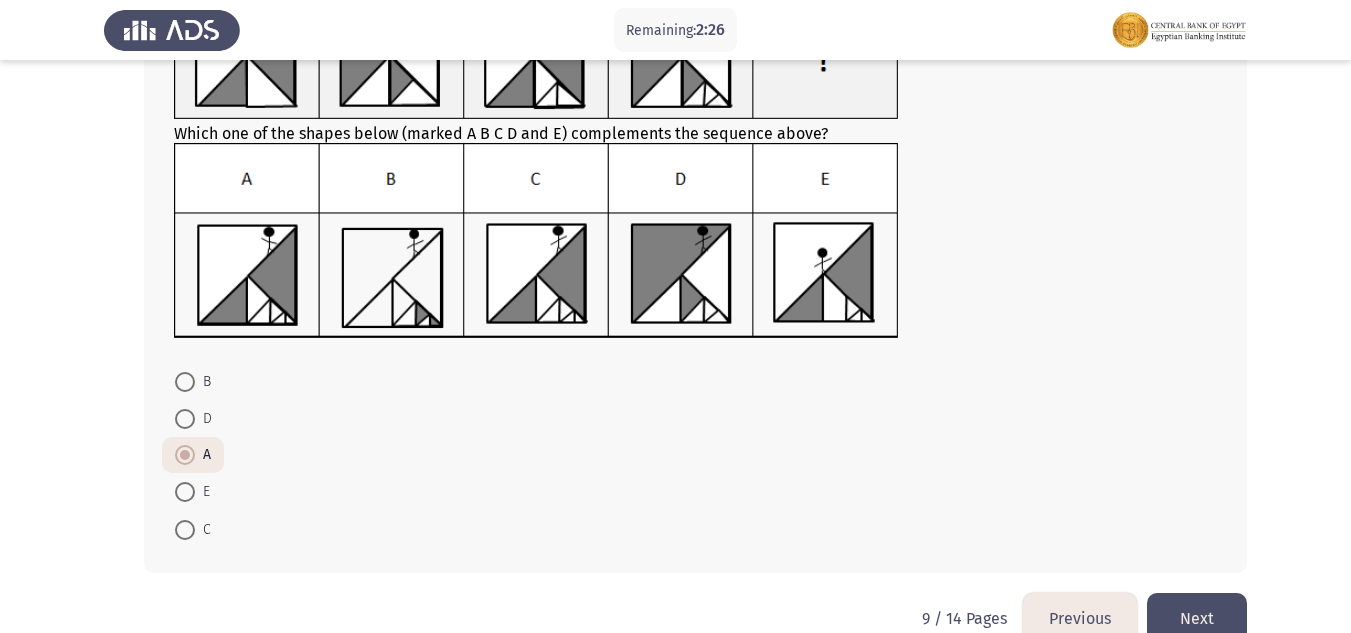 click on "Next" 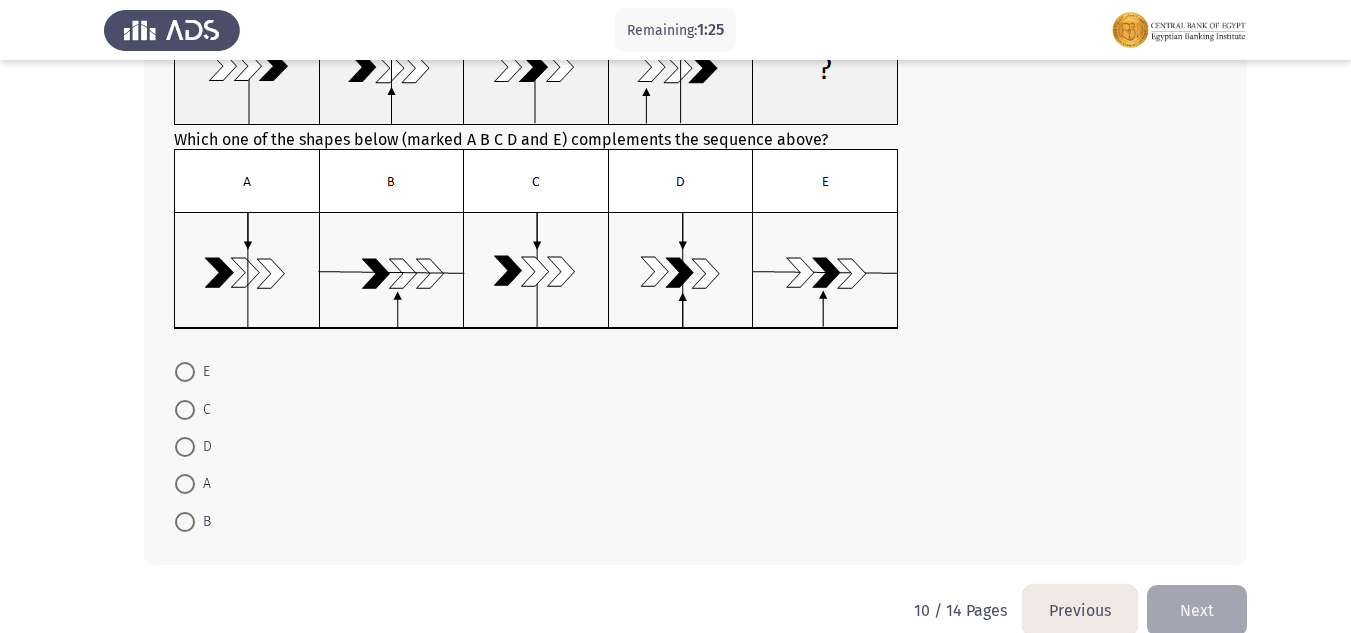 scroll, scrollTop: 200, scrollLeft: 0, axis: vertical 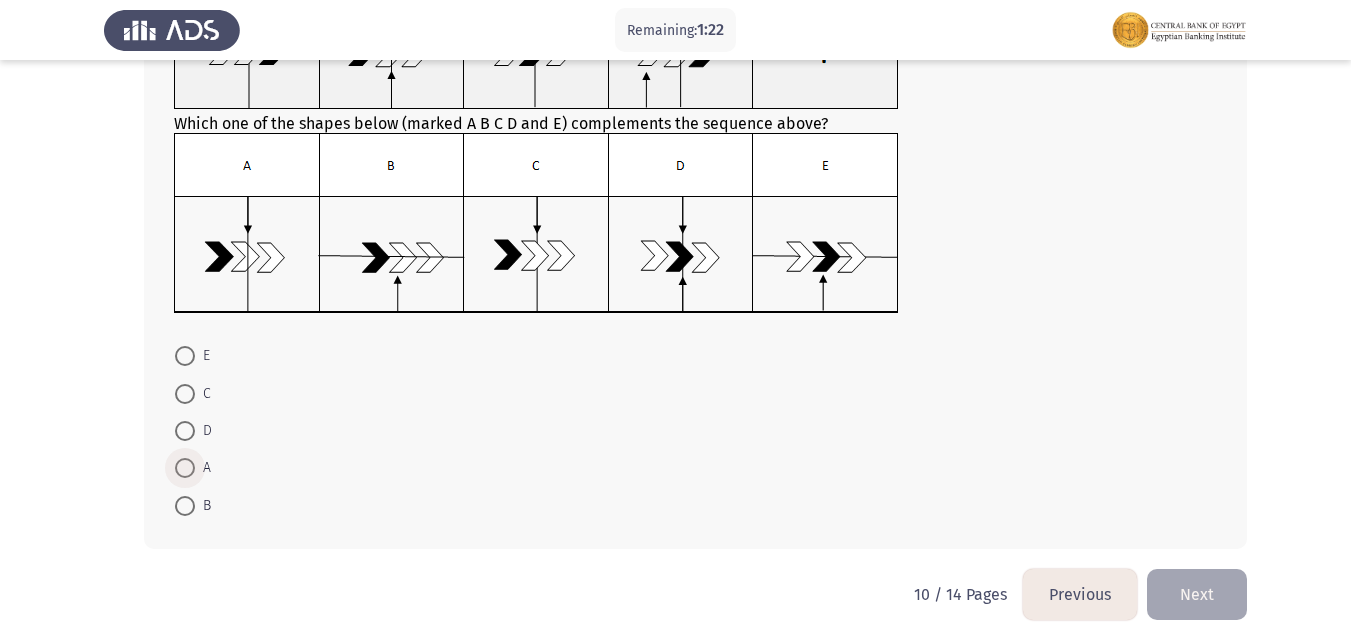 click at bounding box center (185, 468) 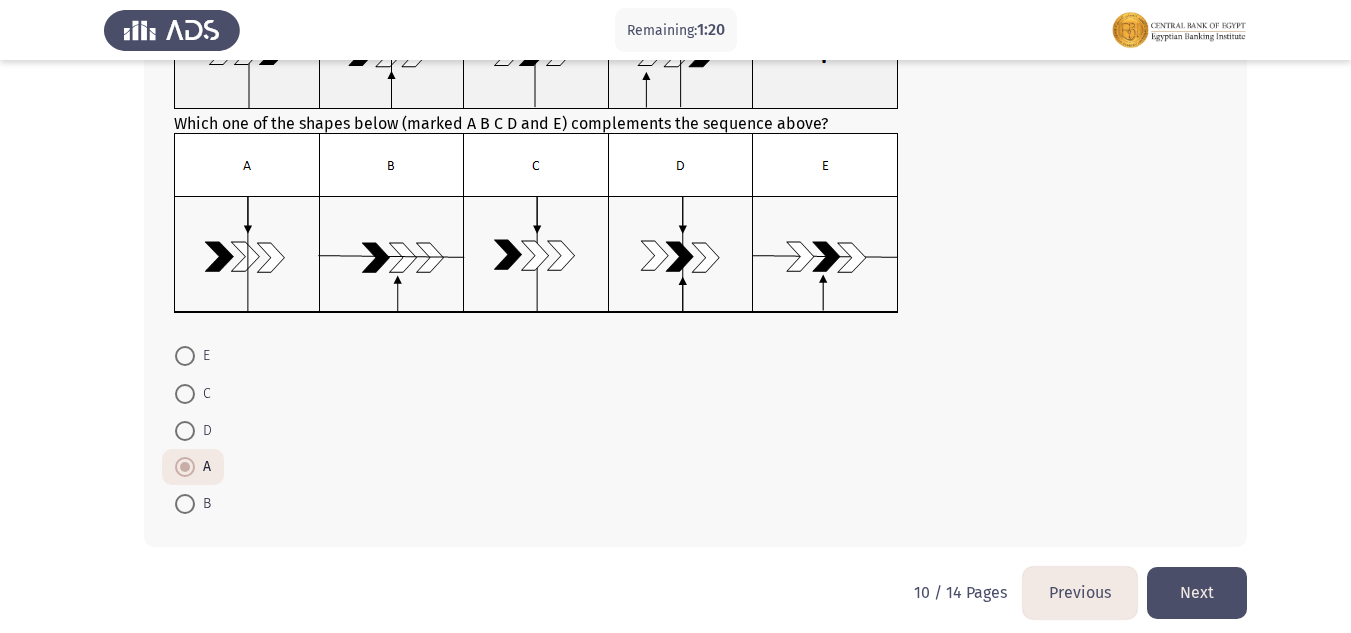 click on "Next" 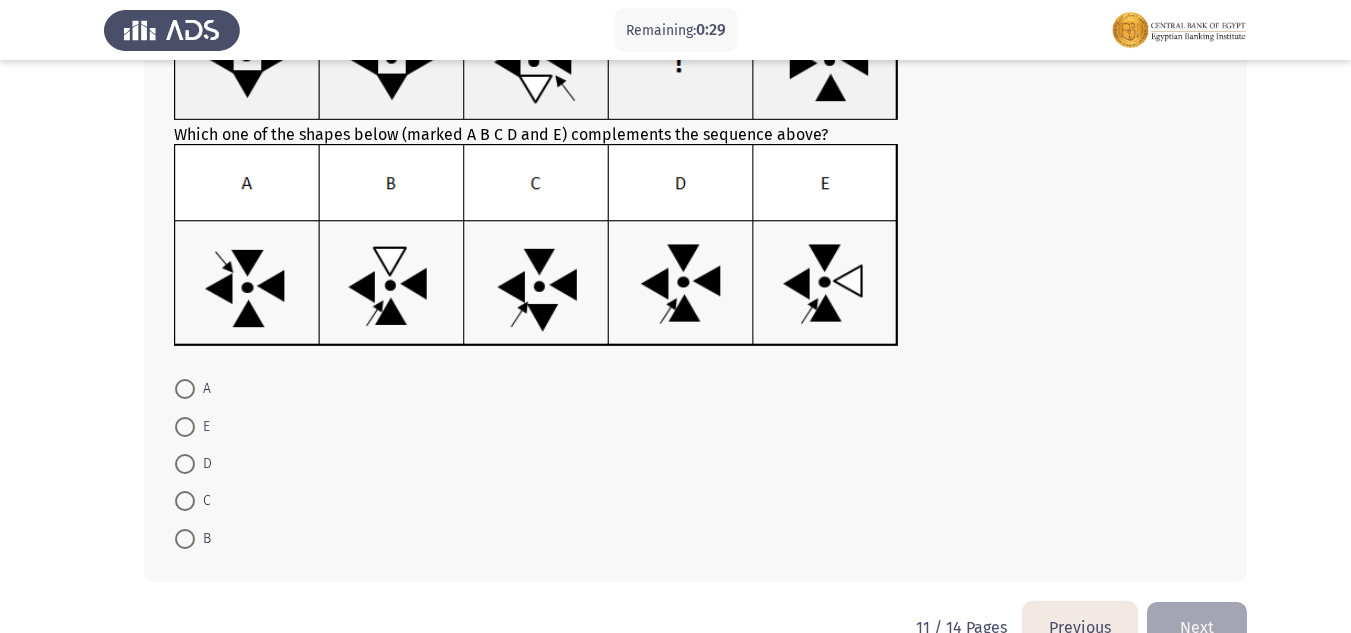 scroll, scrollTop: 200, scrollLeft: 0, axis: vertical 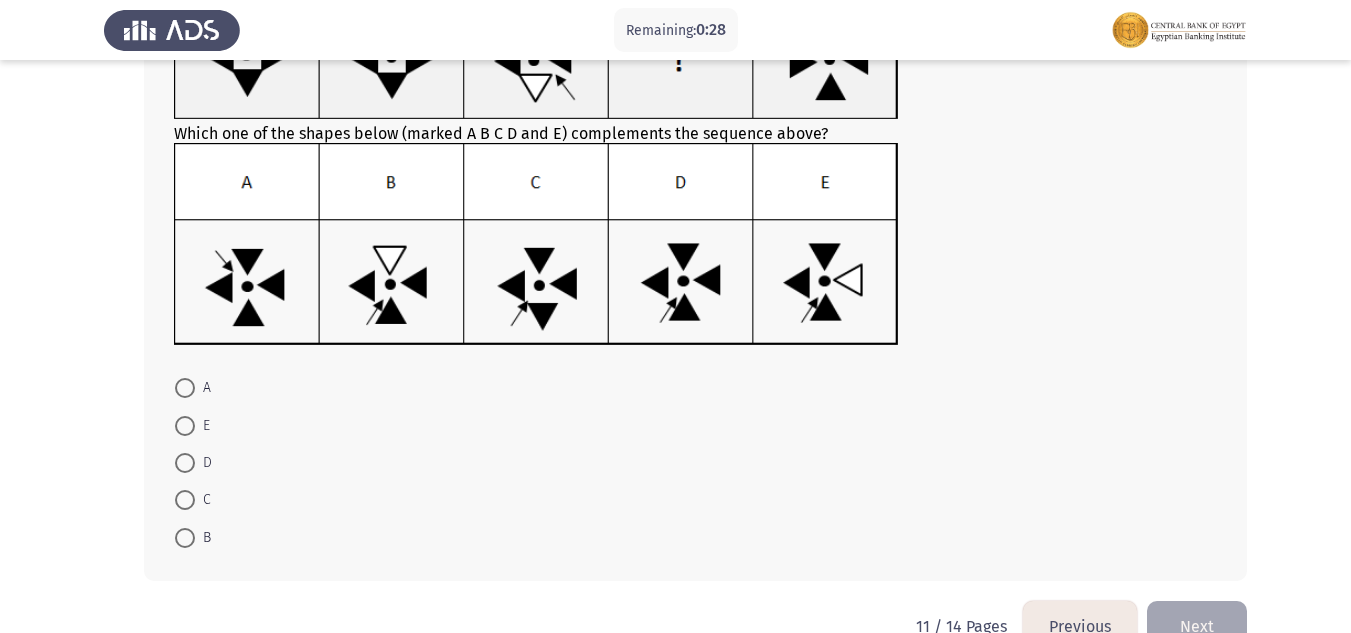 click at bounding box center (185, 426) 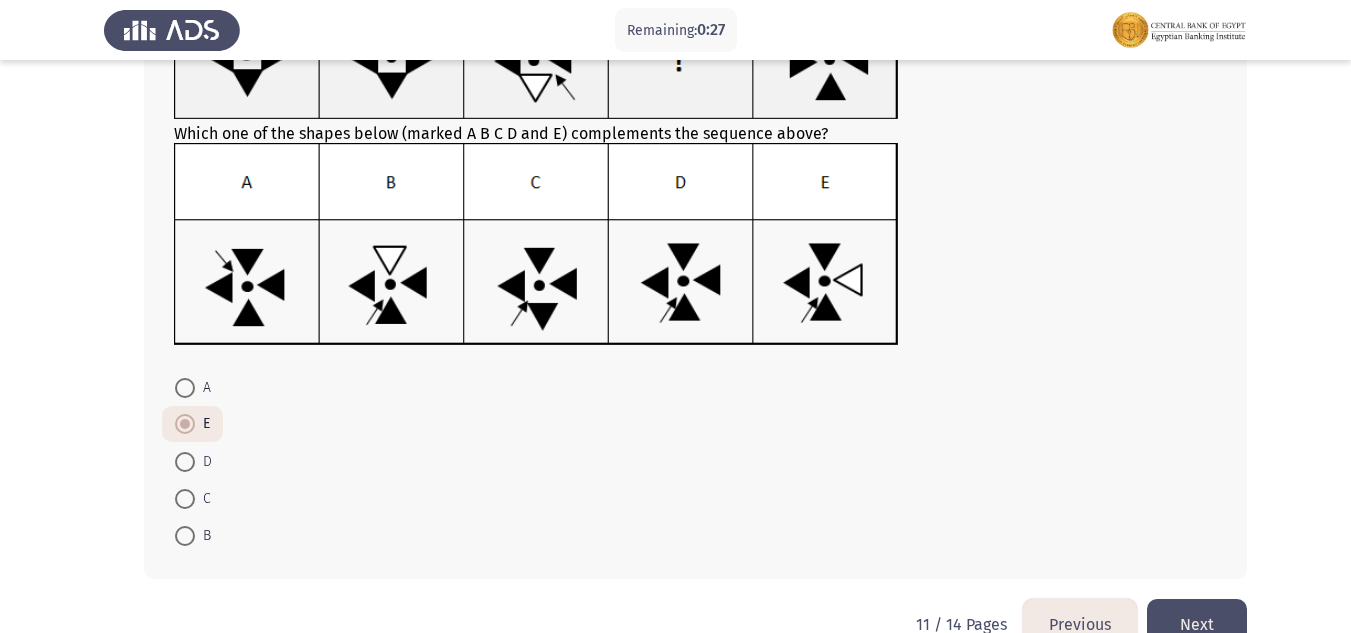 scroll, scrollTop: 246, scrollLeft: 0, axis: vertical 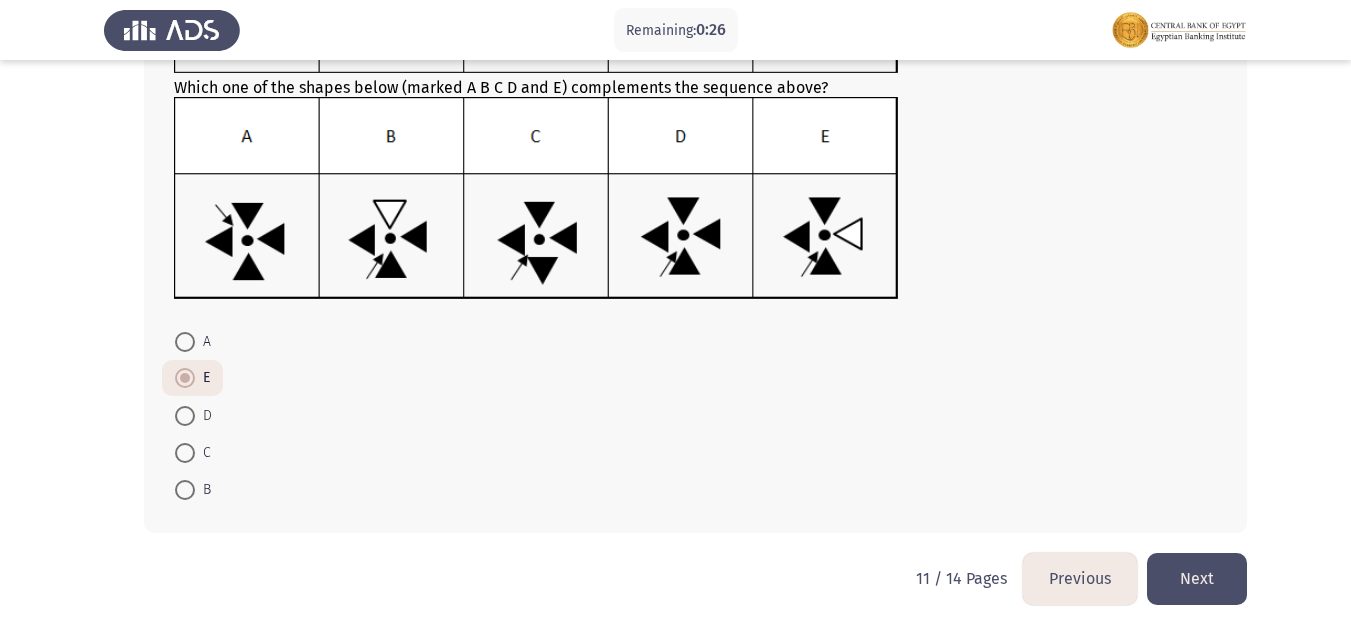 click on "Next" 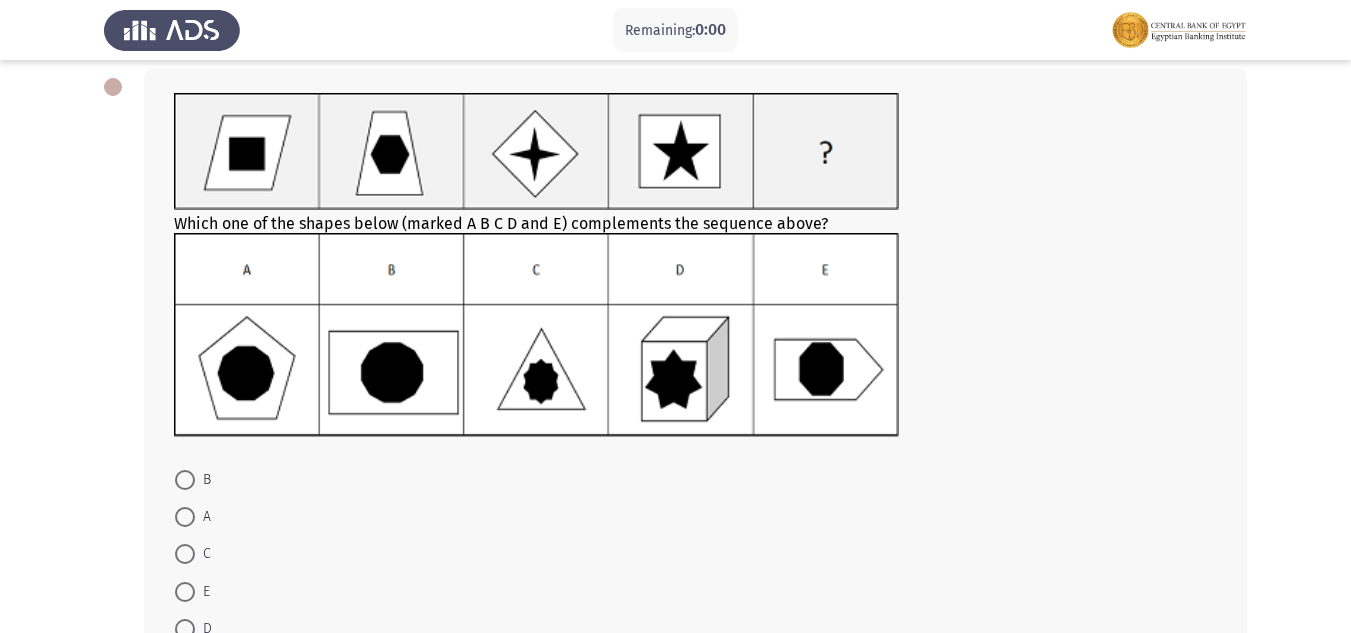 scroll, scrollTop: 0, scrollLeft: 0, axis: both 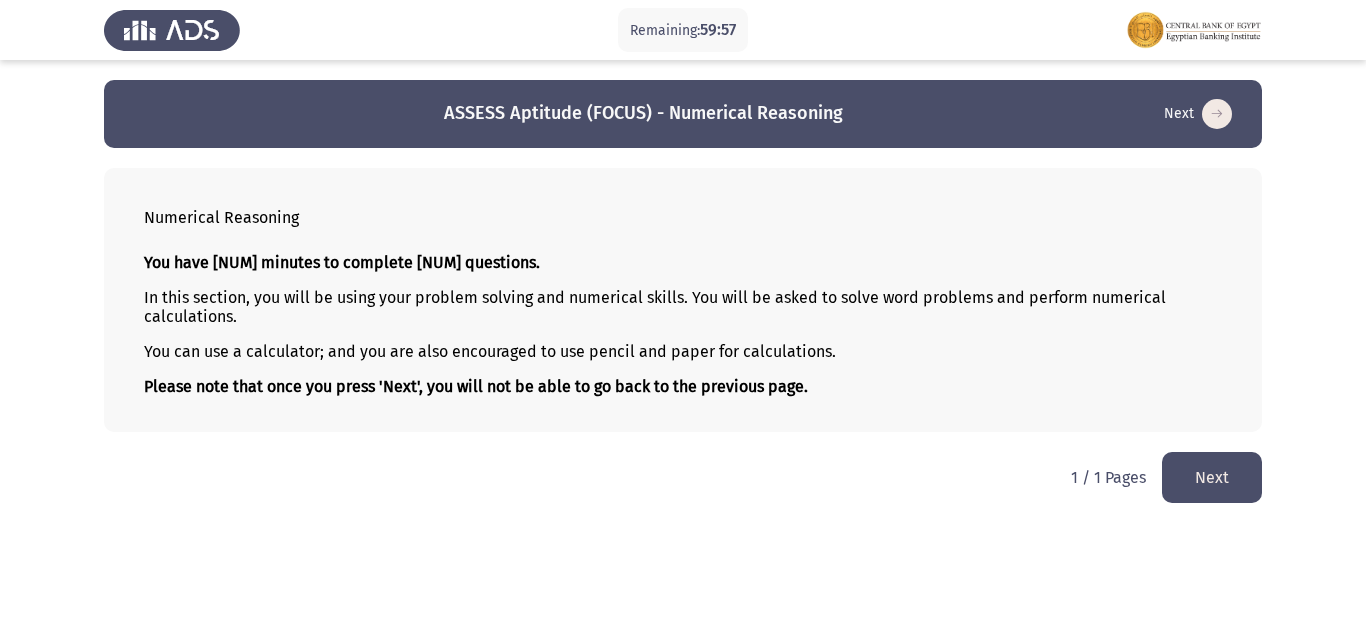 click on "Next" 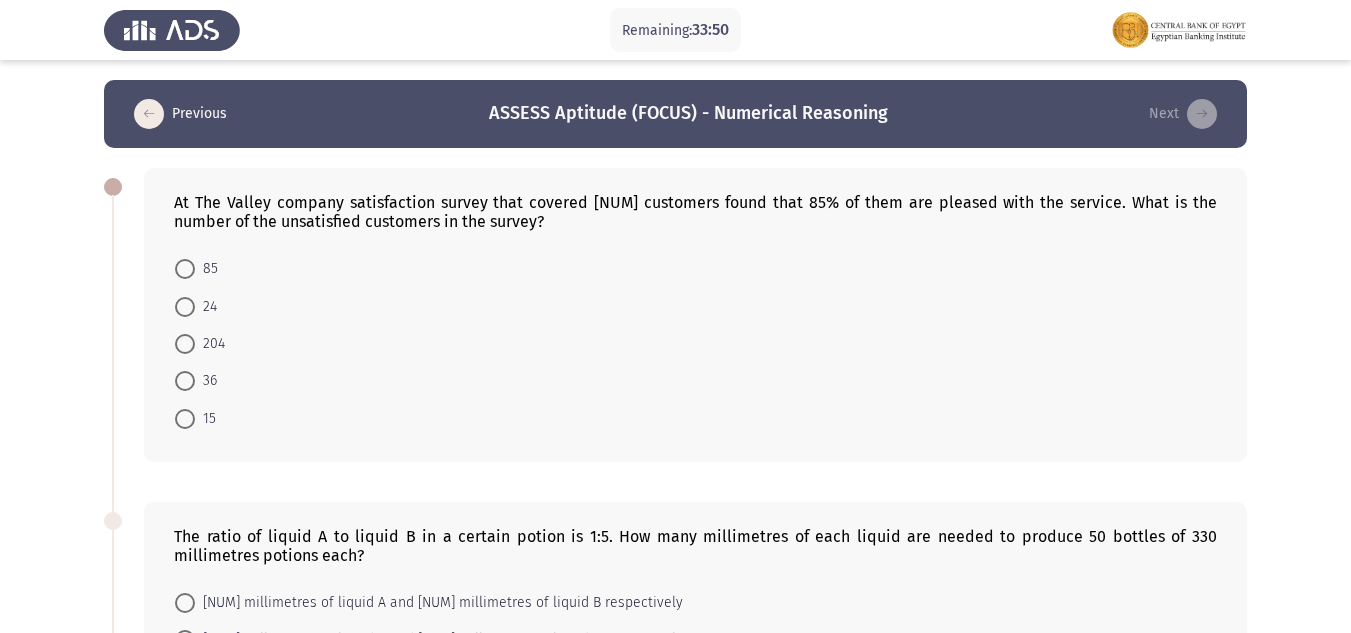 click at bounding box center [185, 381] 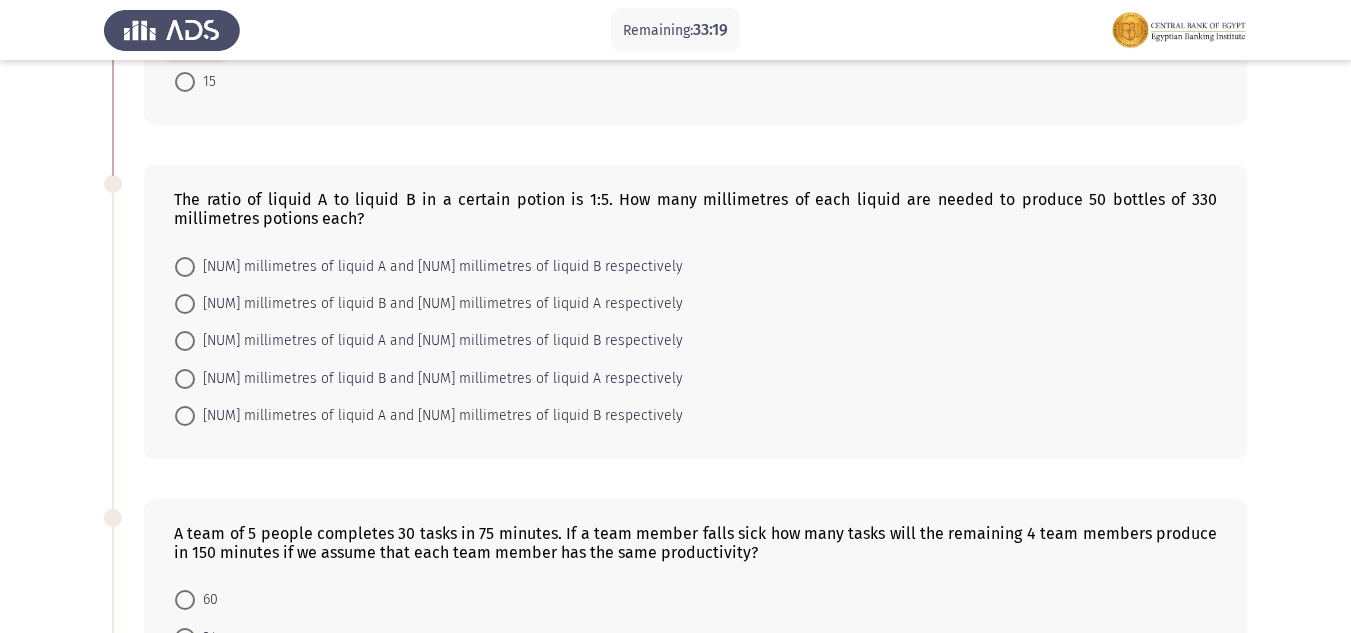 scroll, scrollTop: 300, scrollLeft: 0, axis: vertical 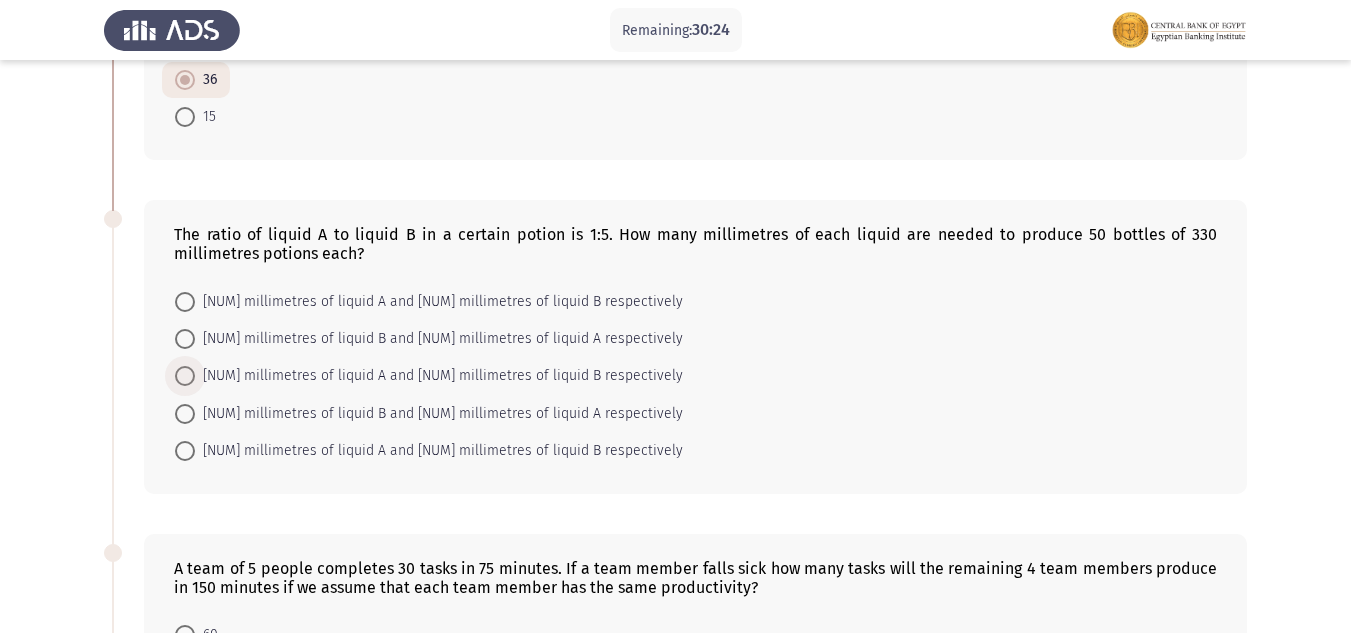 click at bounding box center (185, 376) 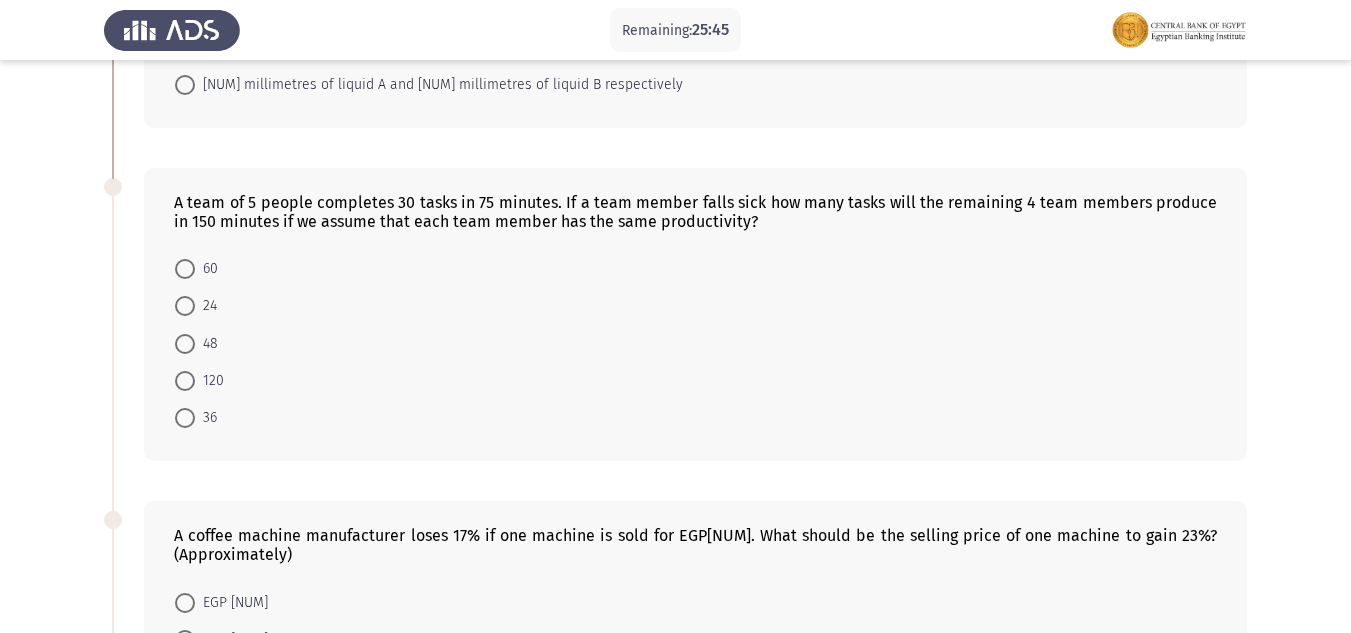 scroll, scrollTop: 700, scrollLeft: 0, axis: vertical 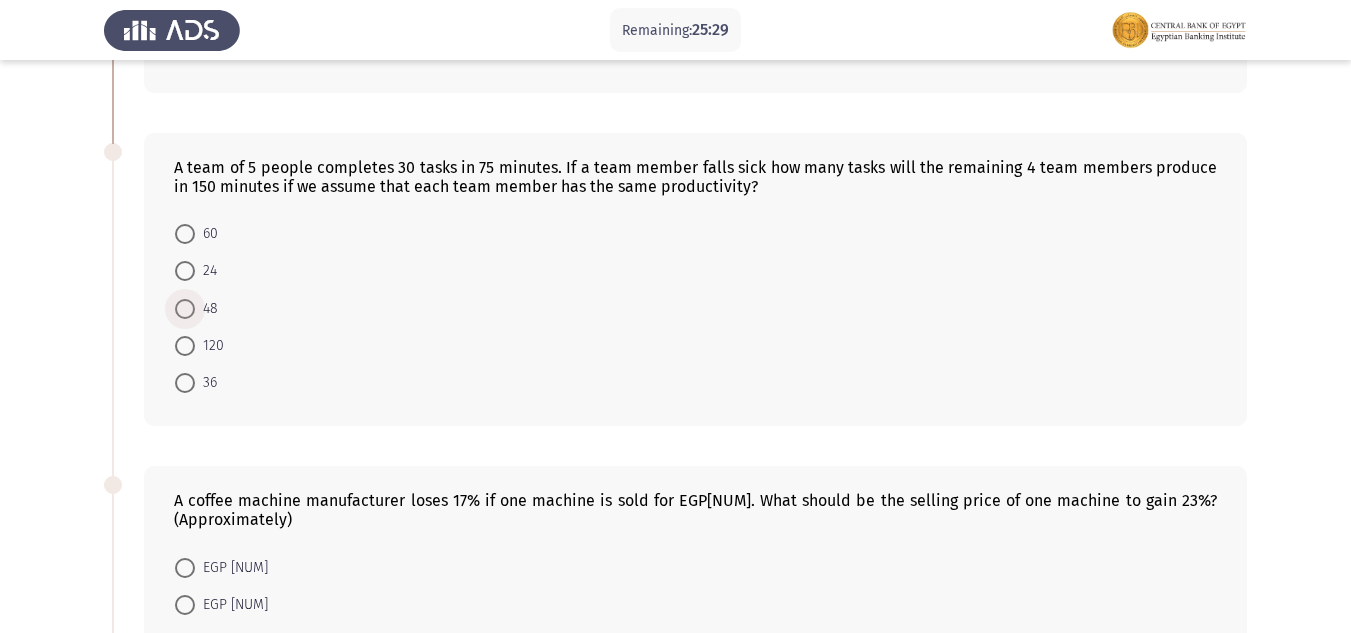 click at bounding box center (185, 309) 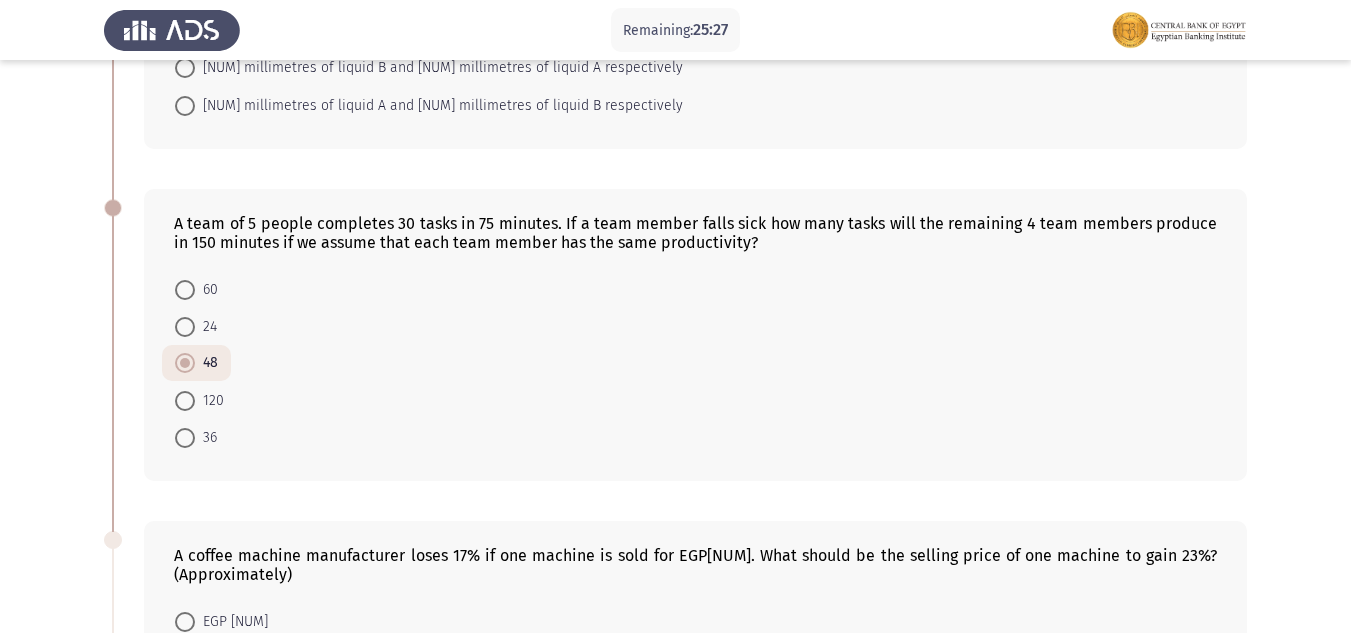 scroll, scrollTop: 600, scrollLeft: 0, axis: vertical 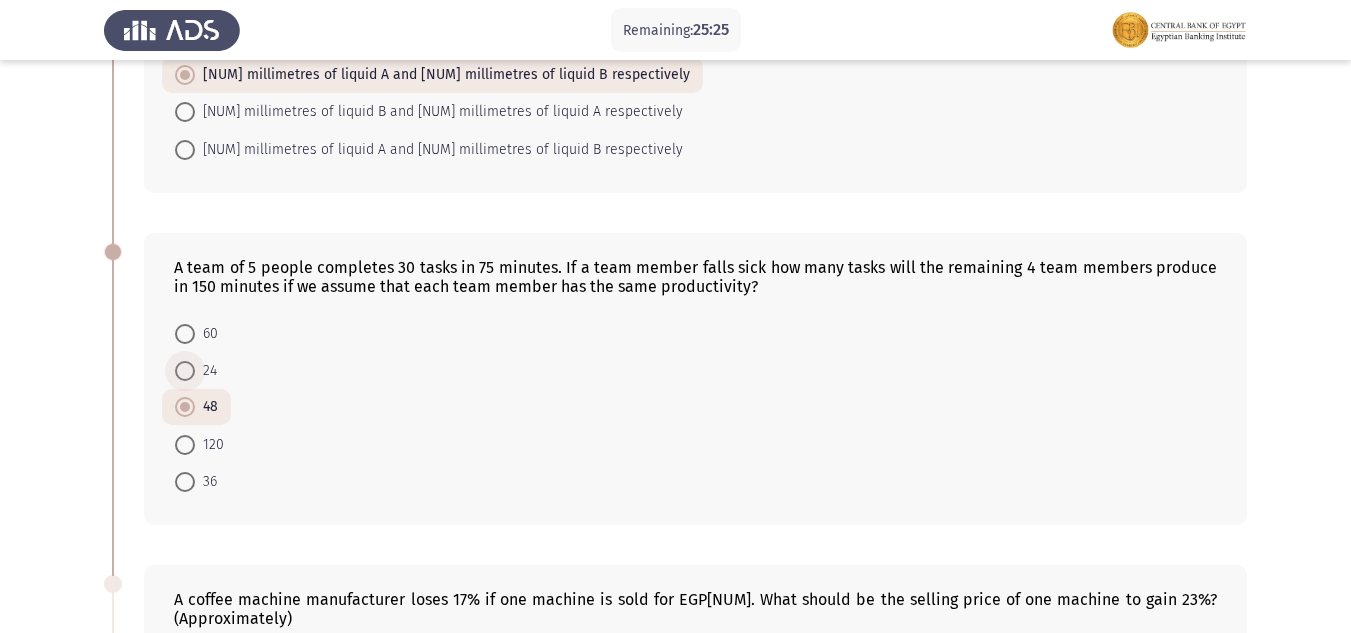 click at bounding box center (185, 371) 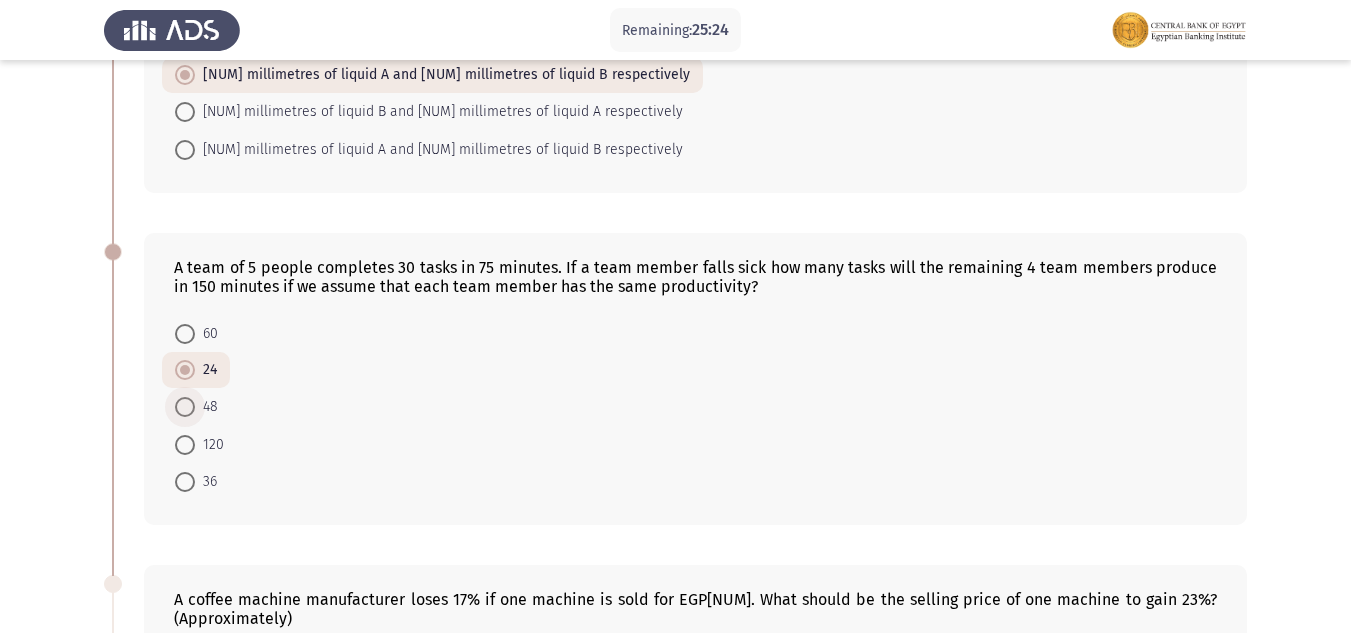 click at bounding box center [185, 407] 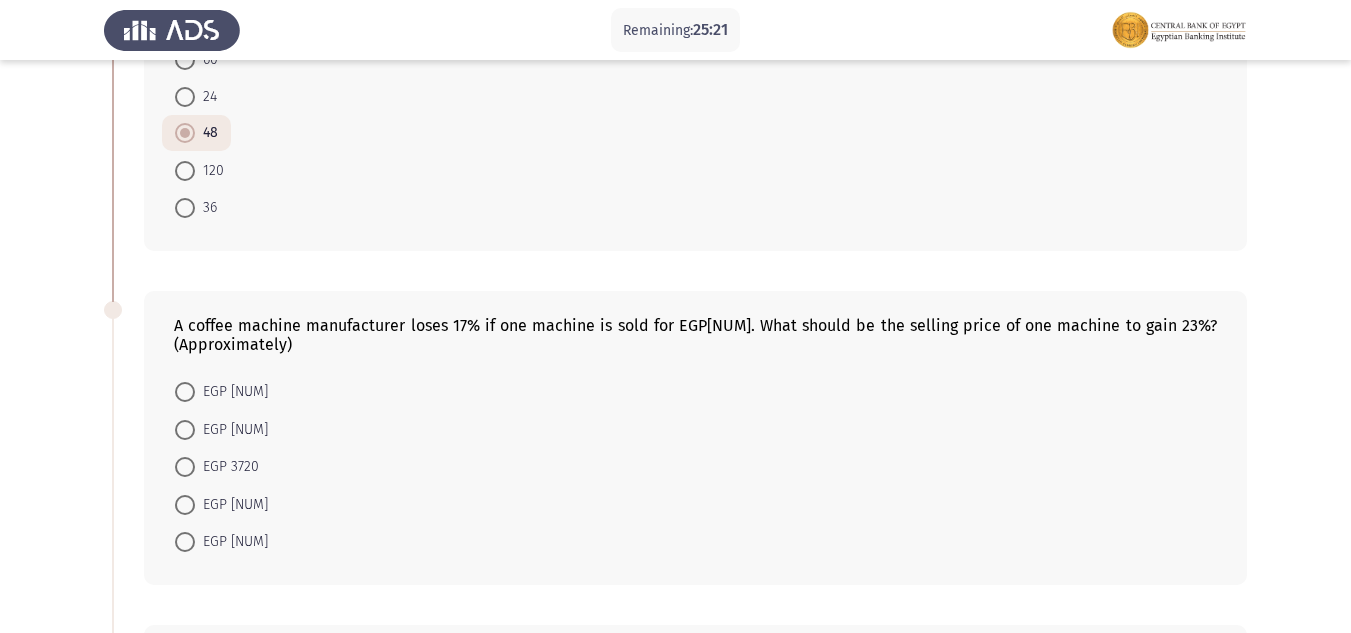 scroll, scrollTop: 900, scrollLeft: 0, axis: vertical 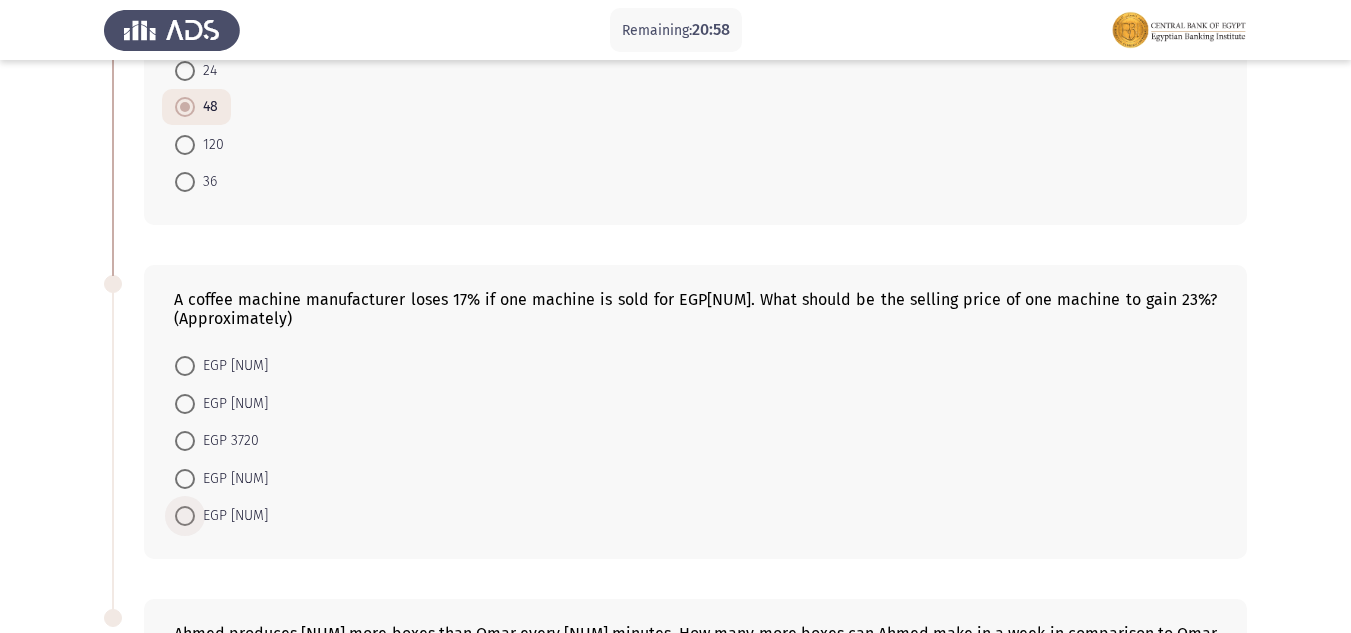 click at bounding box center (185, 516) 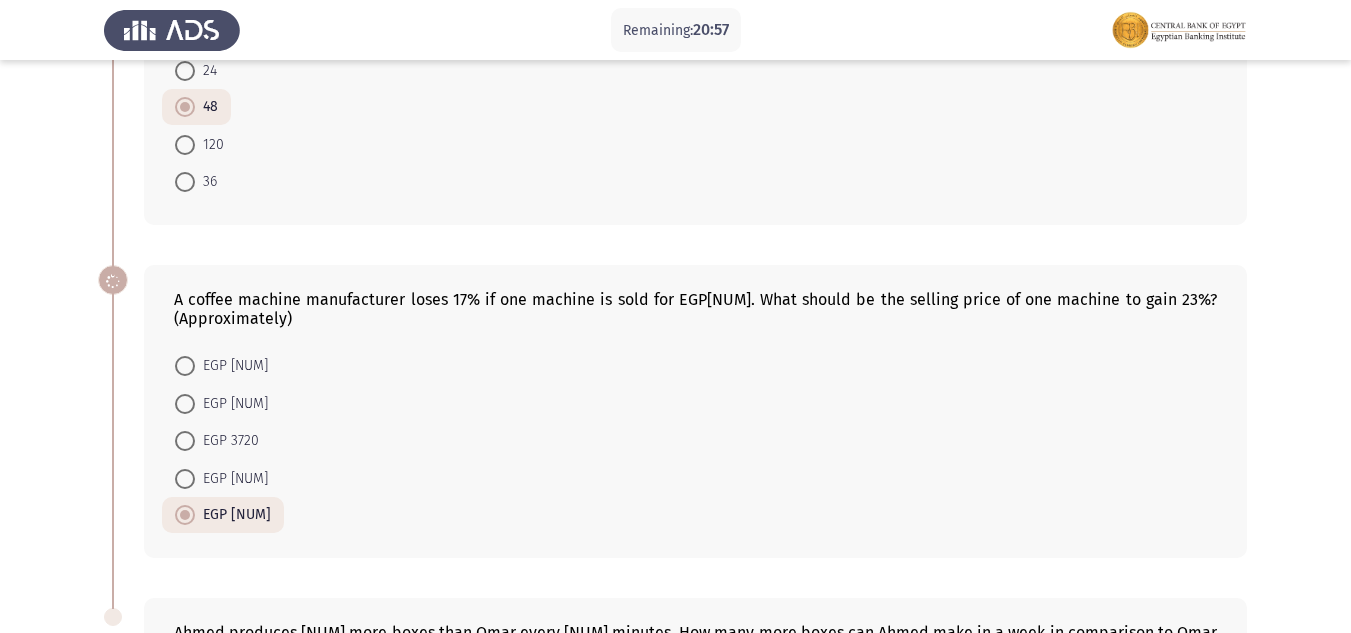 scroll, scrollTop: 1258, scrollLeft: 0, axis: vertical 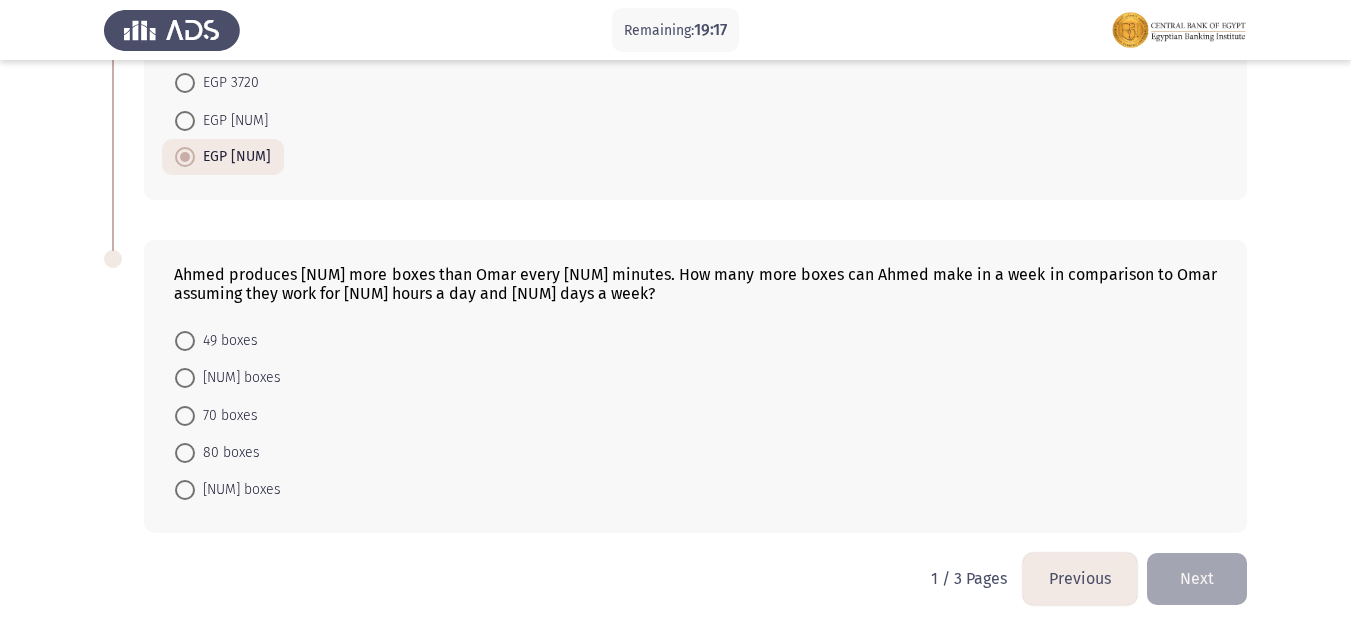click at bounding box center (185, 416) 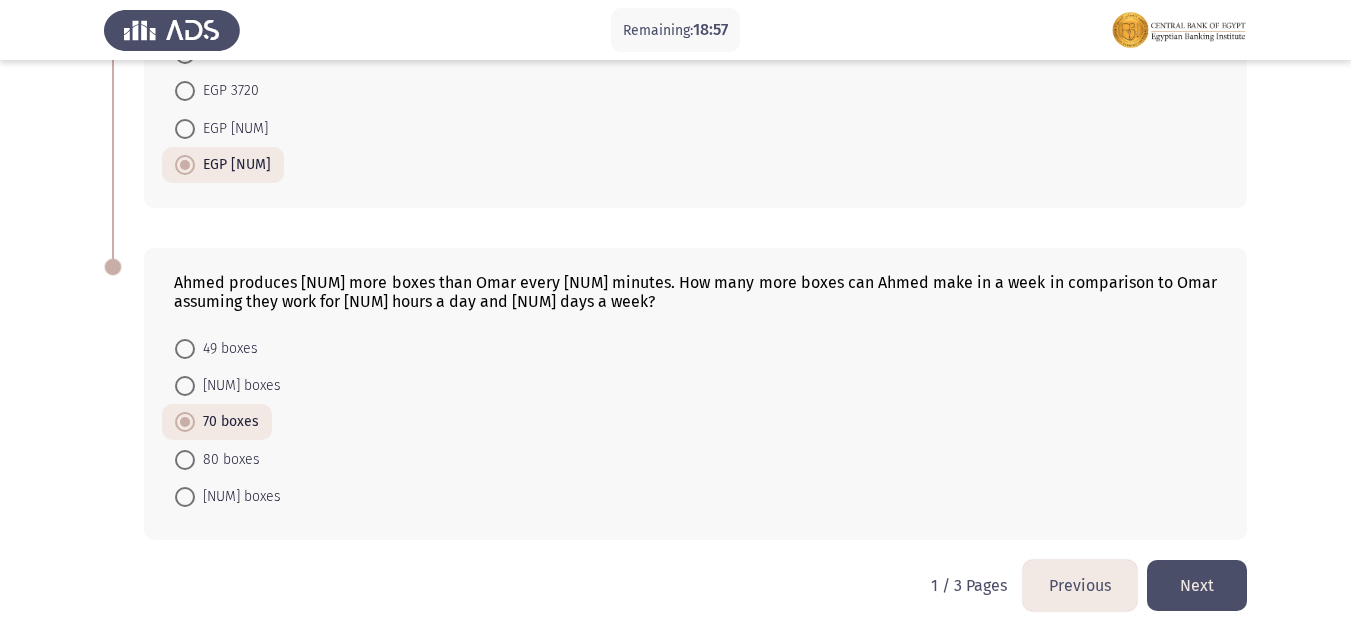 scroll, scrollTop: 1257, scrollLeft: 0, axis: vertical 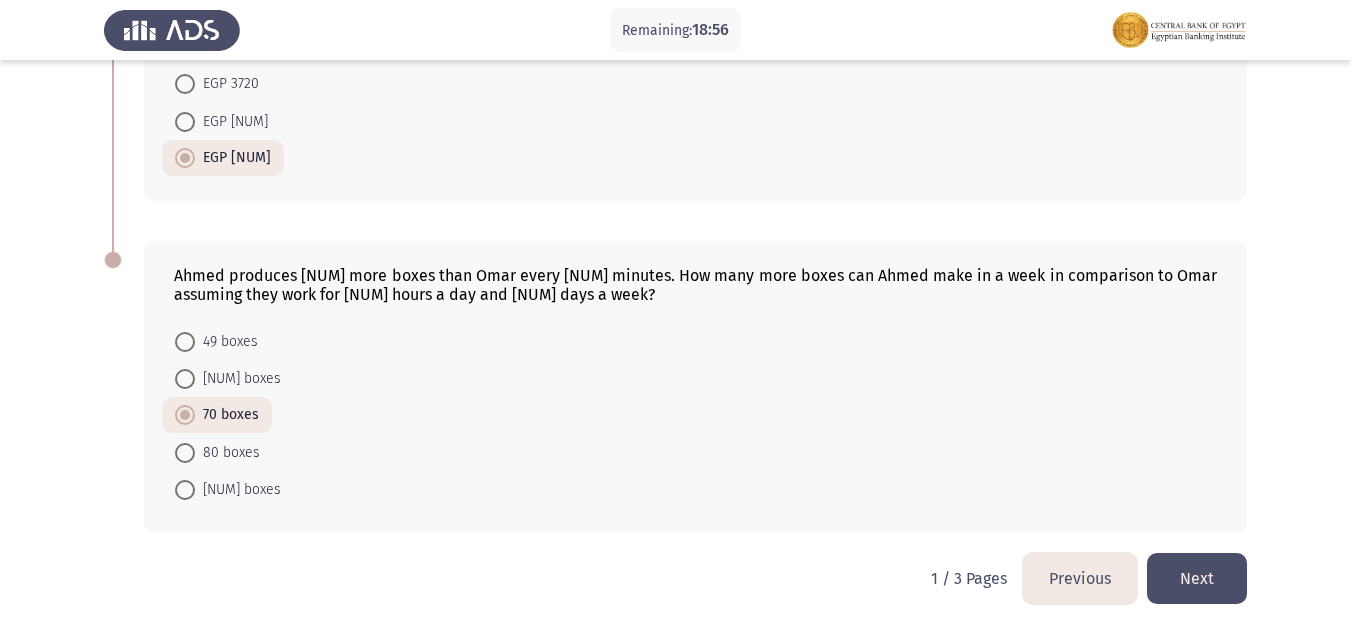 click on "Next" 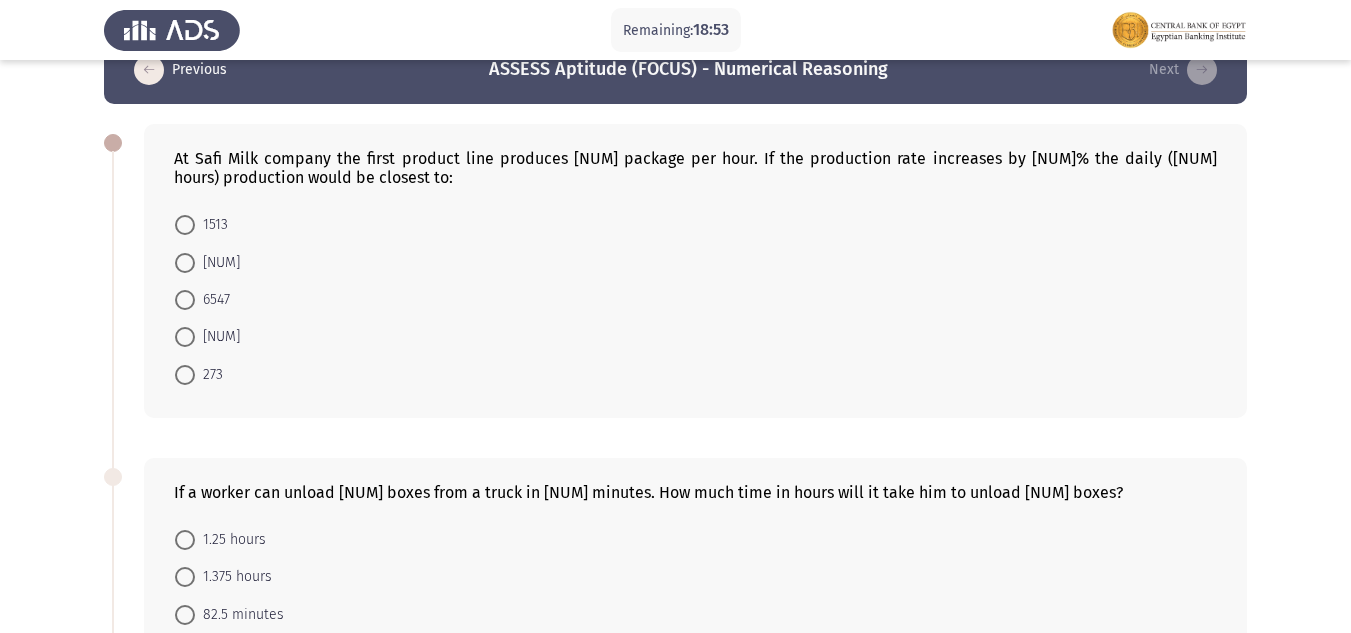 scroll, scrollTop: 0, scrollLeft: 0, axis: both 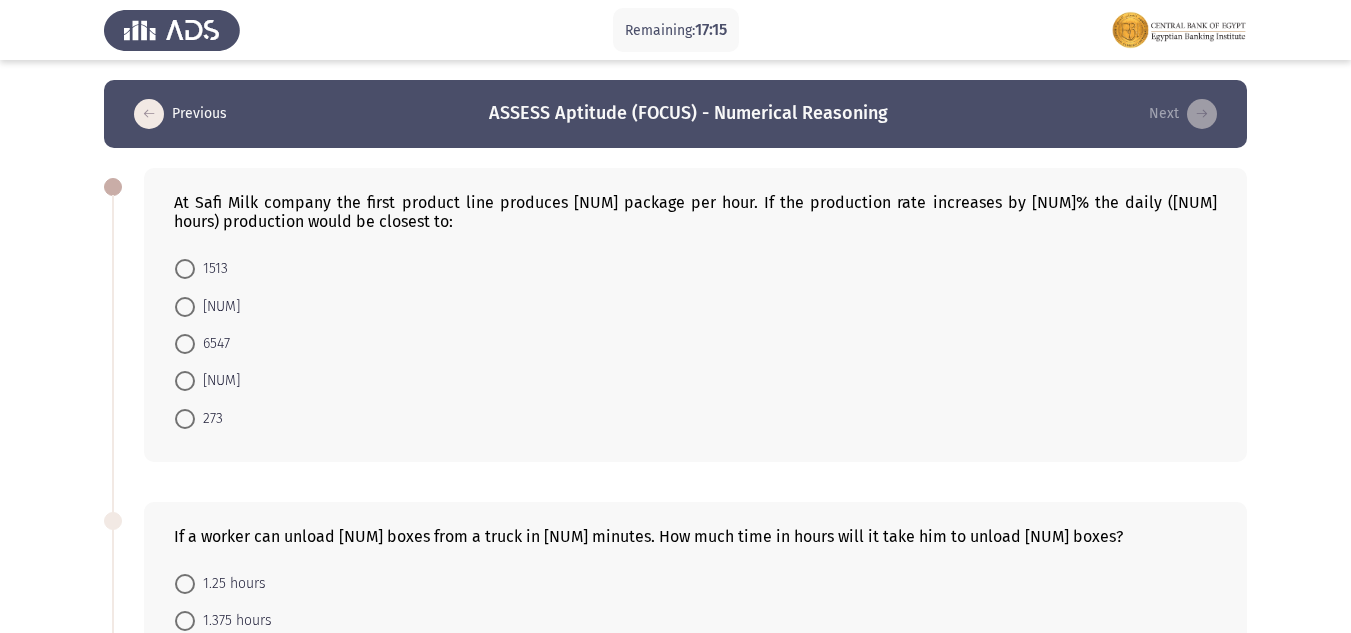 click on "[NUM]" at bounding box center [217, 307] 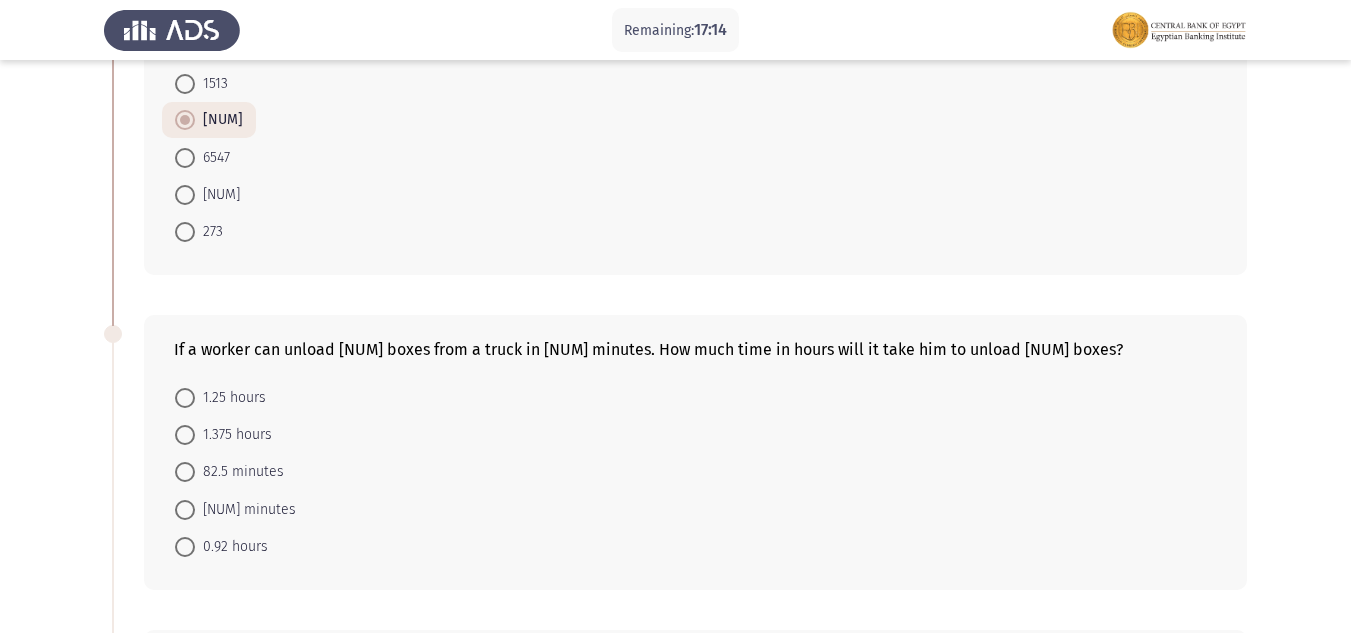 scroll, scrollTop: 300, scrollLeft: 0, axis: vertical 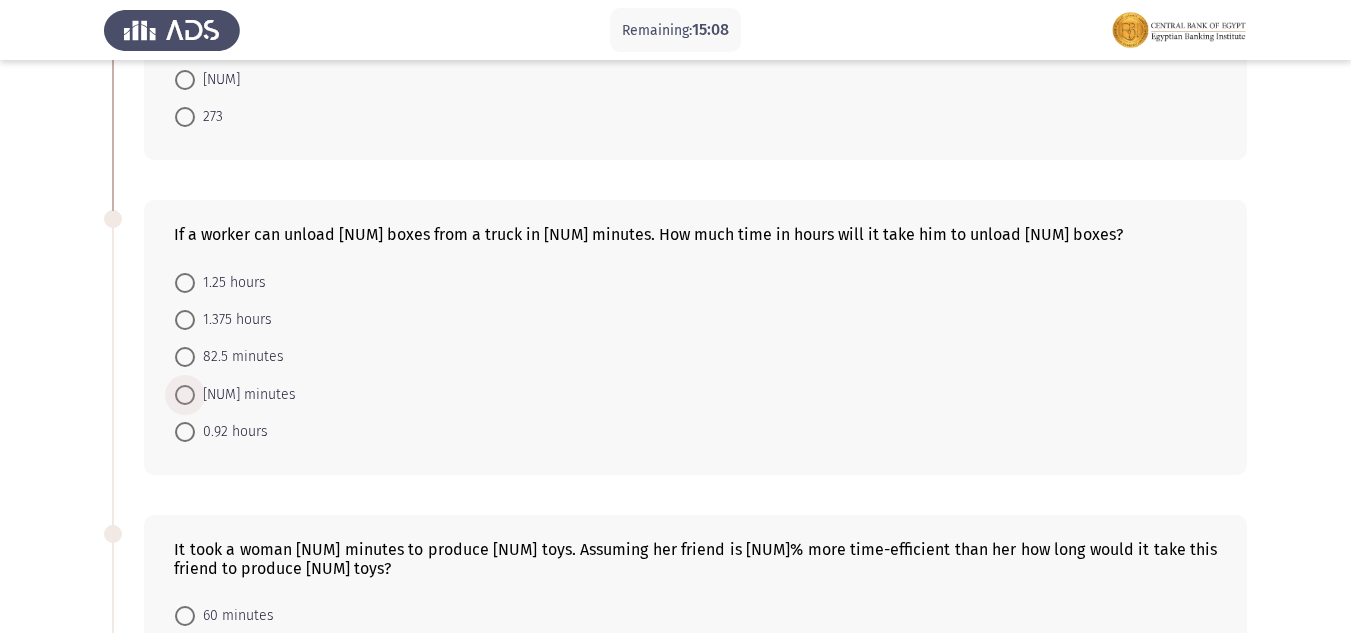 click at bounding box center (185, 395) 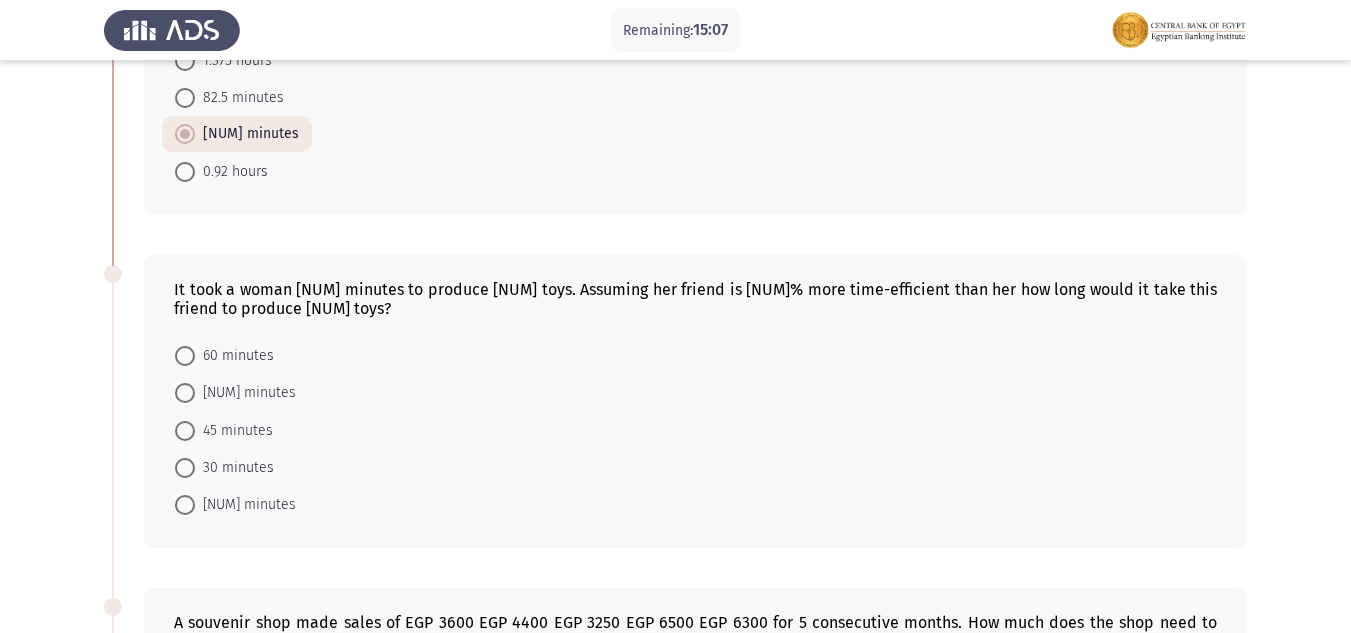 scroll, scrollTop: 600, scrollLeft: 0, axis: vertical 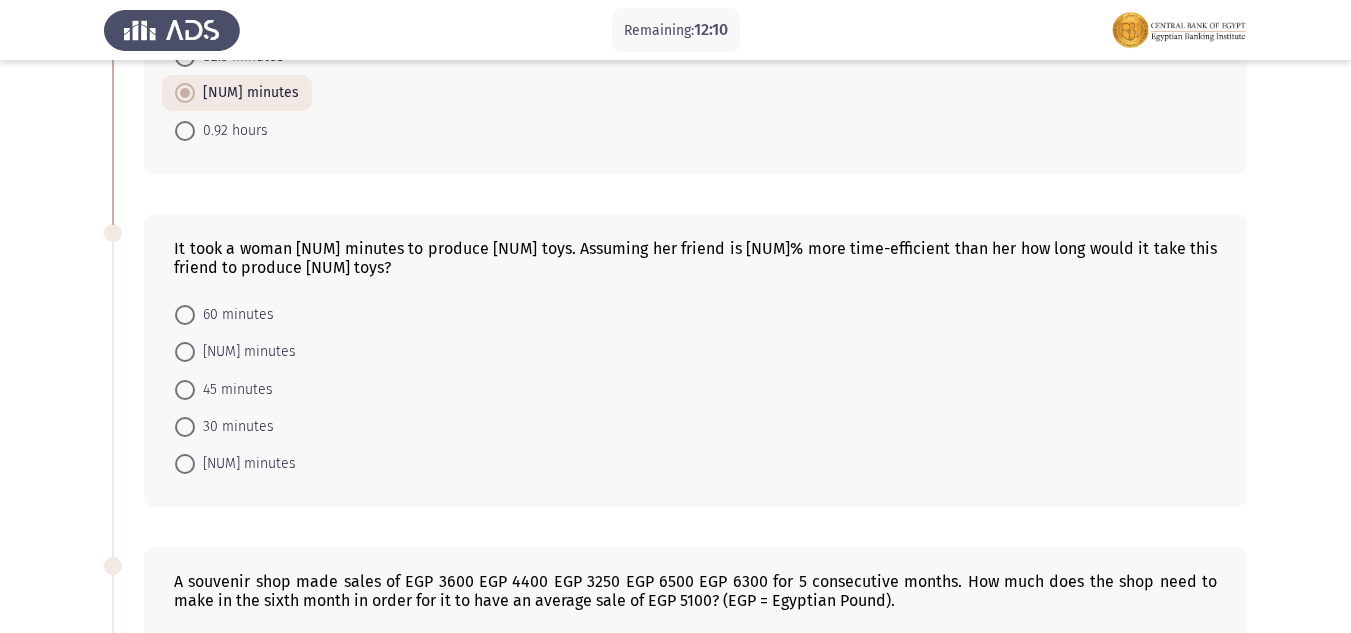 click at bounding box center (185, 315) 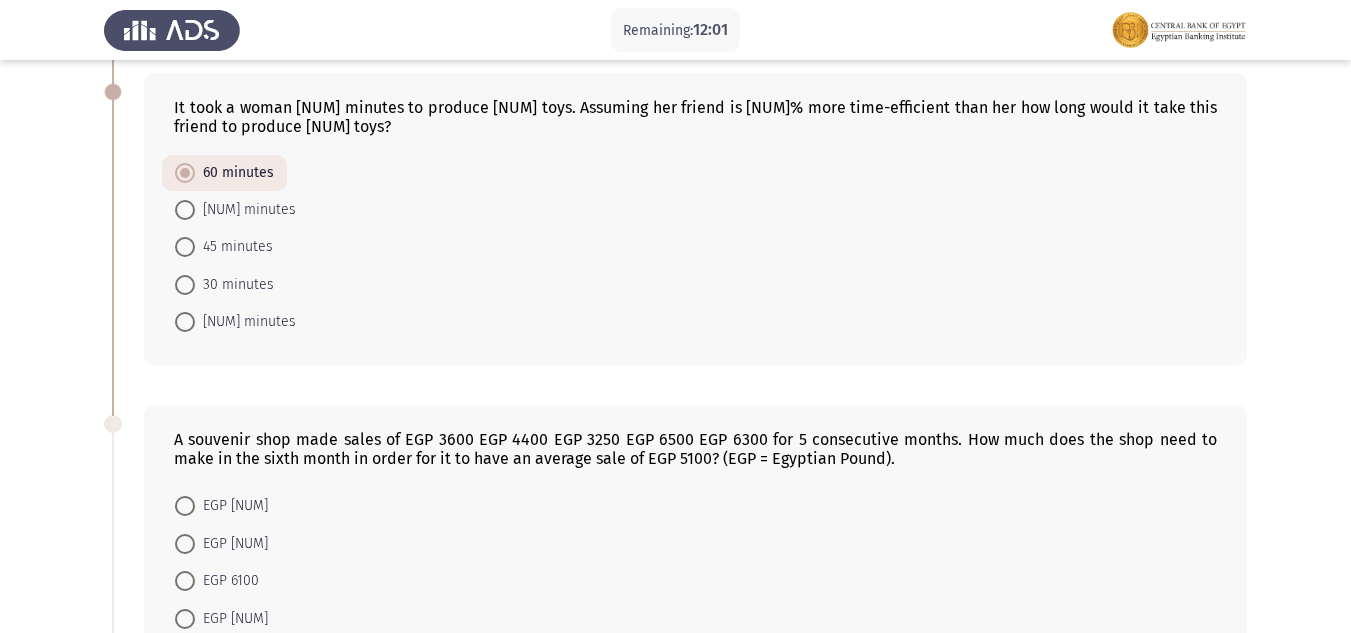 scroll, scrollTop: 841, scrollLeft: 0, axis: vertical 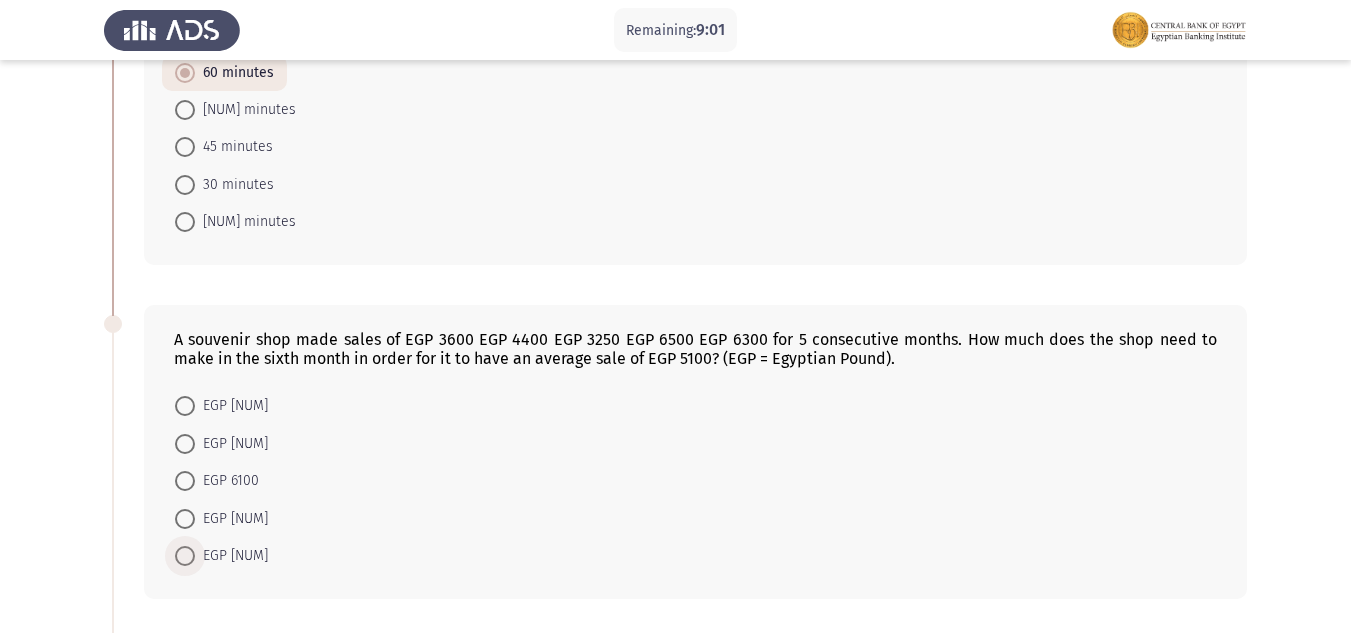 click on "EGP [NUM]" at bounding box center (231, 556) 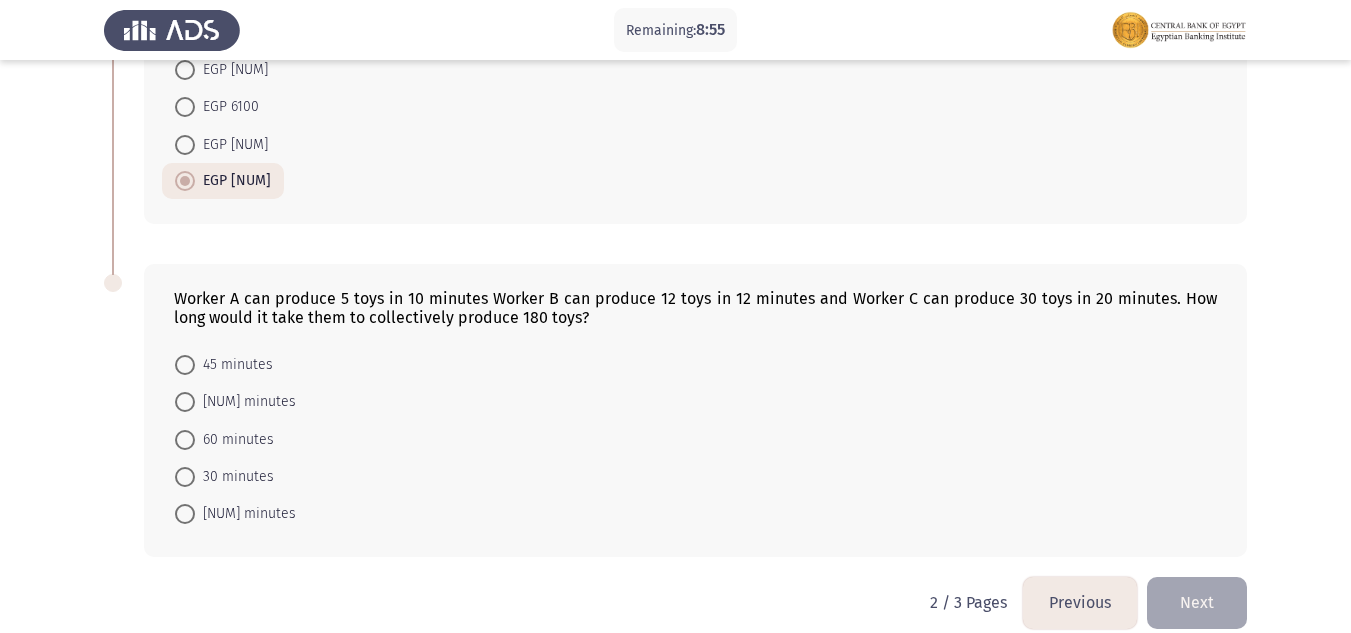 scroll, scrollTop: 1239, scrollLeft: 0, axis: vertical 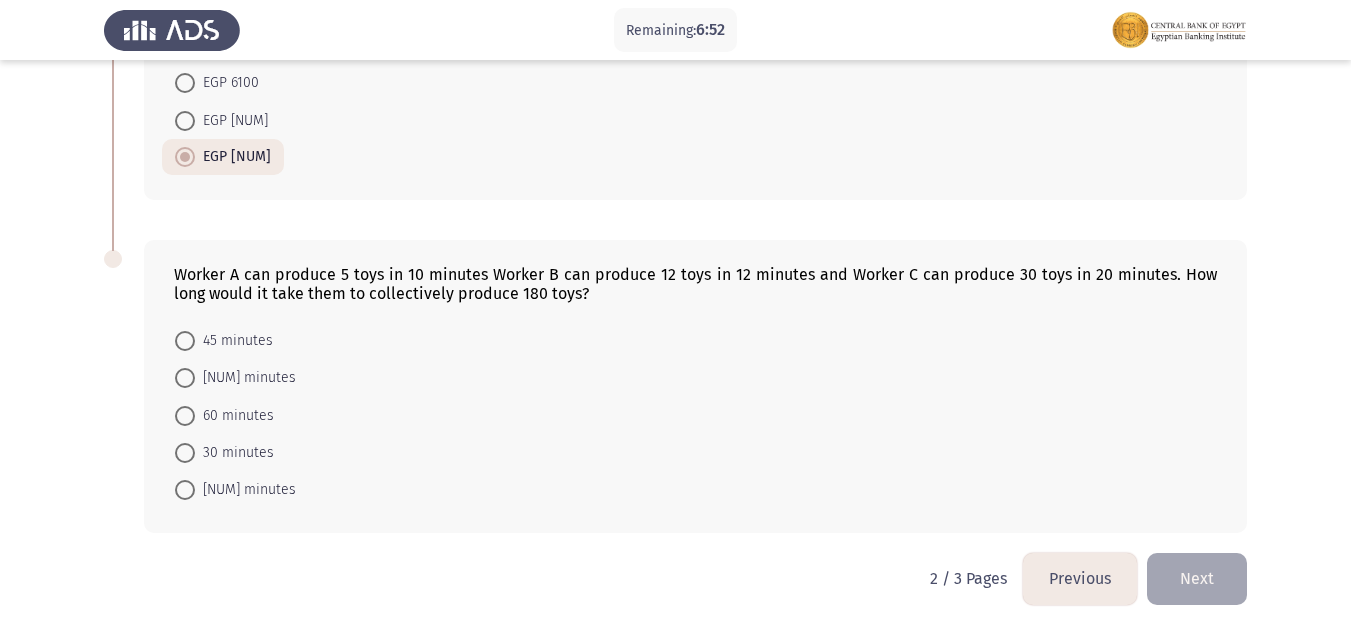 click on "[NUM] minutes" at bounding box center (245, 490) 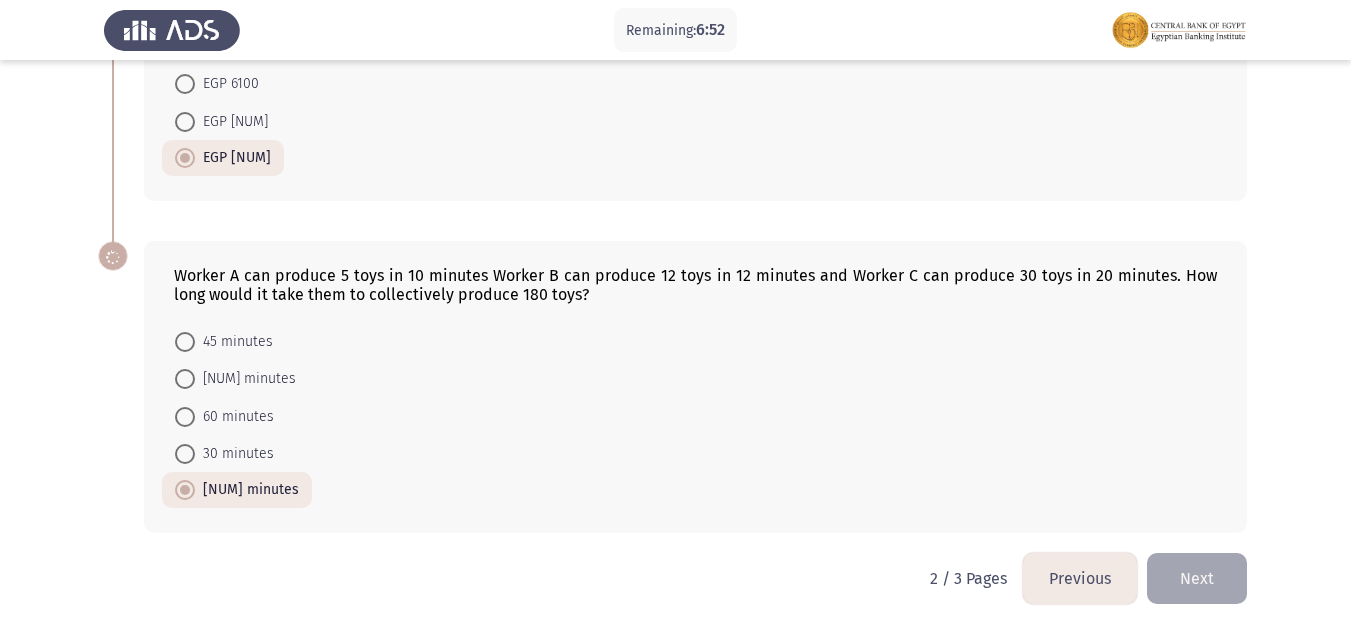 scroll, scrollTop: 1238, scrollLeft: 0, axis: vertical 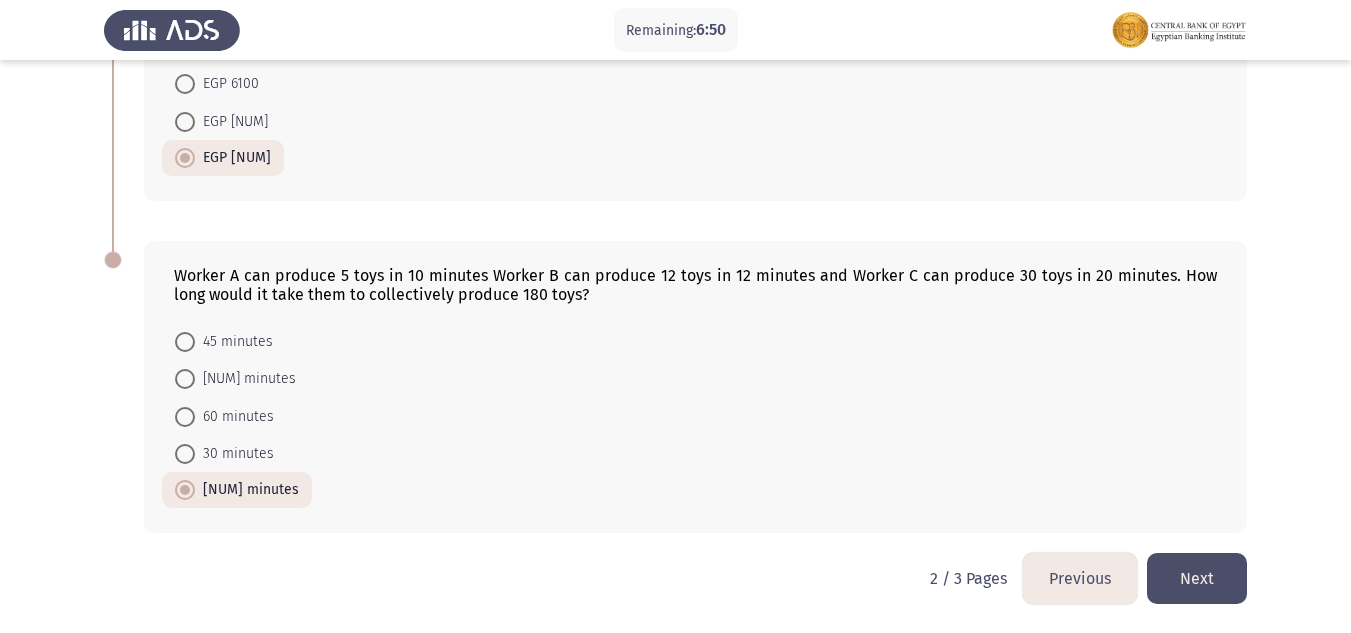click on "Next" 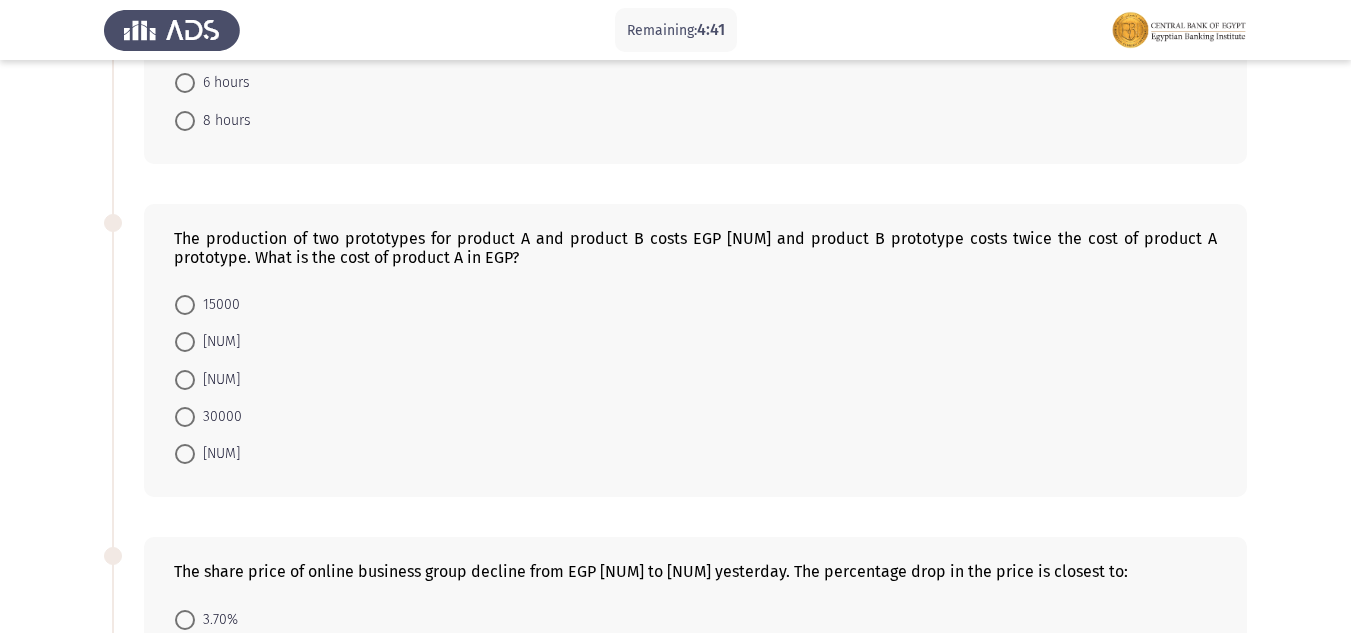 scroll, scrollTop: 300, scrollLeft: 0, axis: vertical 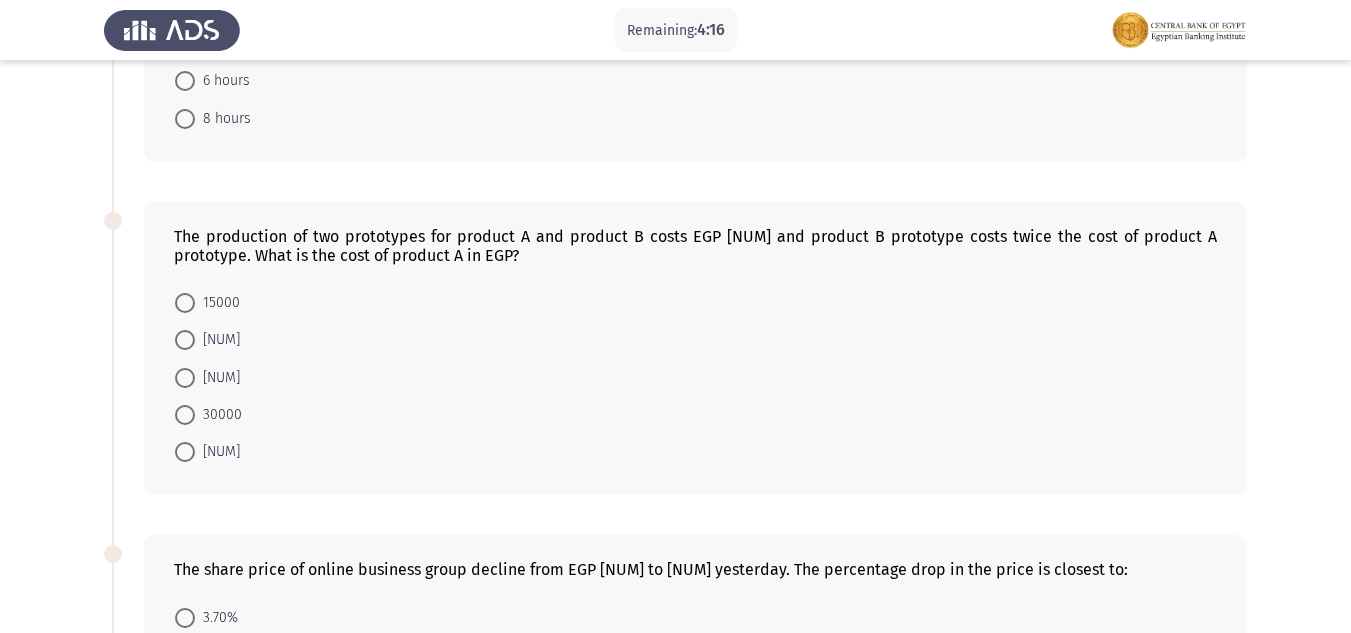 click at bounding box center (185, 303) 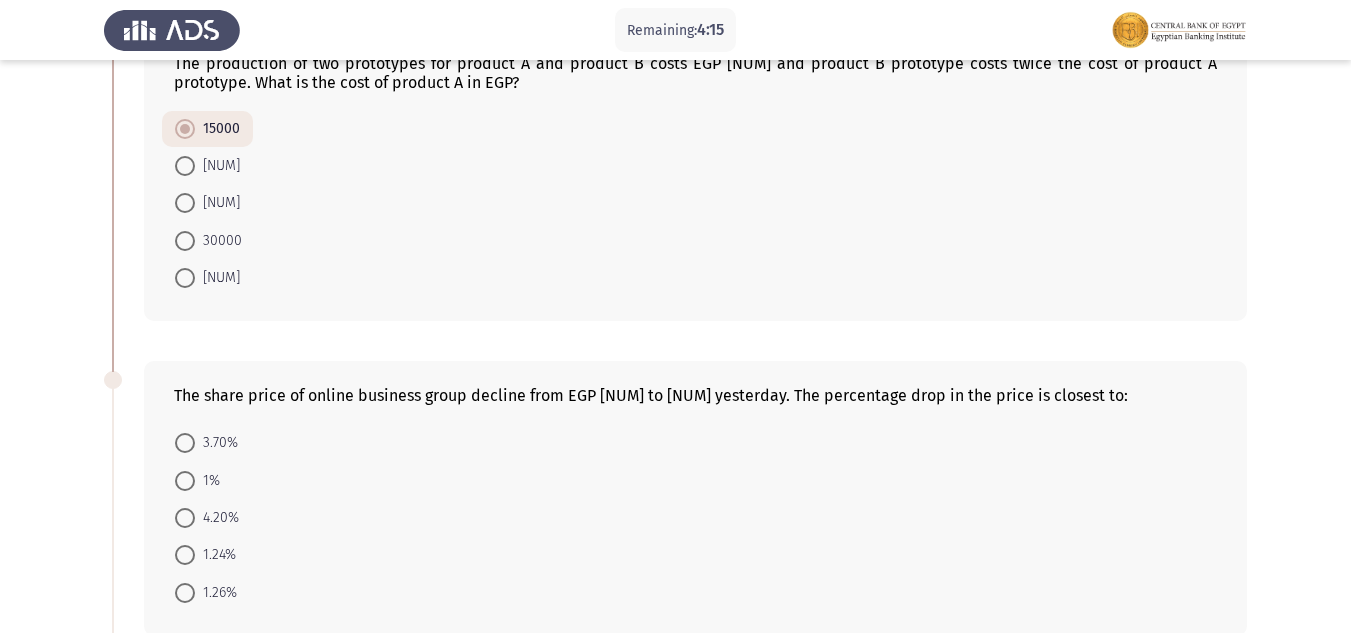 scroll, scrollTop: 500, scrollLeft: 0, axis: vertical 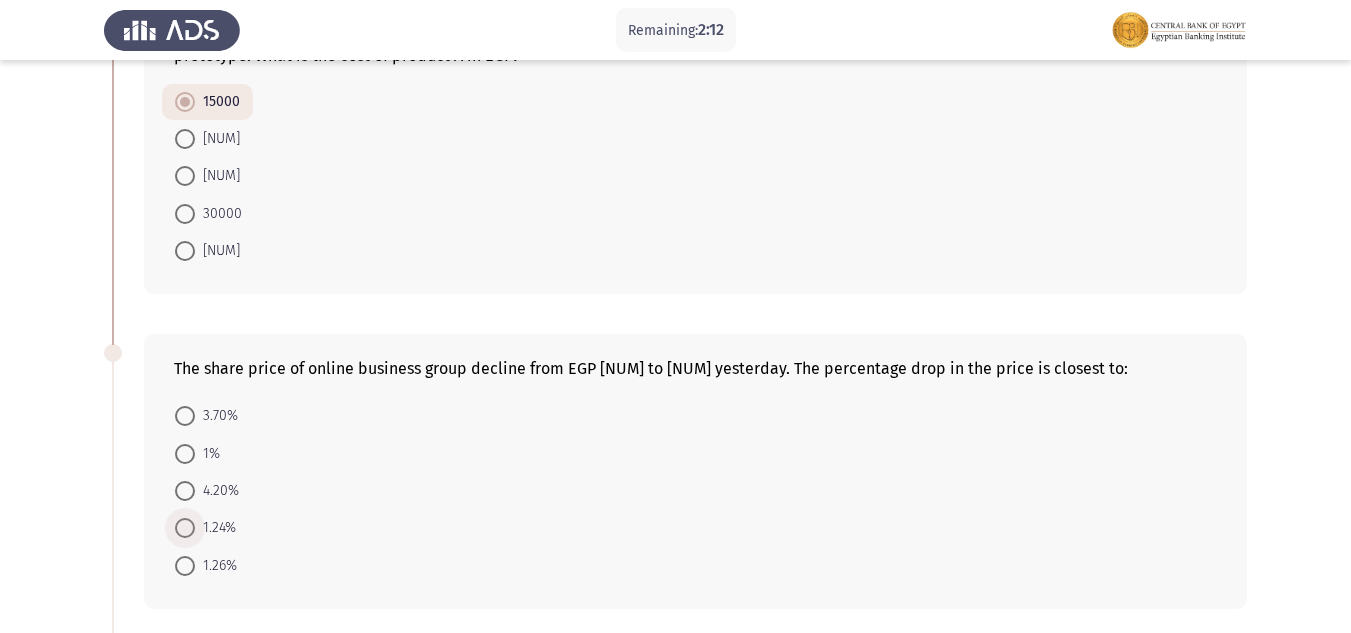 click at bounding box center [185, 528] 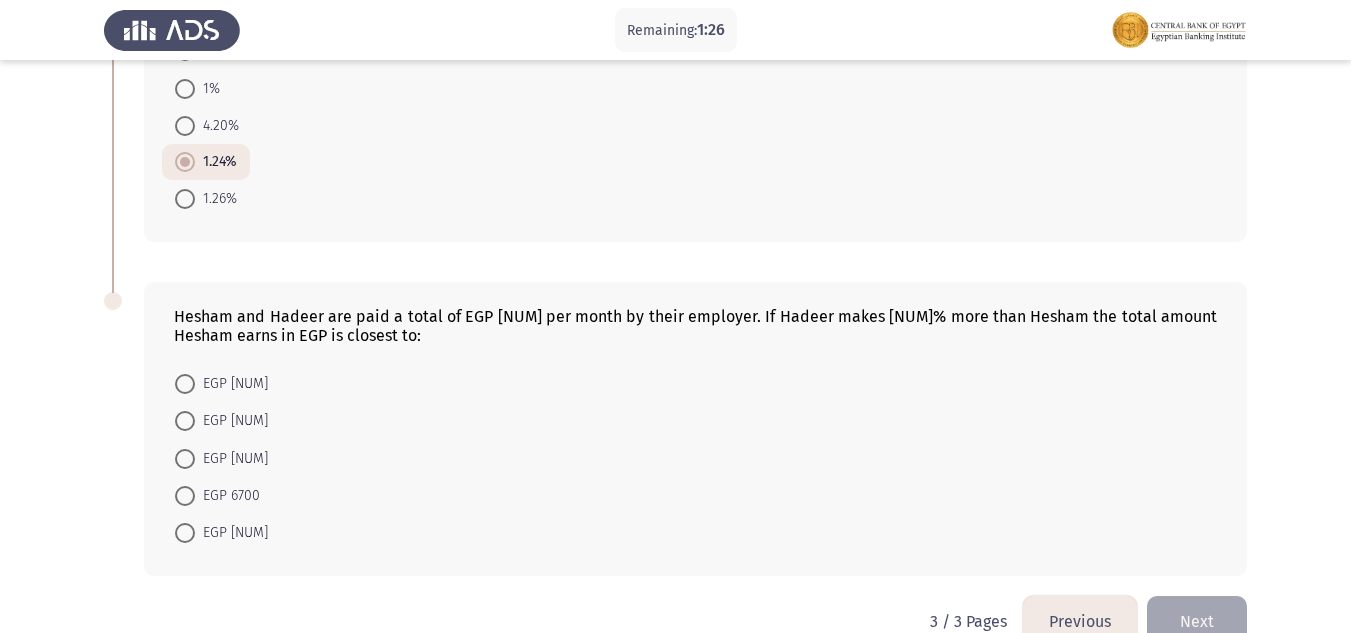 scroll, scrollTop: 900, scrollLeft: 0, axis: vertical 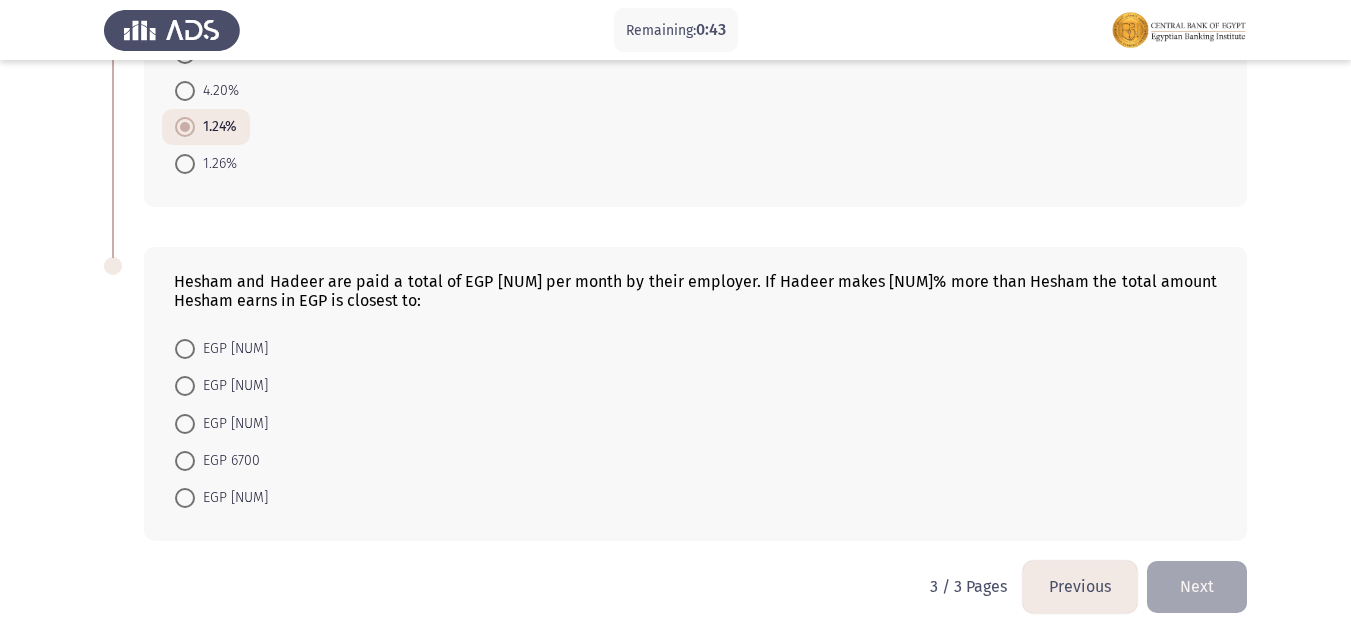 drag, startPoint x: 188, startPoint y: 457, endPoint x: 191, endPoint y: 467, distance: 10.440307 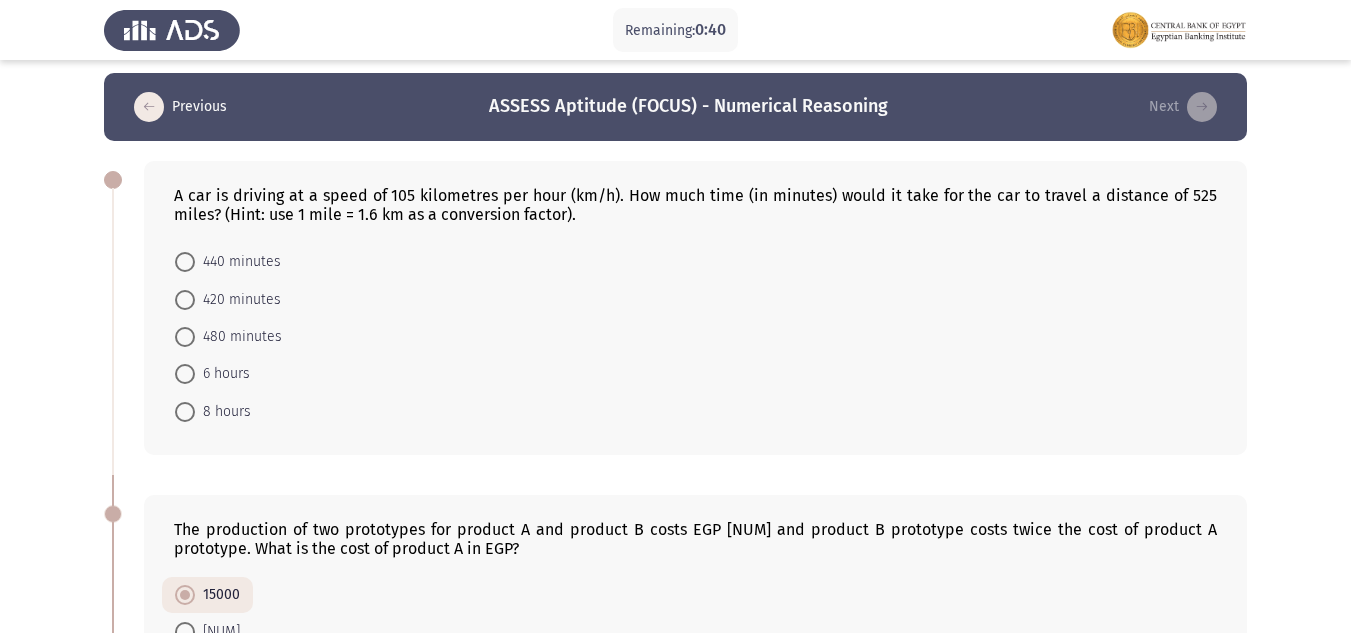 scroll, scrollTop: 0, scrollLeft: 0, axis: both 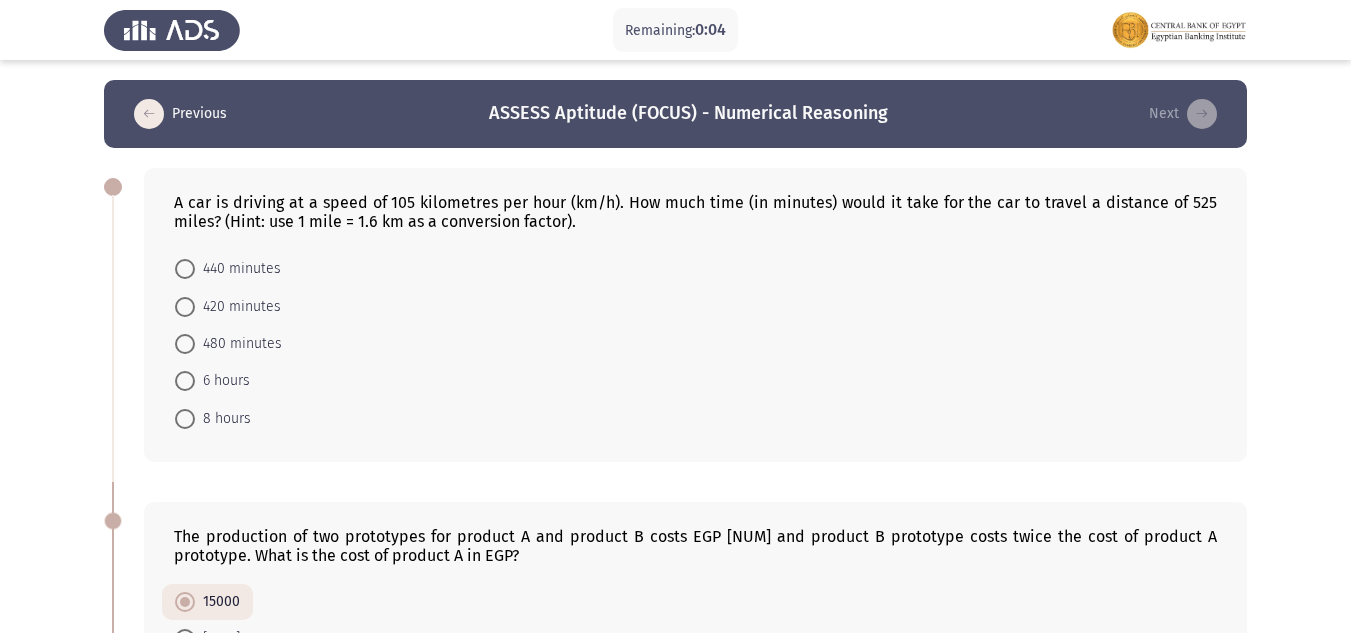 click on "8 hours" at bounding box center (223, 419) 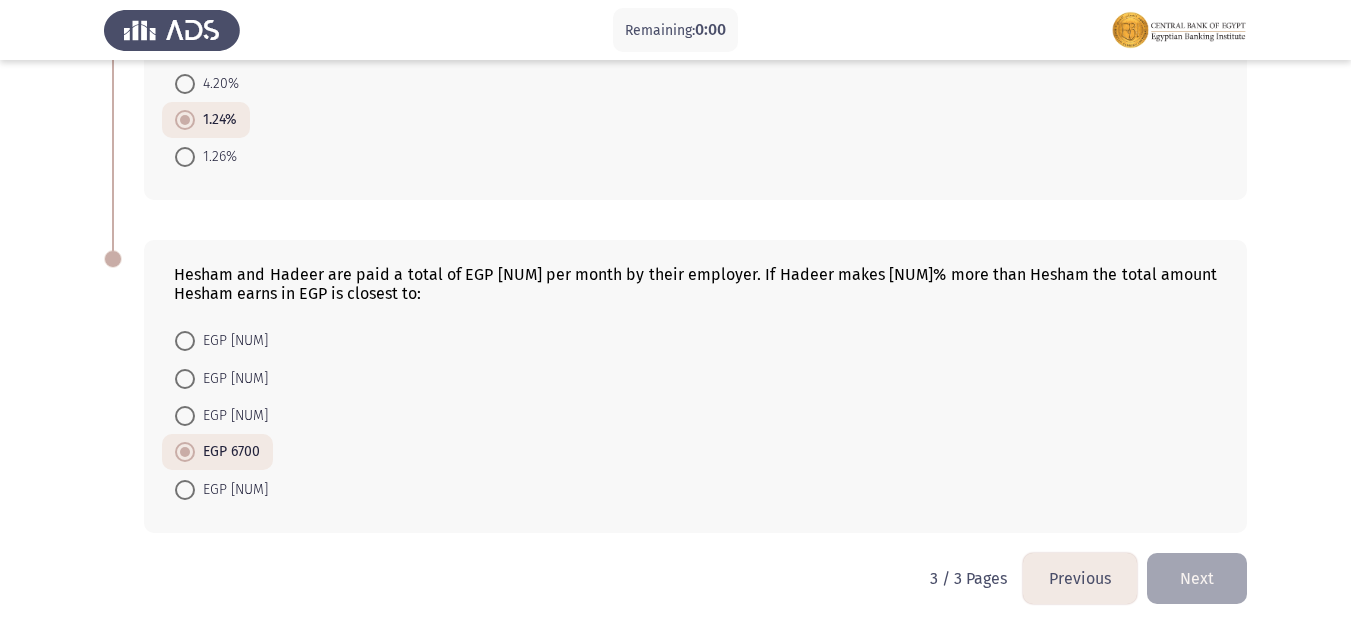 scroll, scrollTop: 0, scrollLeft: 0, axis: both 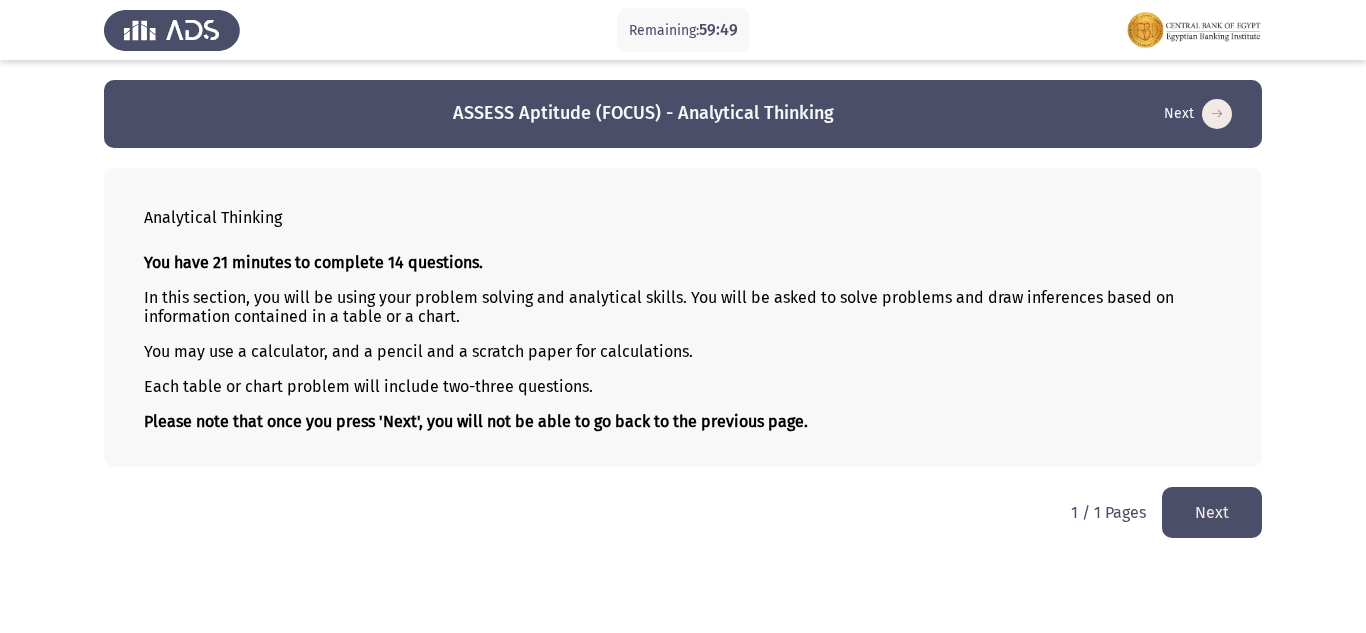 click on "Next" 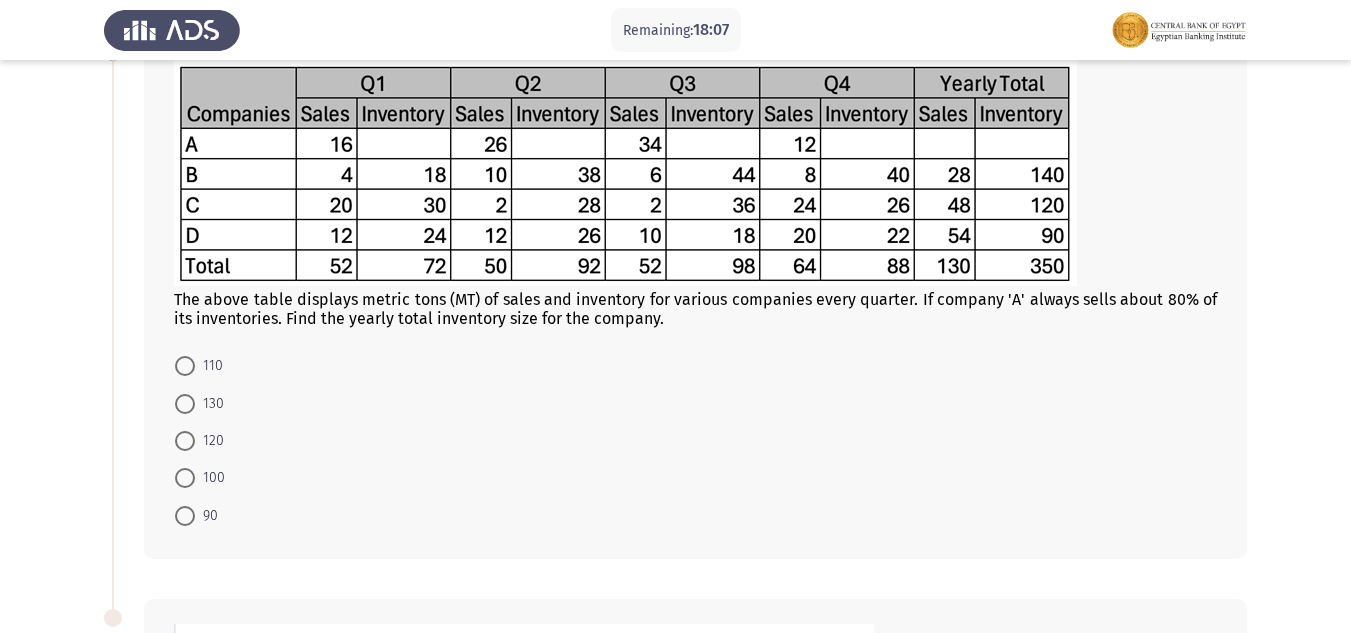 scroll, scrollTop: 100, scrollLeft: 0, axis: vertical 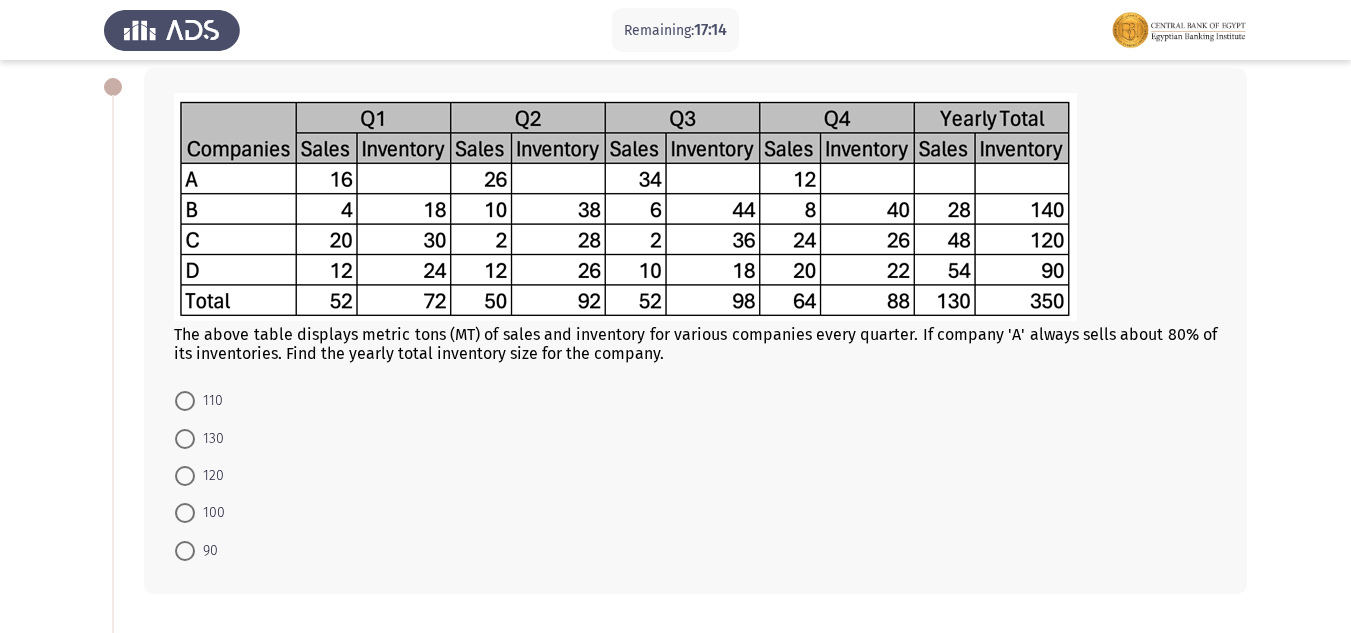 click on "110" at bounding box center [209, 401] 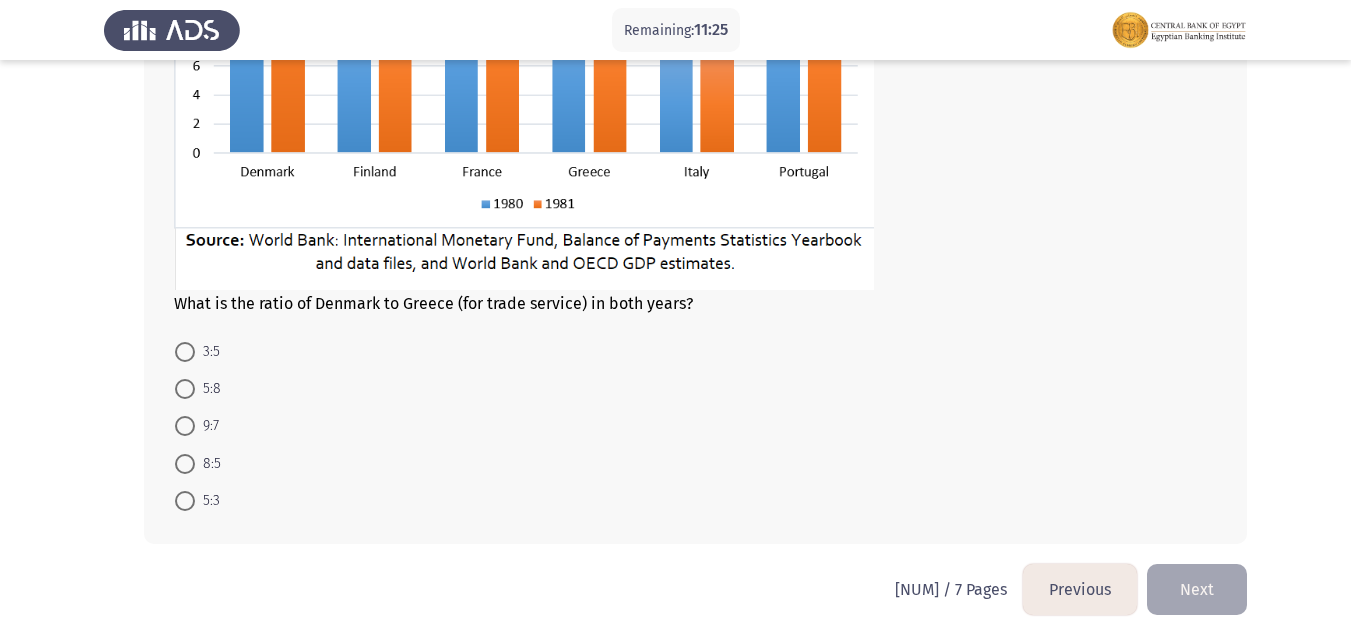 scroll, scrollTop: 939, scrollLeft: 0, axis: vertical 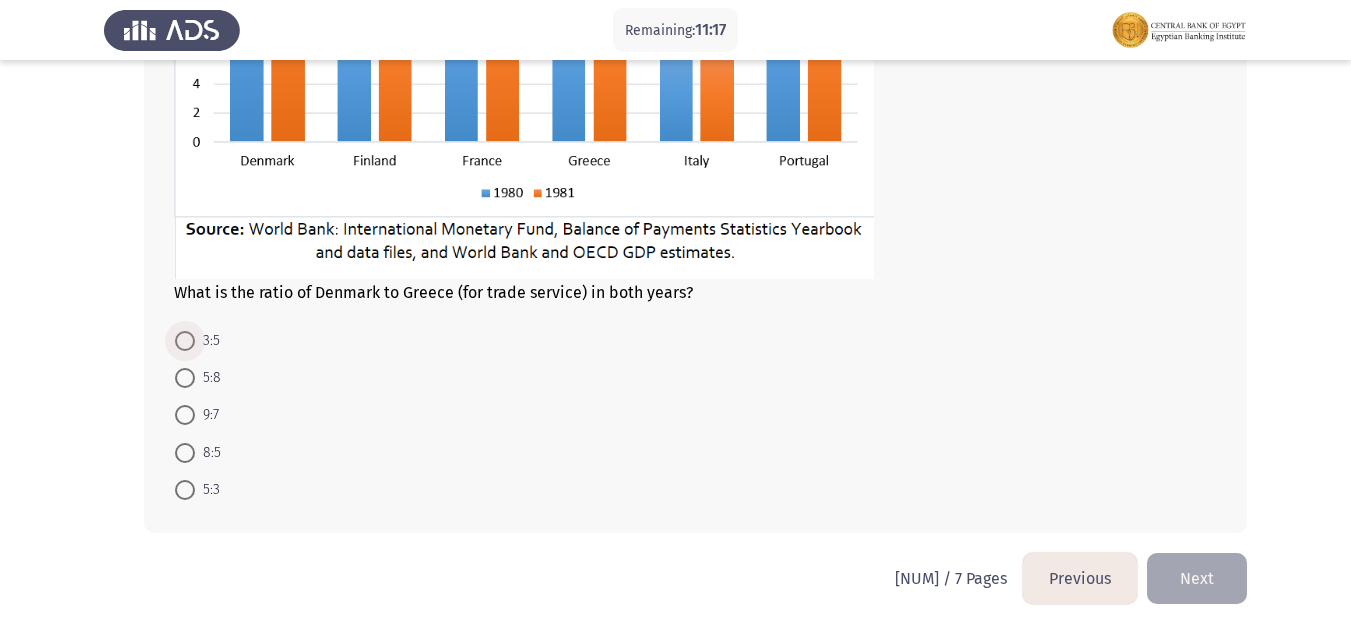click at bounding box center [185, 341] 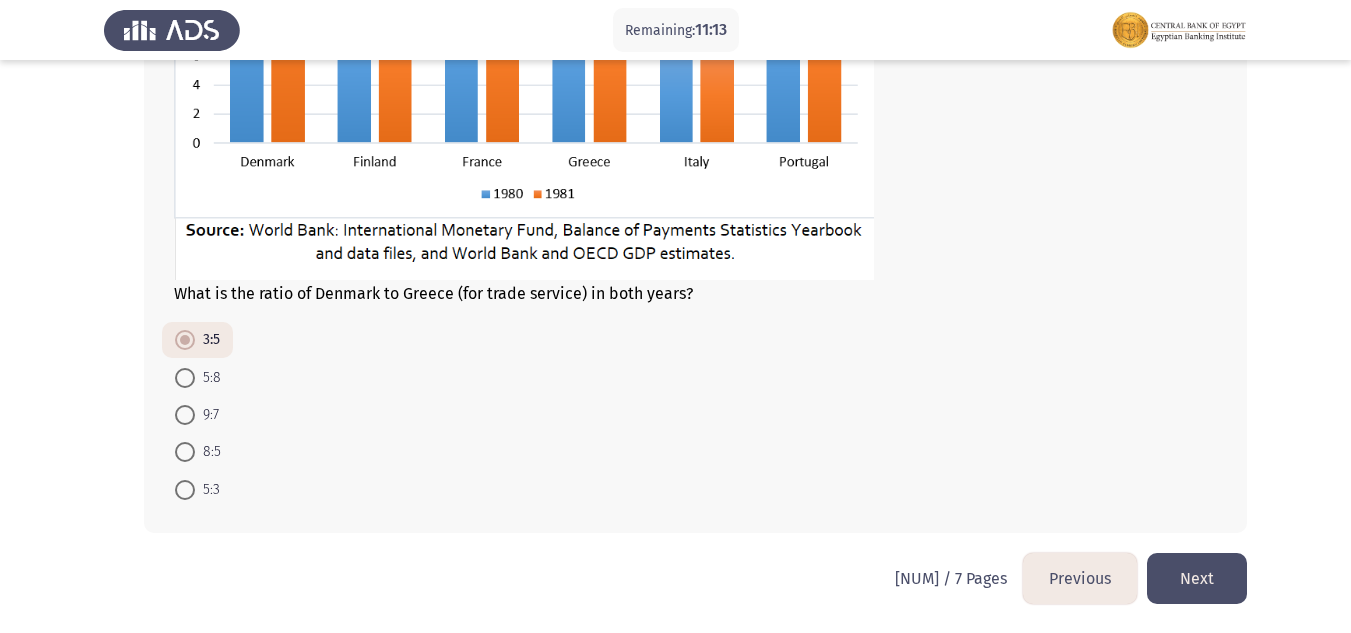 click on "Next" 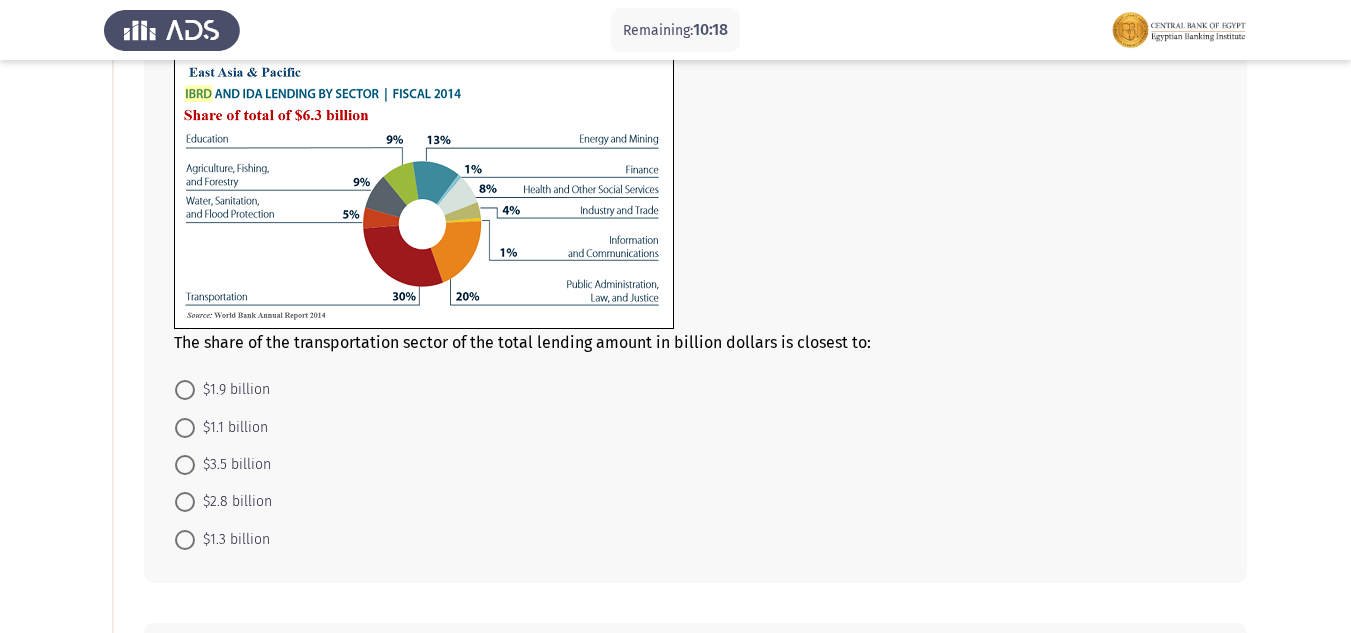 scroll, scrollTop: 100, scrollLeft: 0, axis: vertical 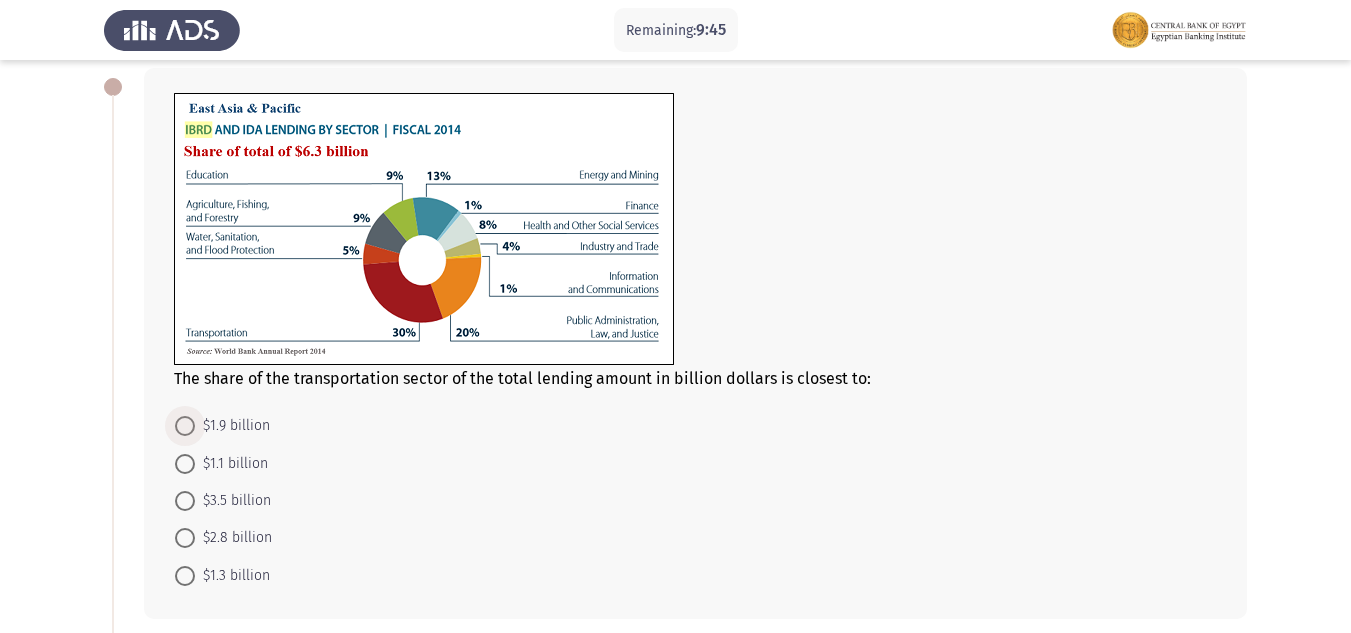 click at bounding box center [185, 426] 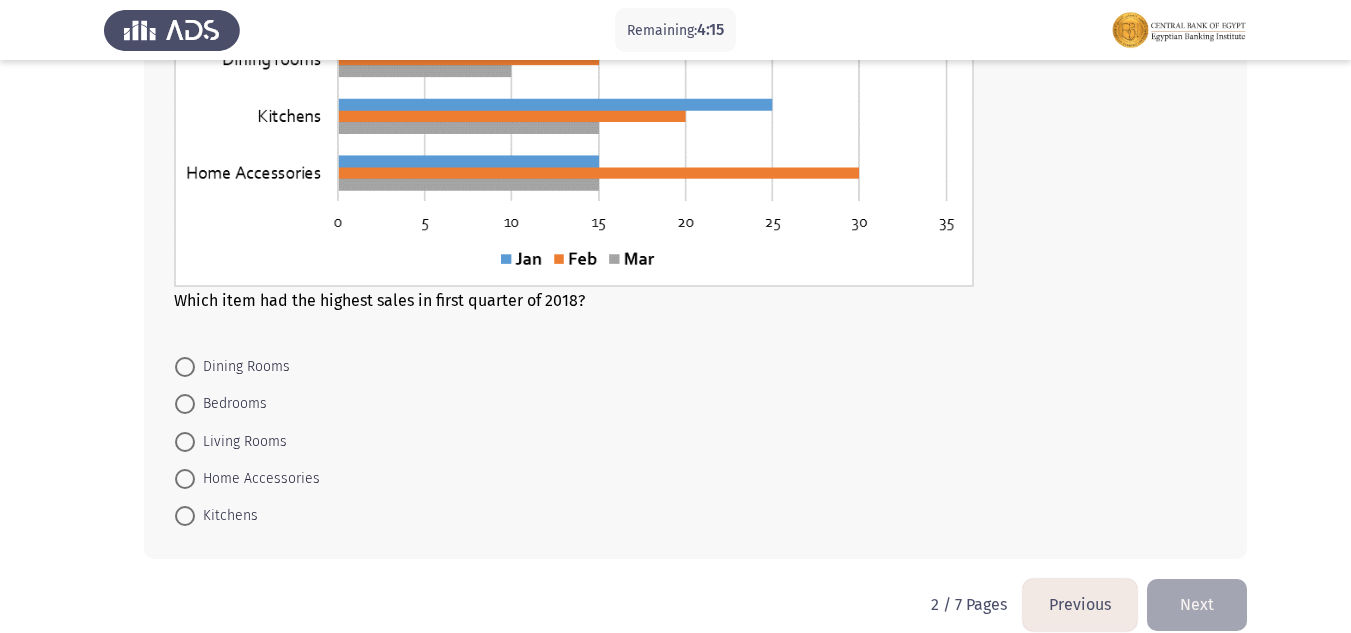 scroll, scrollTop: 957, scrollLeft: 0, axis: vertical 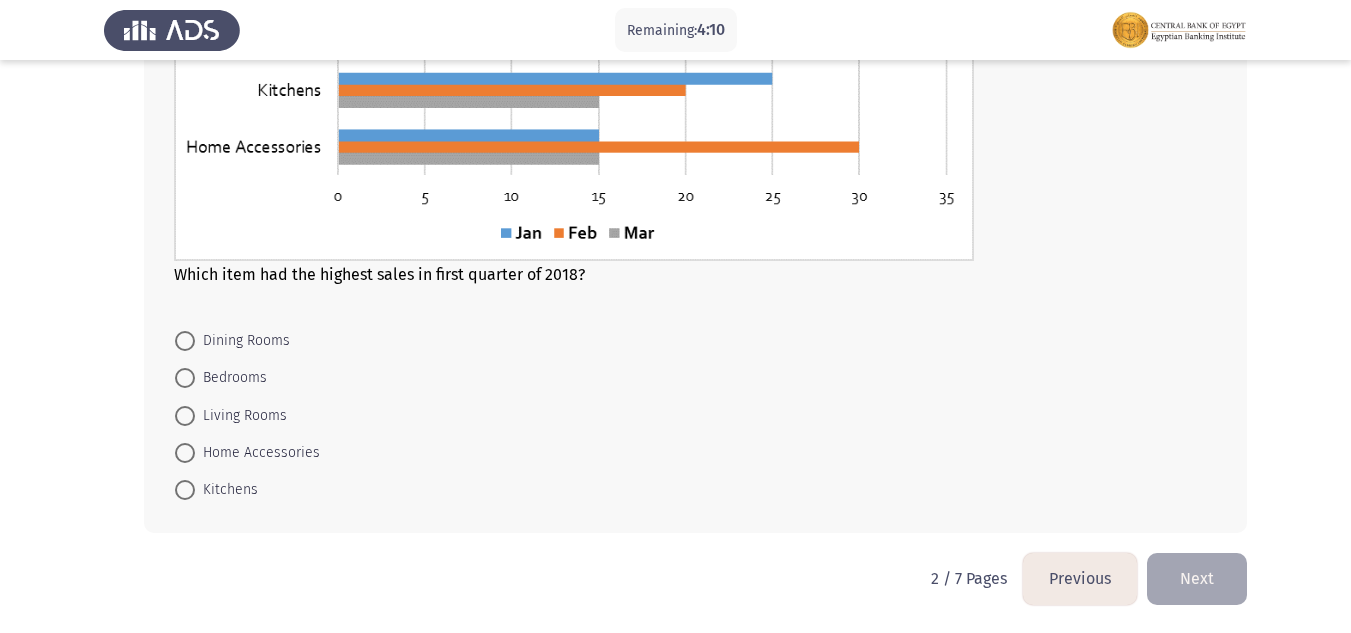 click at bounding box center (185, 490) 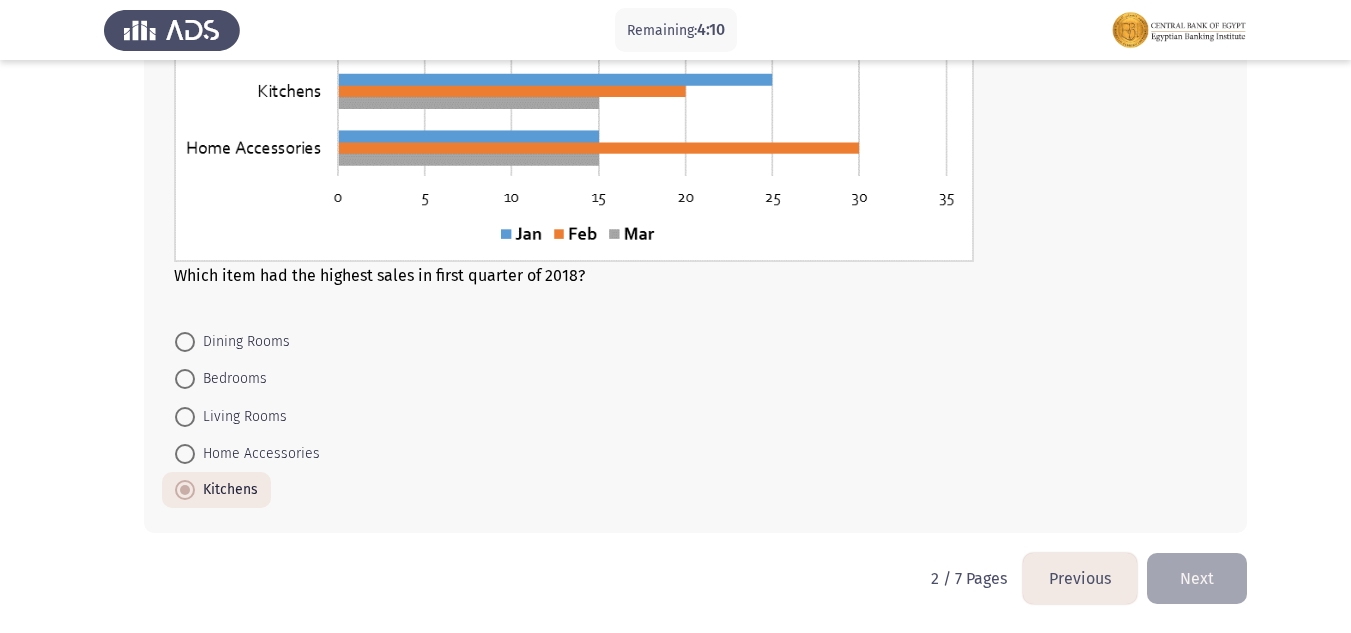 scroll, scrollTop: 956, scrollLeft: 0, axis: vertical 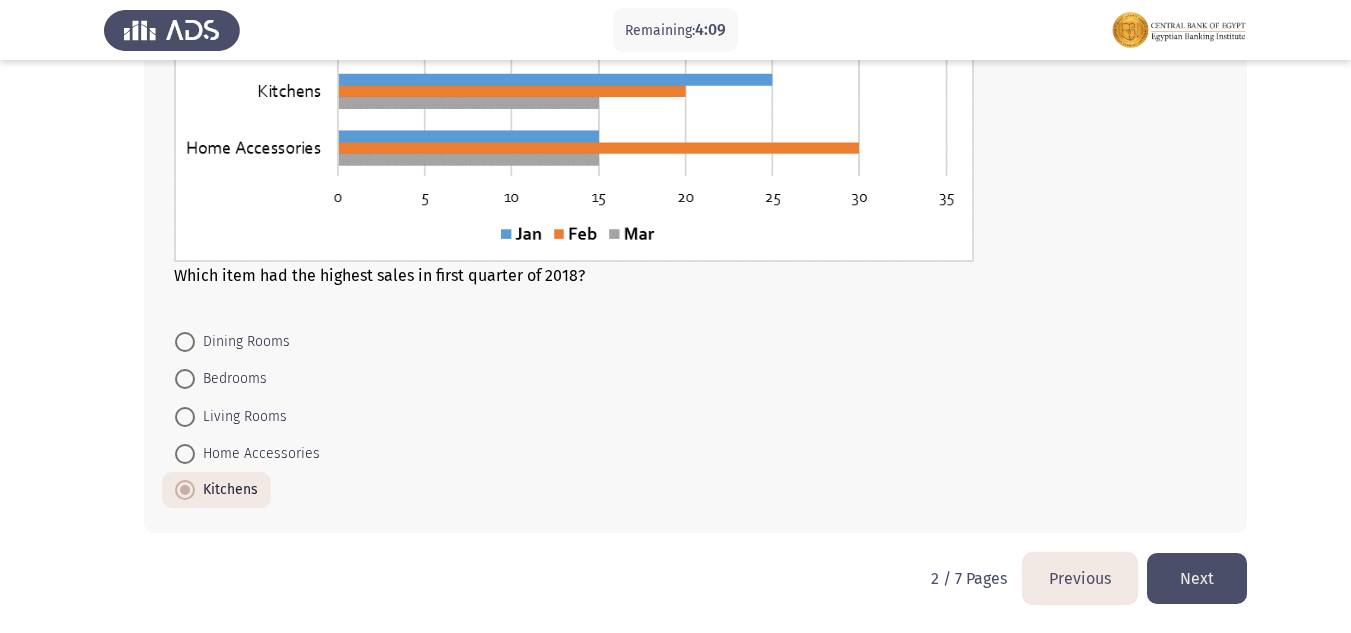 click on "Next" 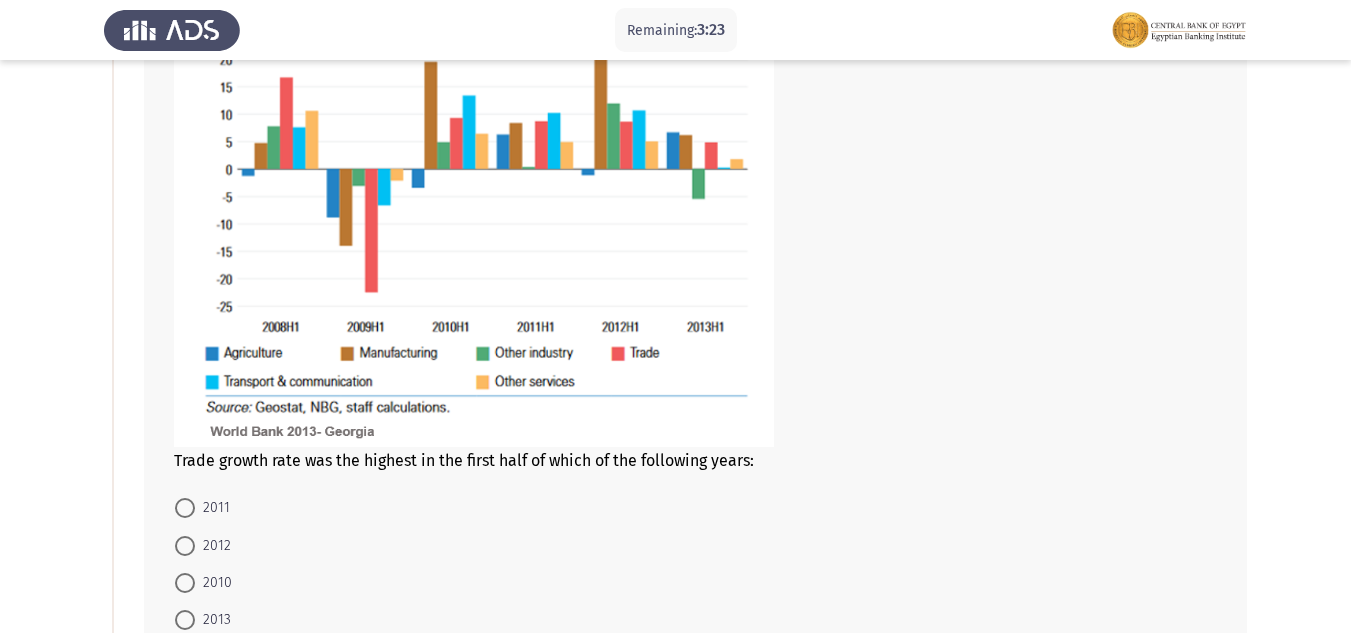 scroll, scrollTop: 400, scrollLeft: 0, axis: vertical 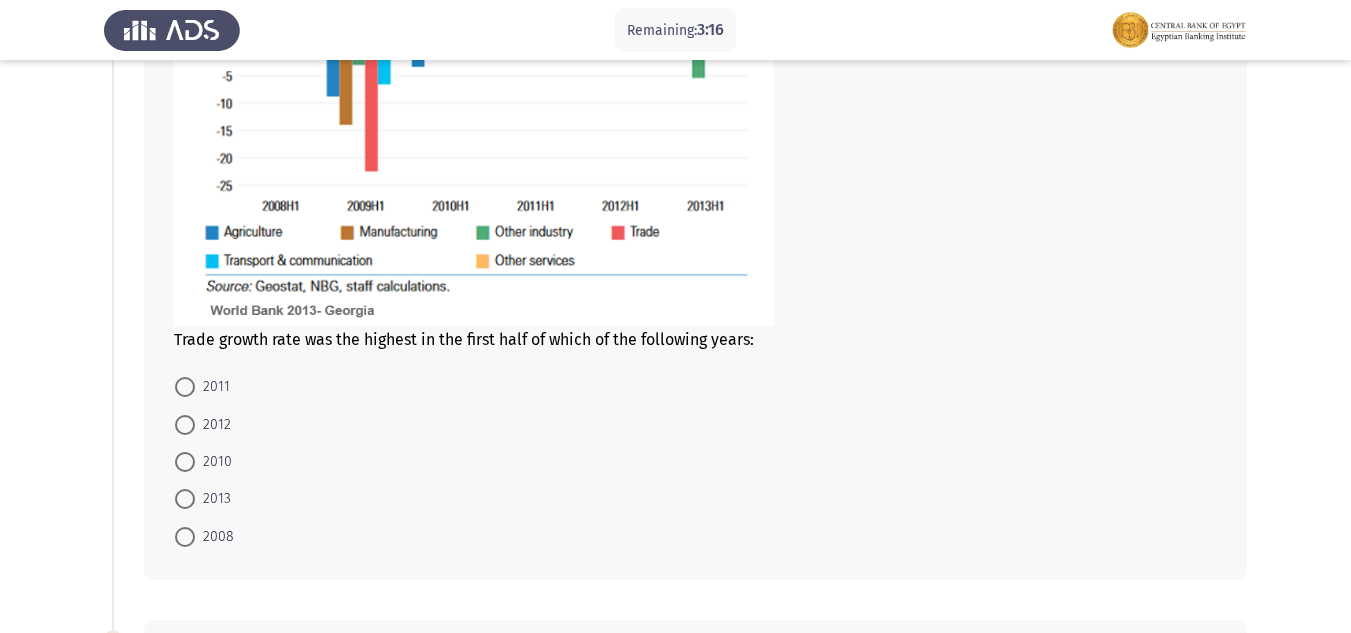 click at bounding box center [185, 425] 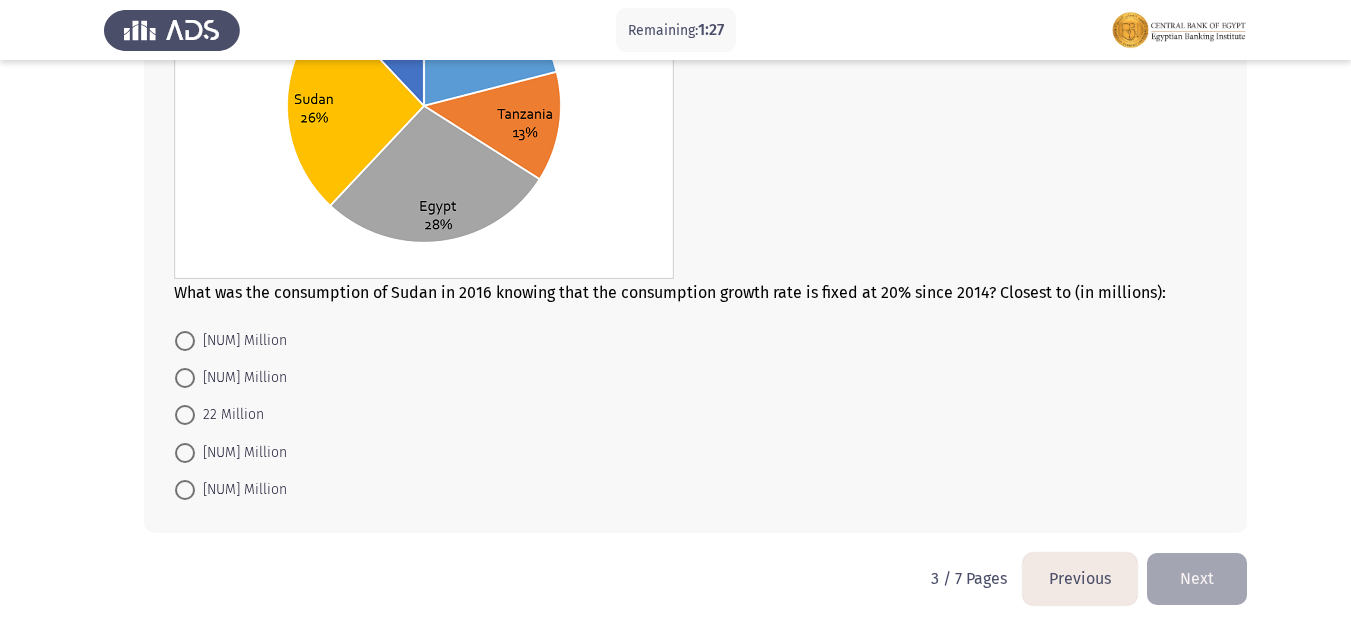 scroll, scrollTop: 1047, scrollLeft: 0, axis: vertical 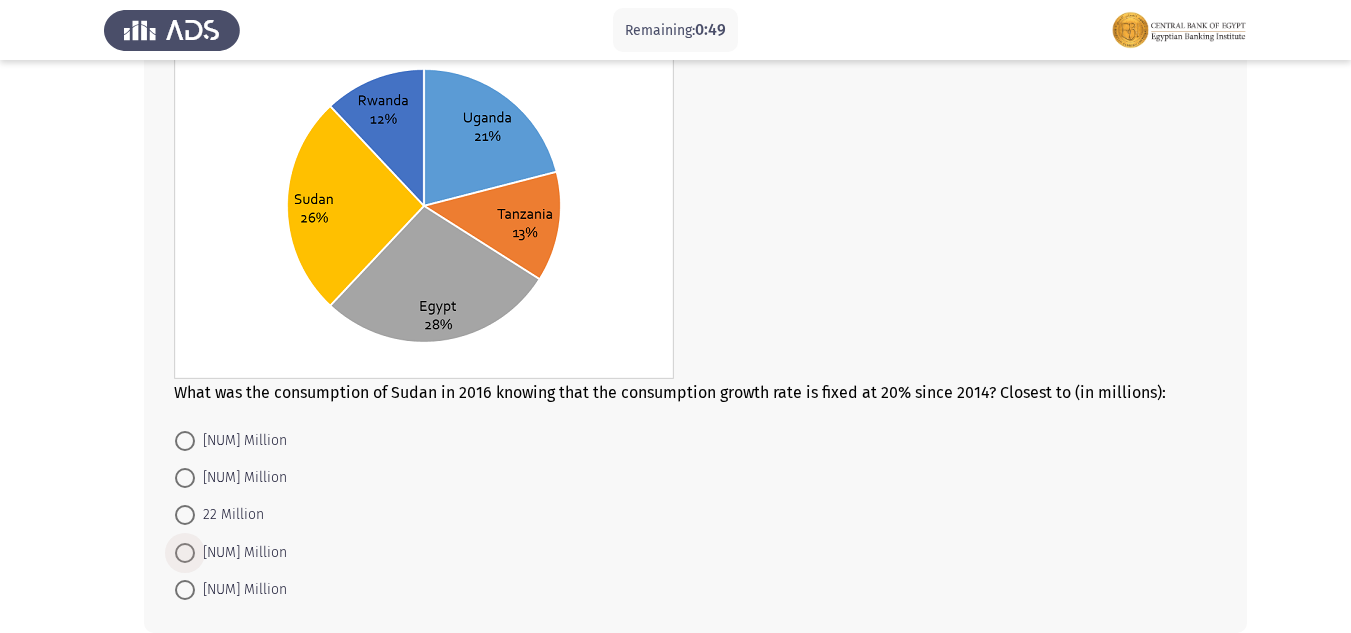 click at bounding box center [185, 553] 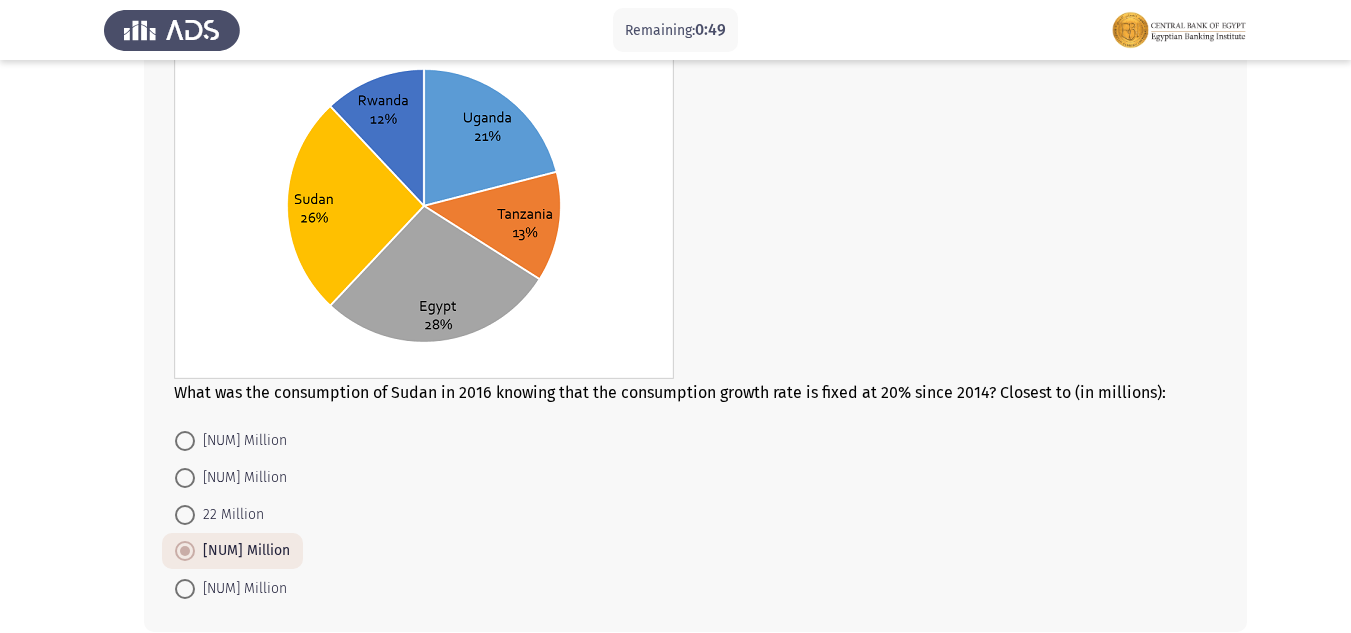 scroll, scrollTop: 1146, scrollLeft: 0, axis: vertical 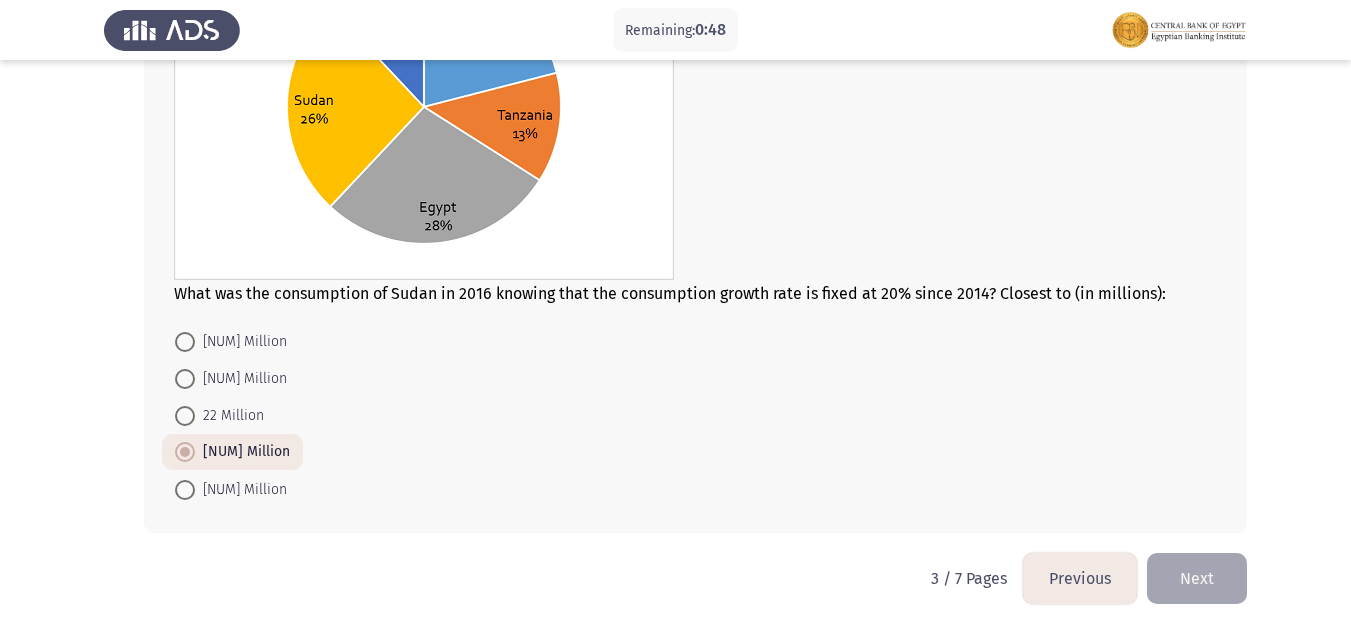 click on "Next" 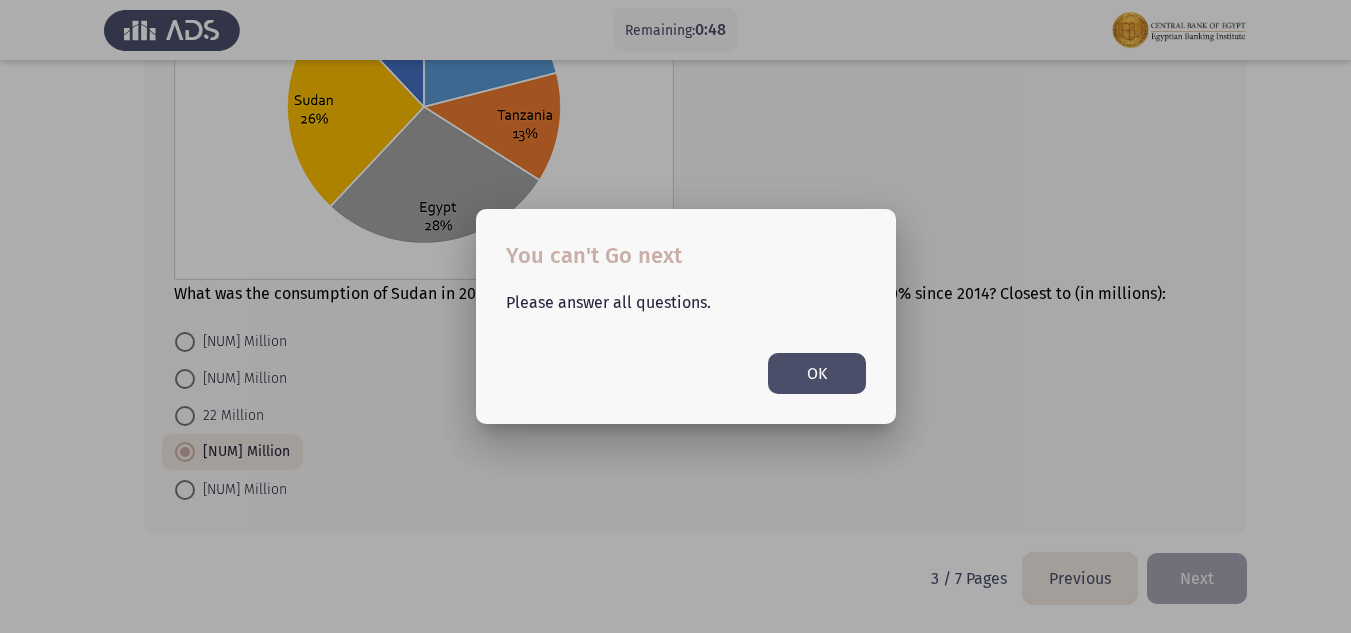 scroll, scrollTop: 0, scrollLeft: 0, axis: both 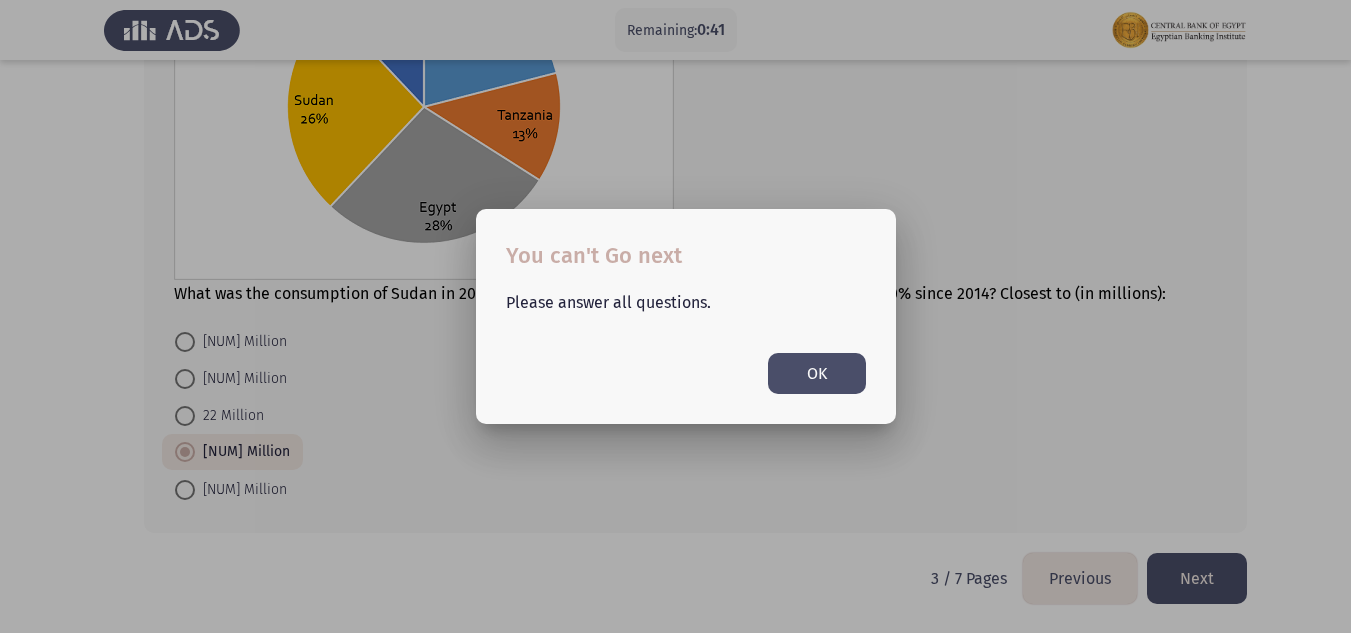 click on "OK" at bounding box center [817, 373] 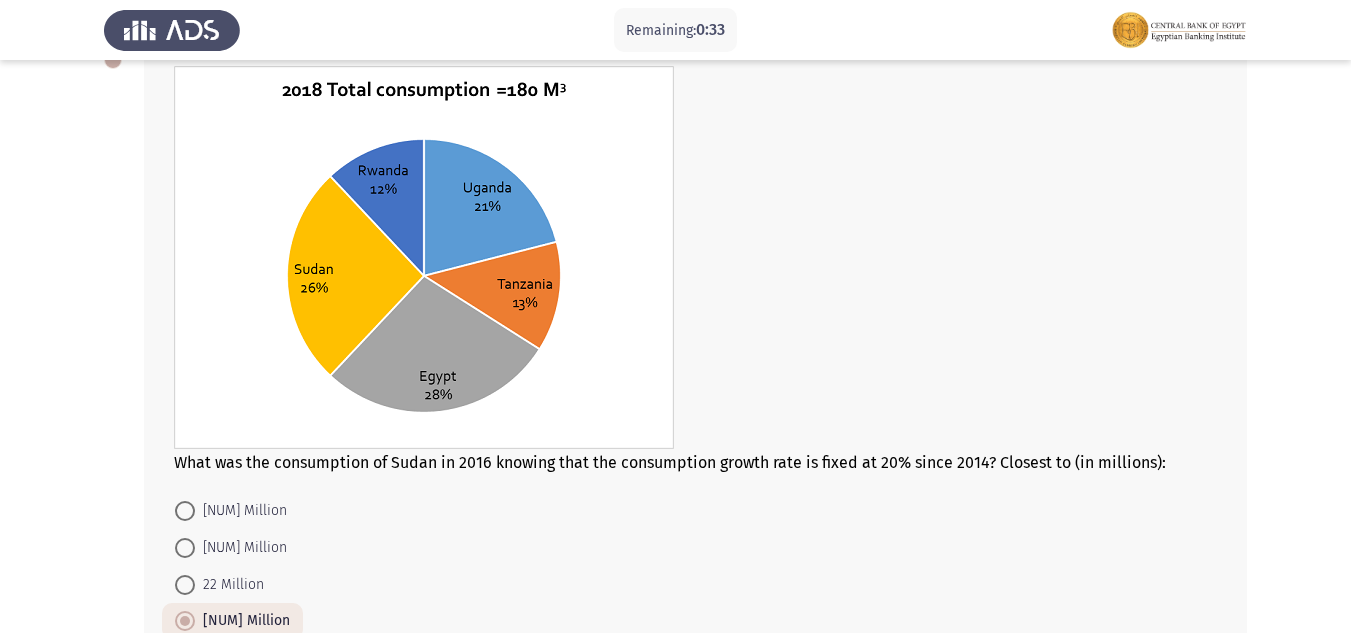 scroll, scrollTop: 1146, scrollLeft: 0, axis: vertical 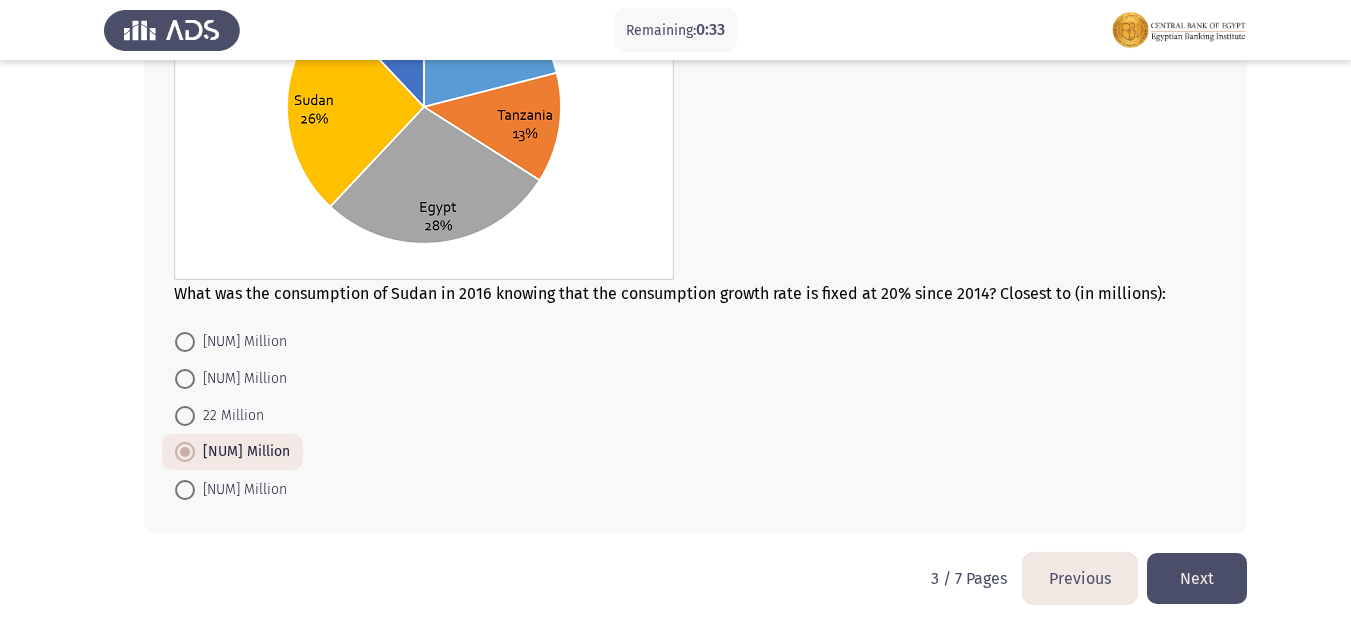 click on "Next" 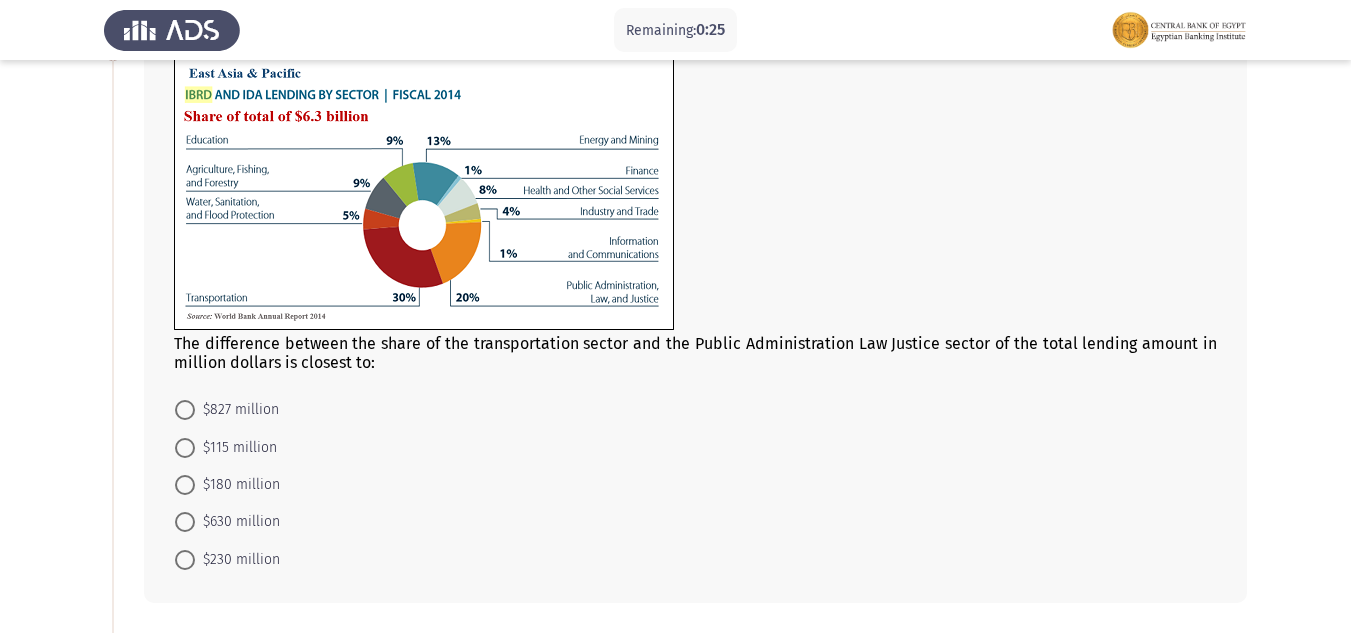 scroll, scrollTop: 100, scrollLeft: 0, axis: vertical 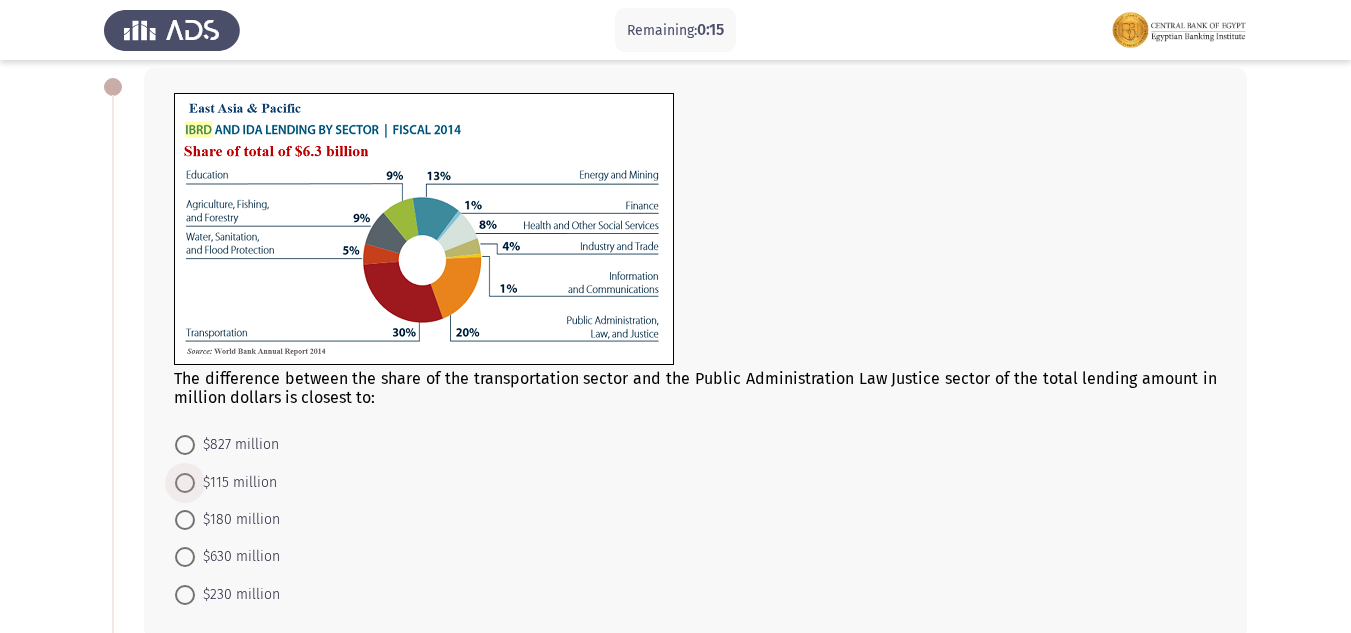 click at bounding box center (185, 483) 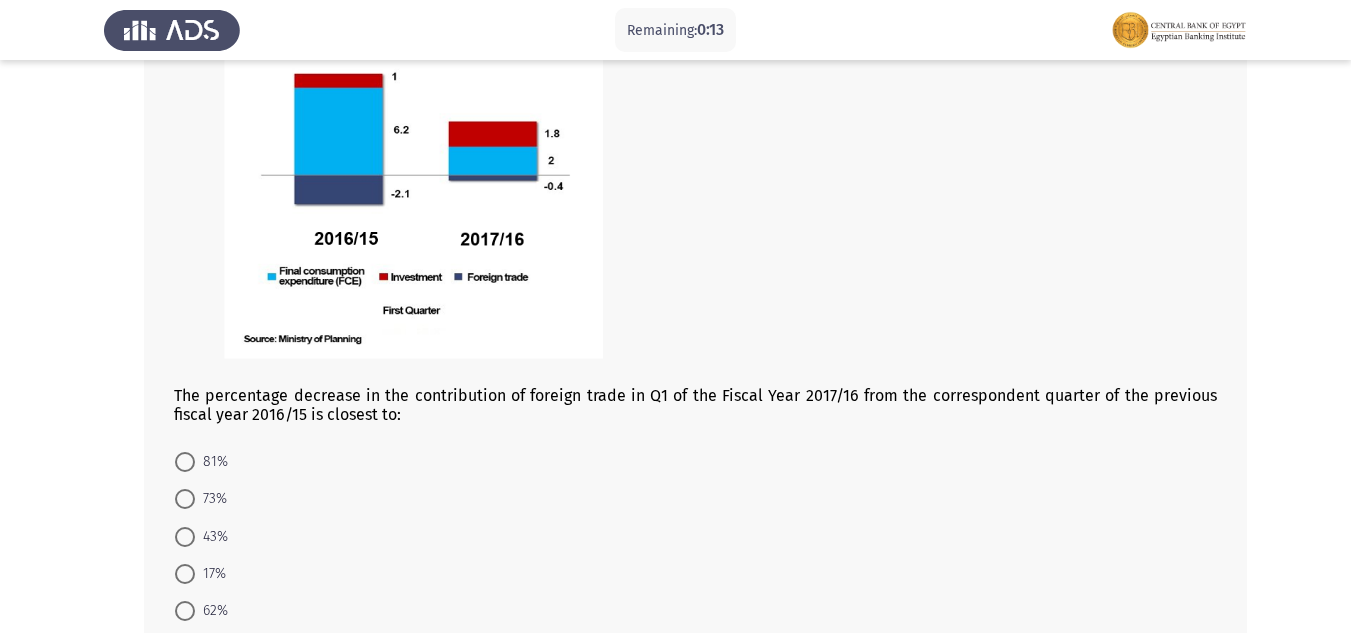 scroll, scrollTop: 900, scrollLeft: 0, axis: vertical 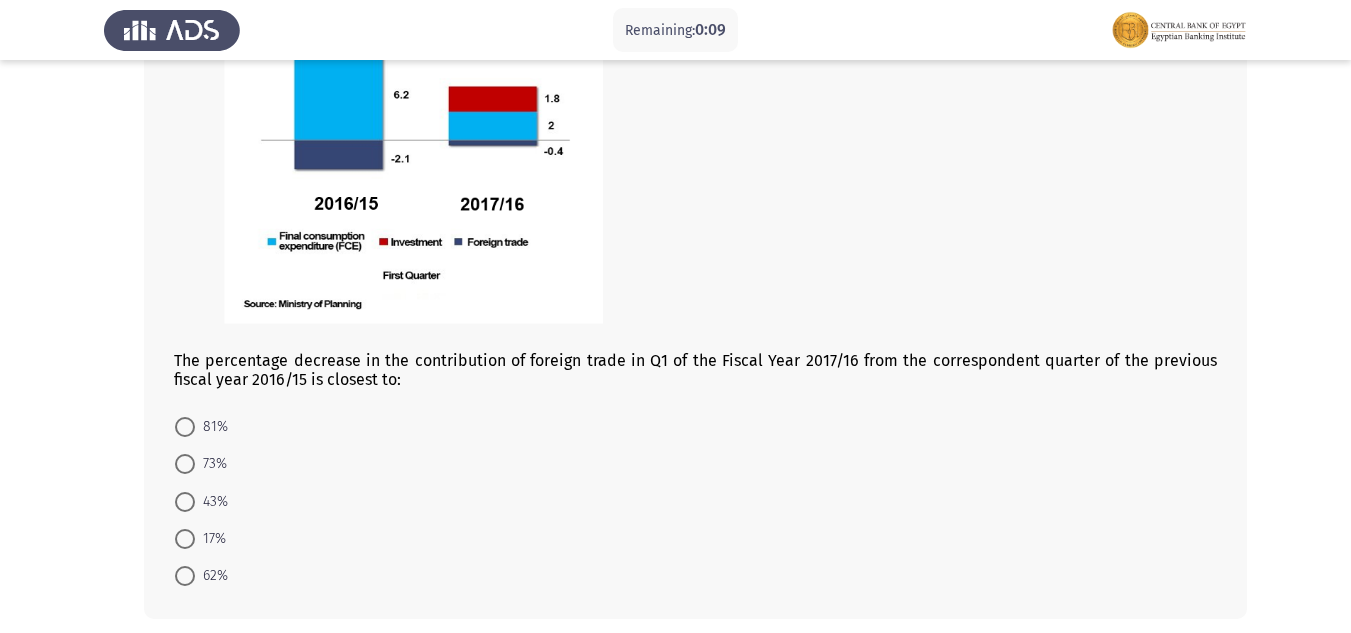 click at bounding box center (185, 502) 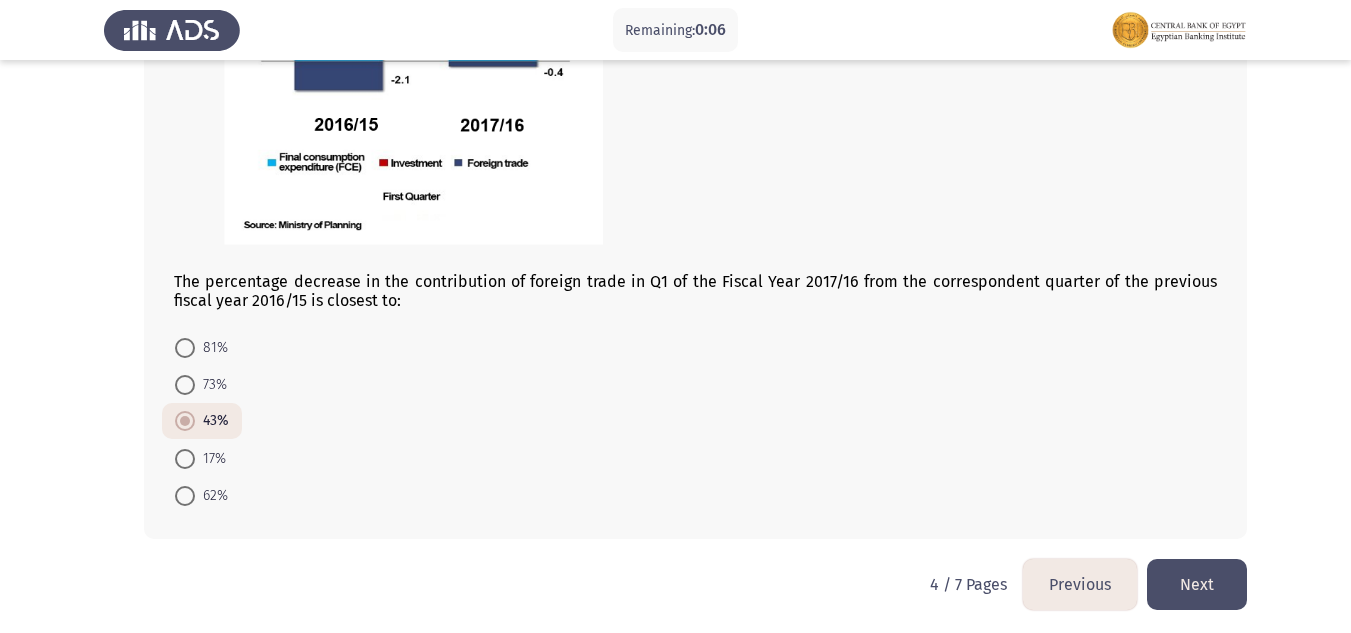 scroll, scrollTop: 985, scrollLeft: 0, axis: vertical 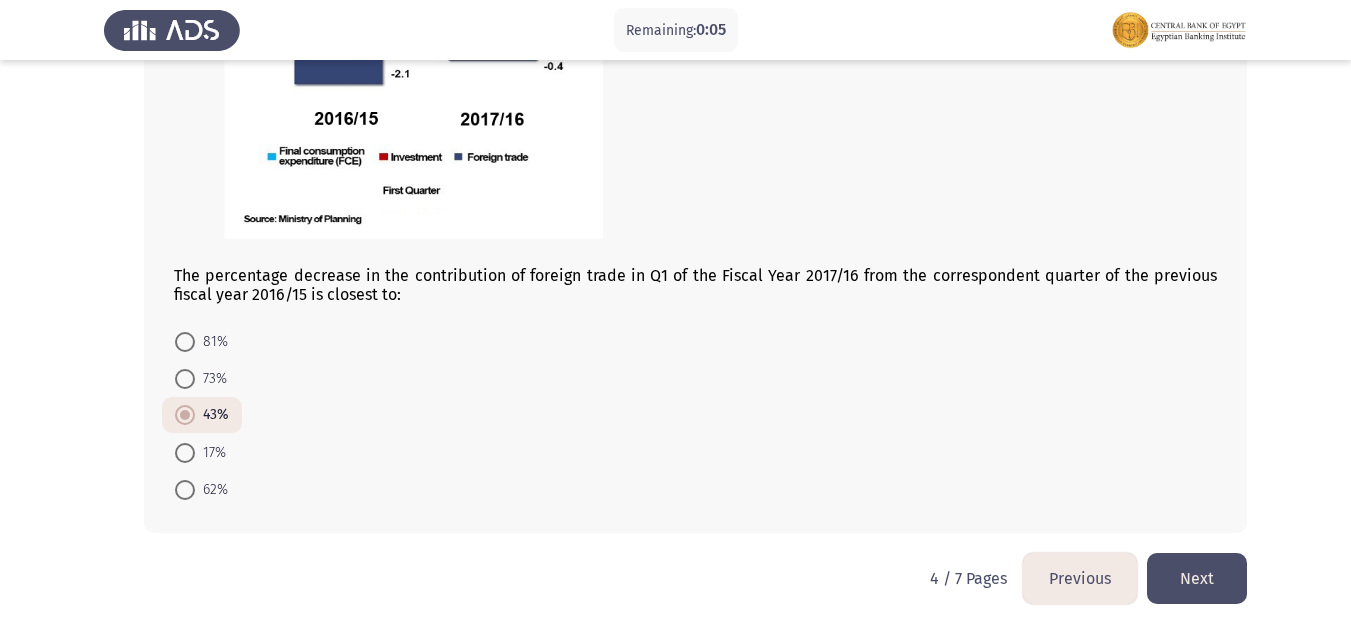 click on "Next" 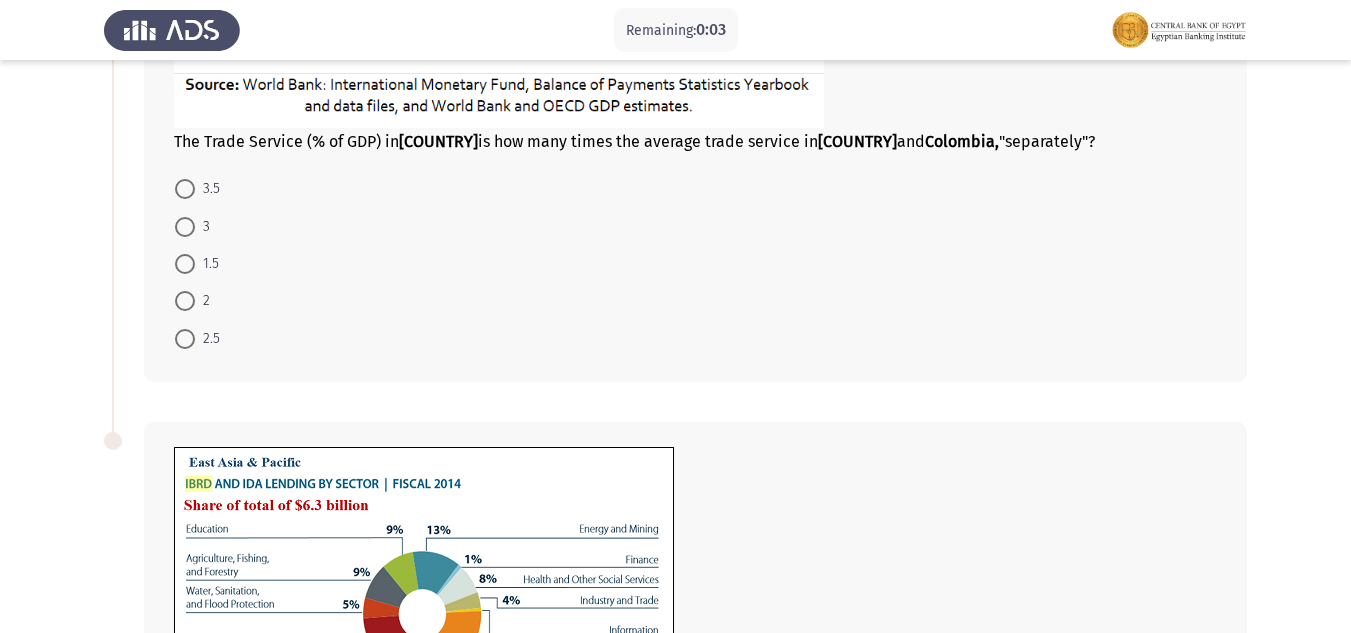 scroll, scrollTop: 600, scrollLeft: 0, axis: vertical 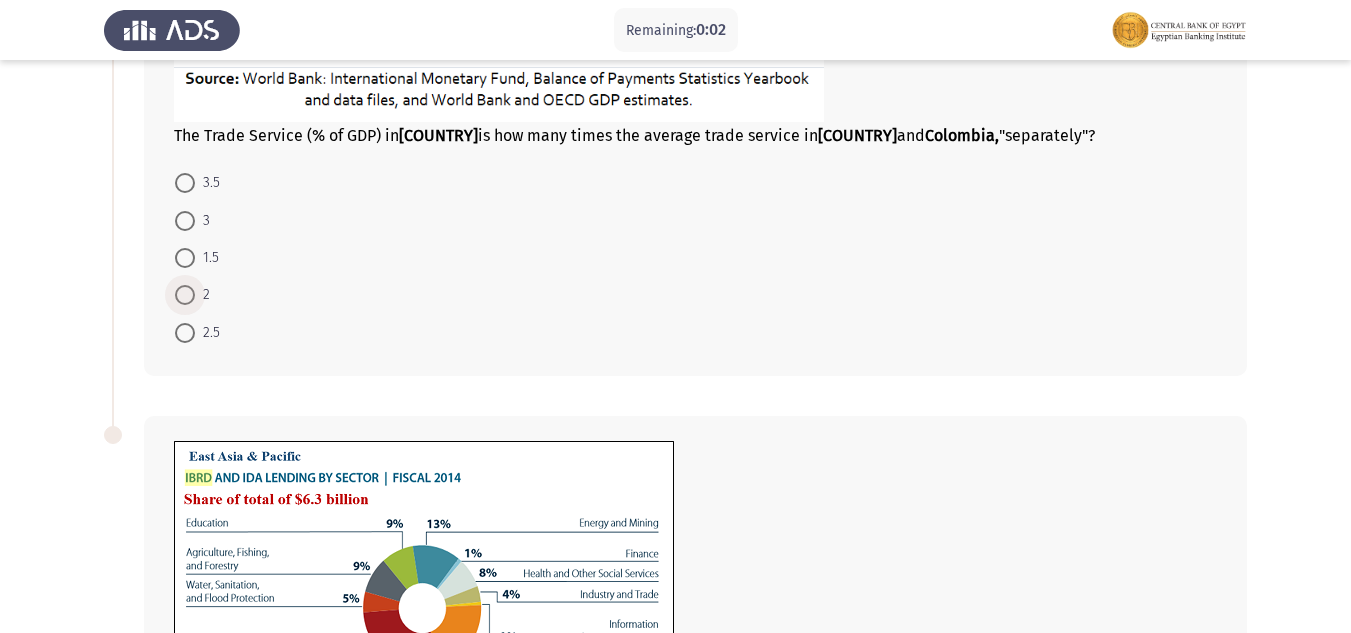click at bounding box center (185, 295) 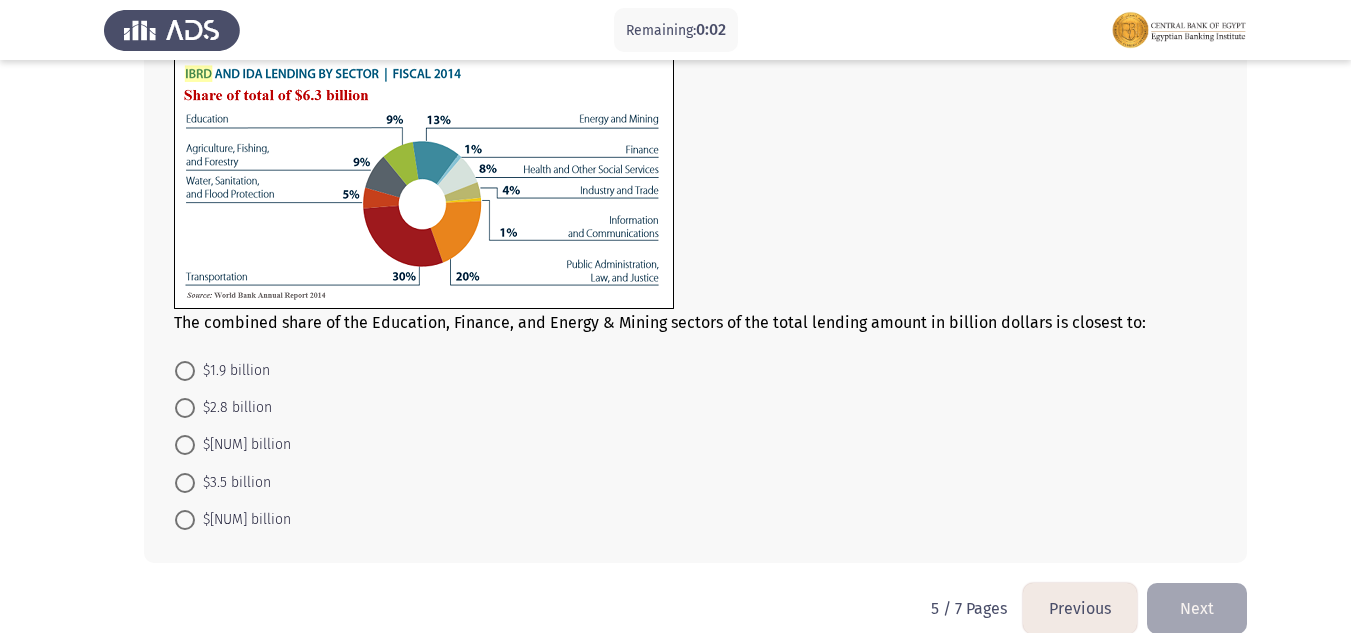 scroll, scrollTop: 1032, scrollLeft: 0, axis: vertical 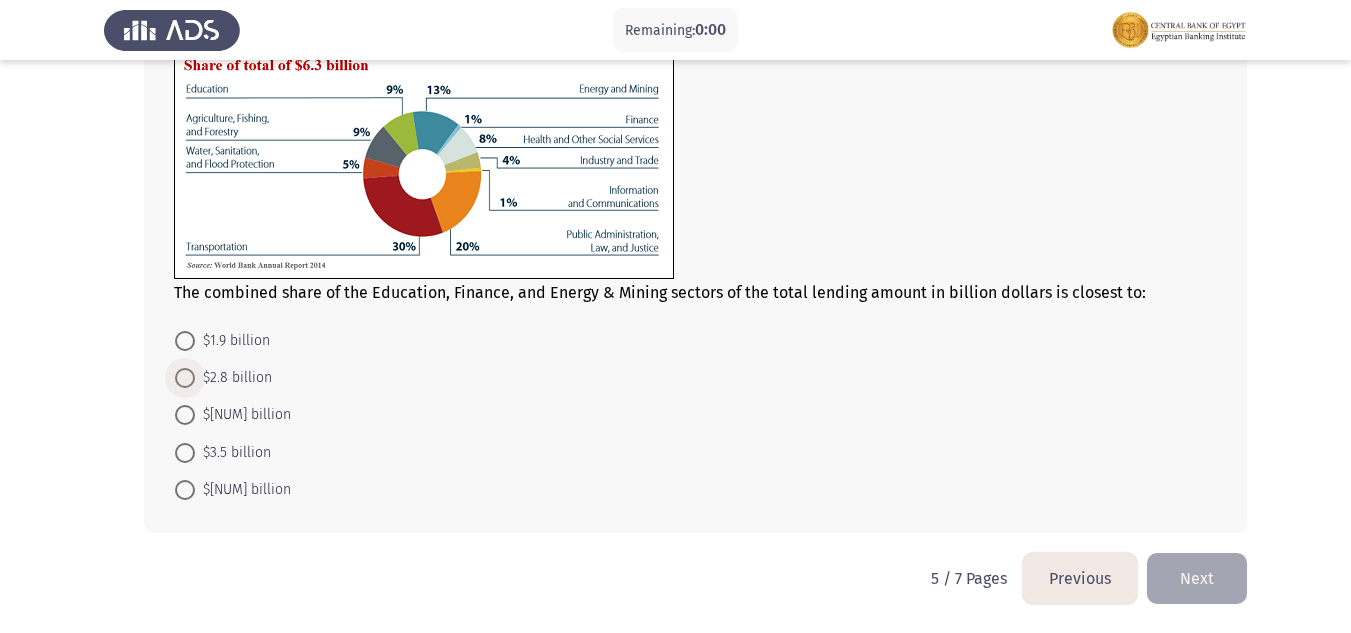 click at bounding box center (185, 378) 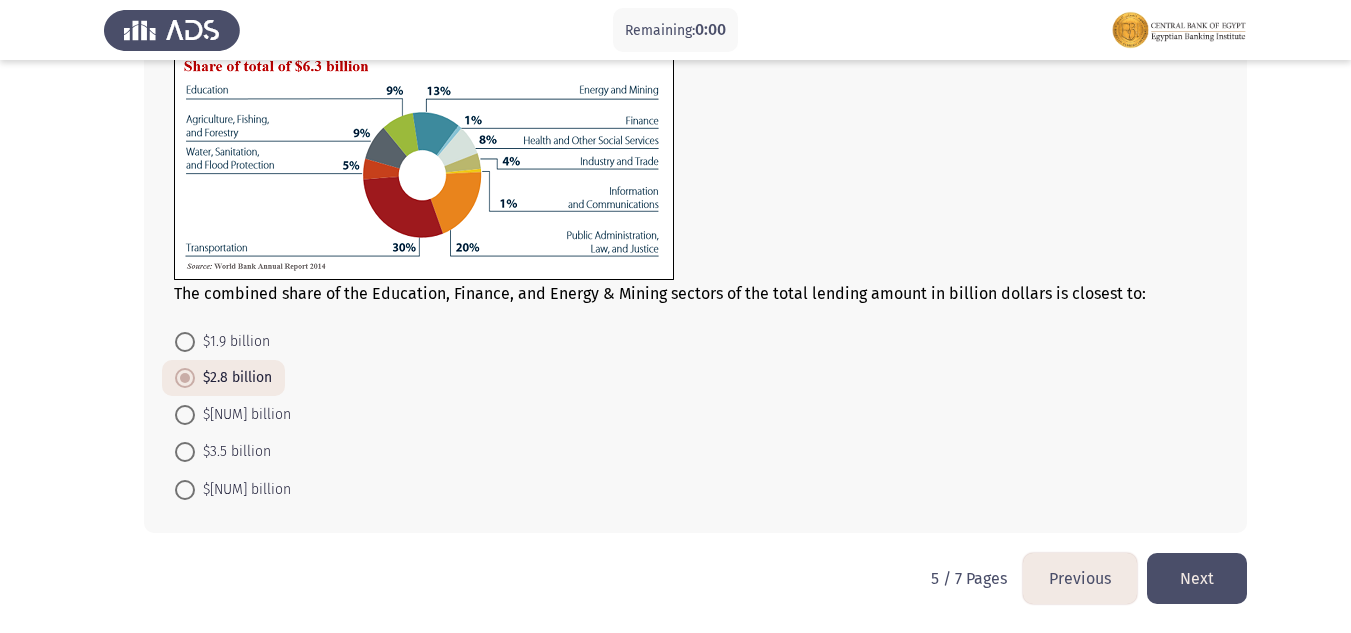 click on "Next" 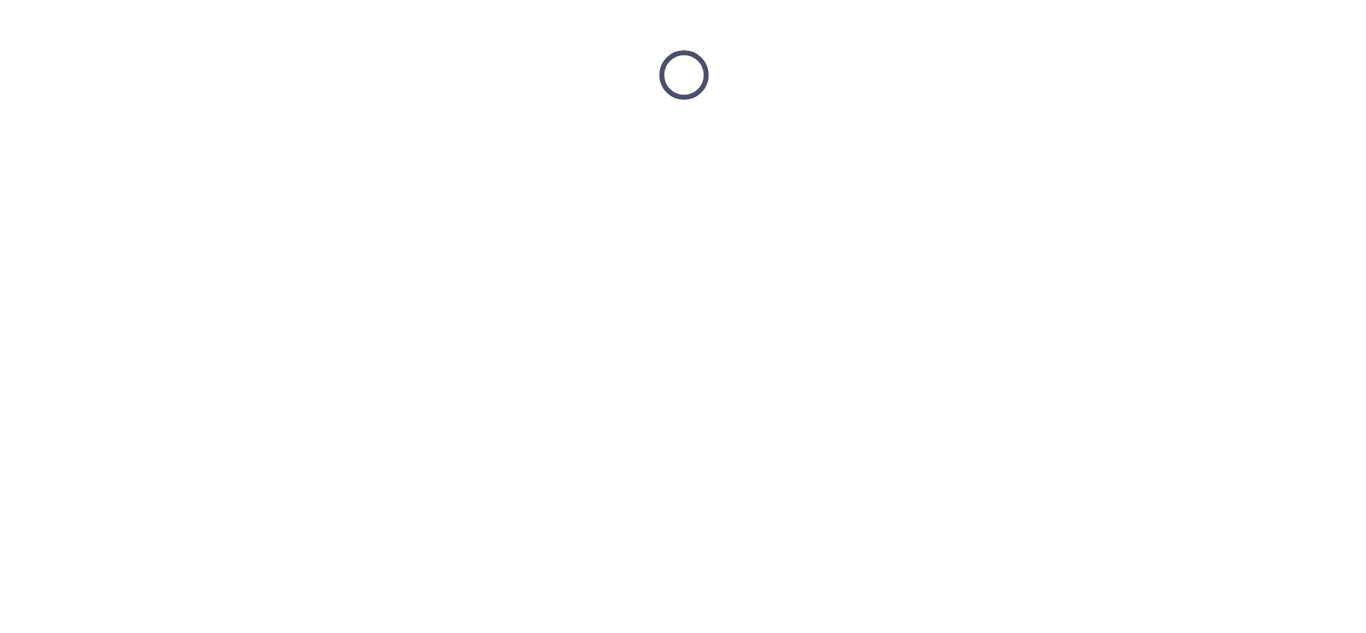 scroll, scrollTop: 0, scrollLeft: 0, axis: both 